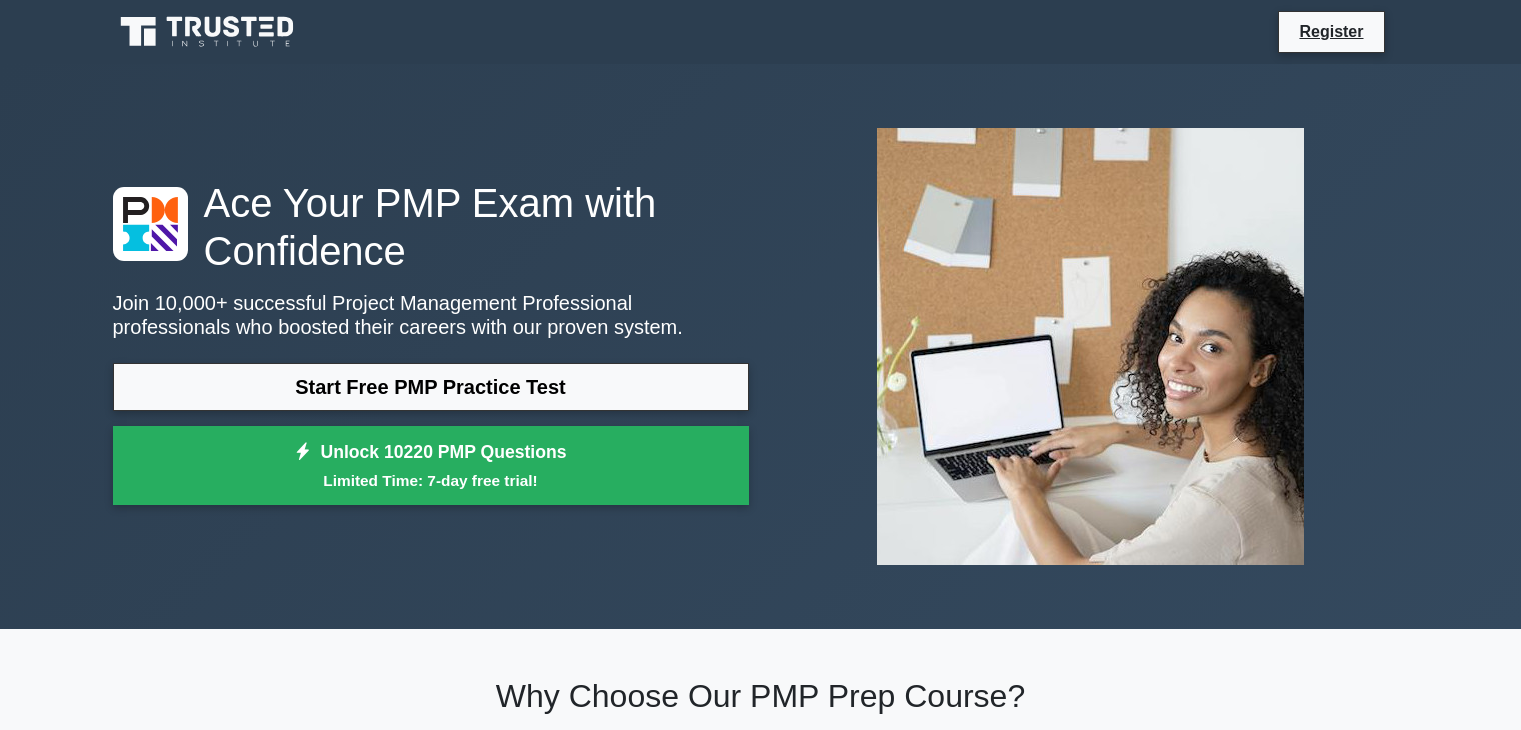scroll, scrollTop: 0, scrollLeft: 0, axis: both 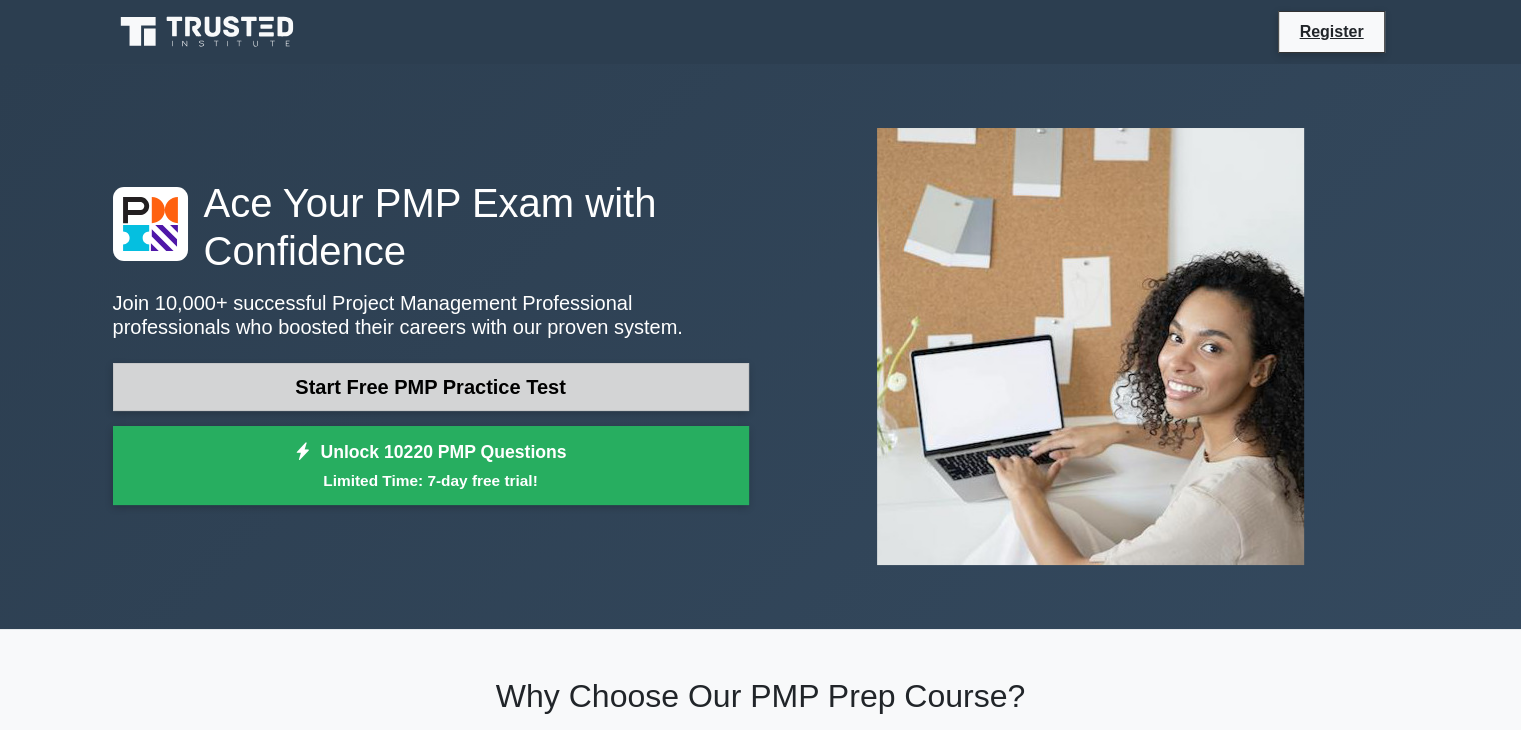 click on "Start Free PMP Practice Test" at bounding box center [431, 387] 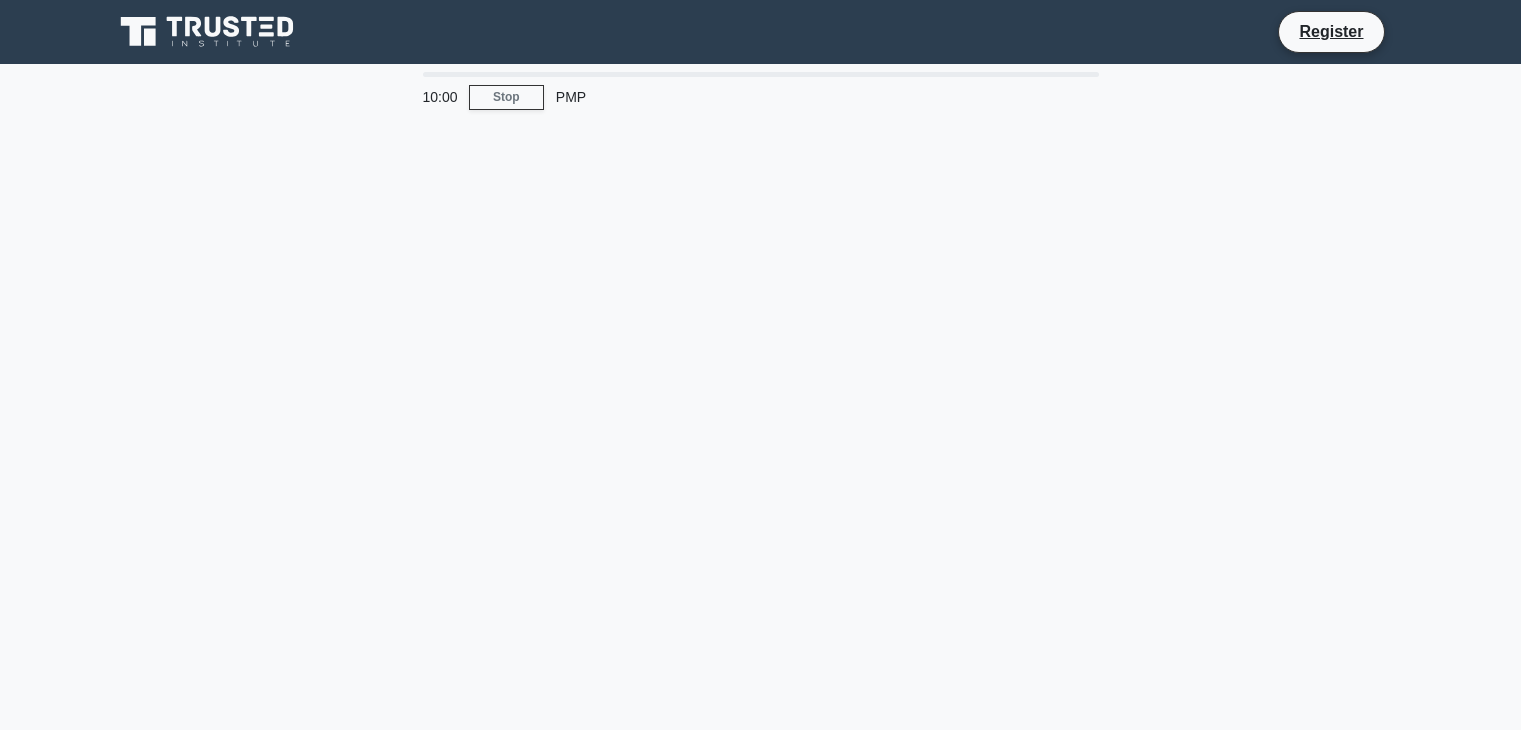 scroll, scrollTop: 0, scrollLeft: 0, axis: both 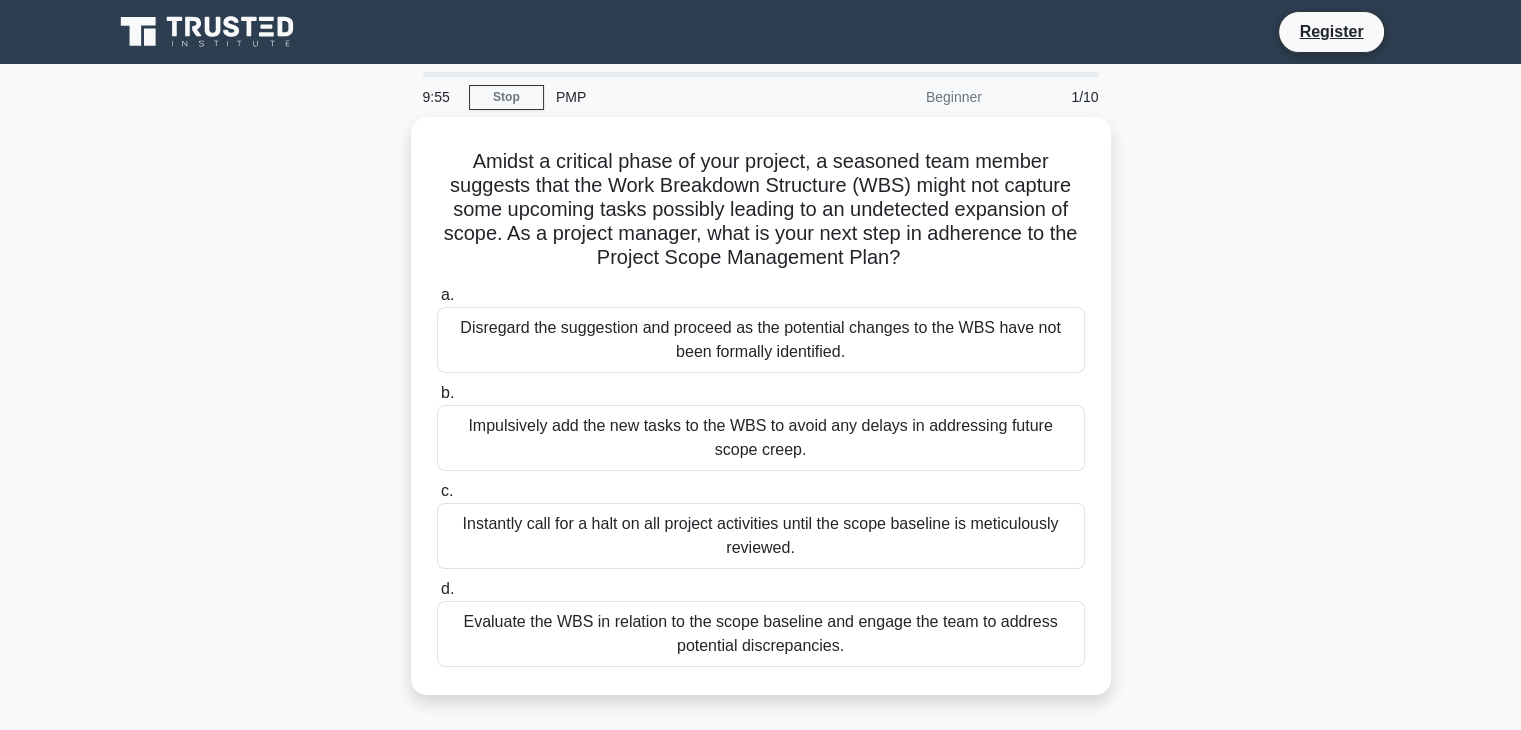 click on "Beginner" at bounding box center (906, 97) 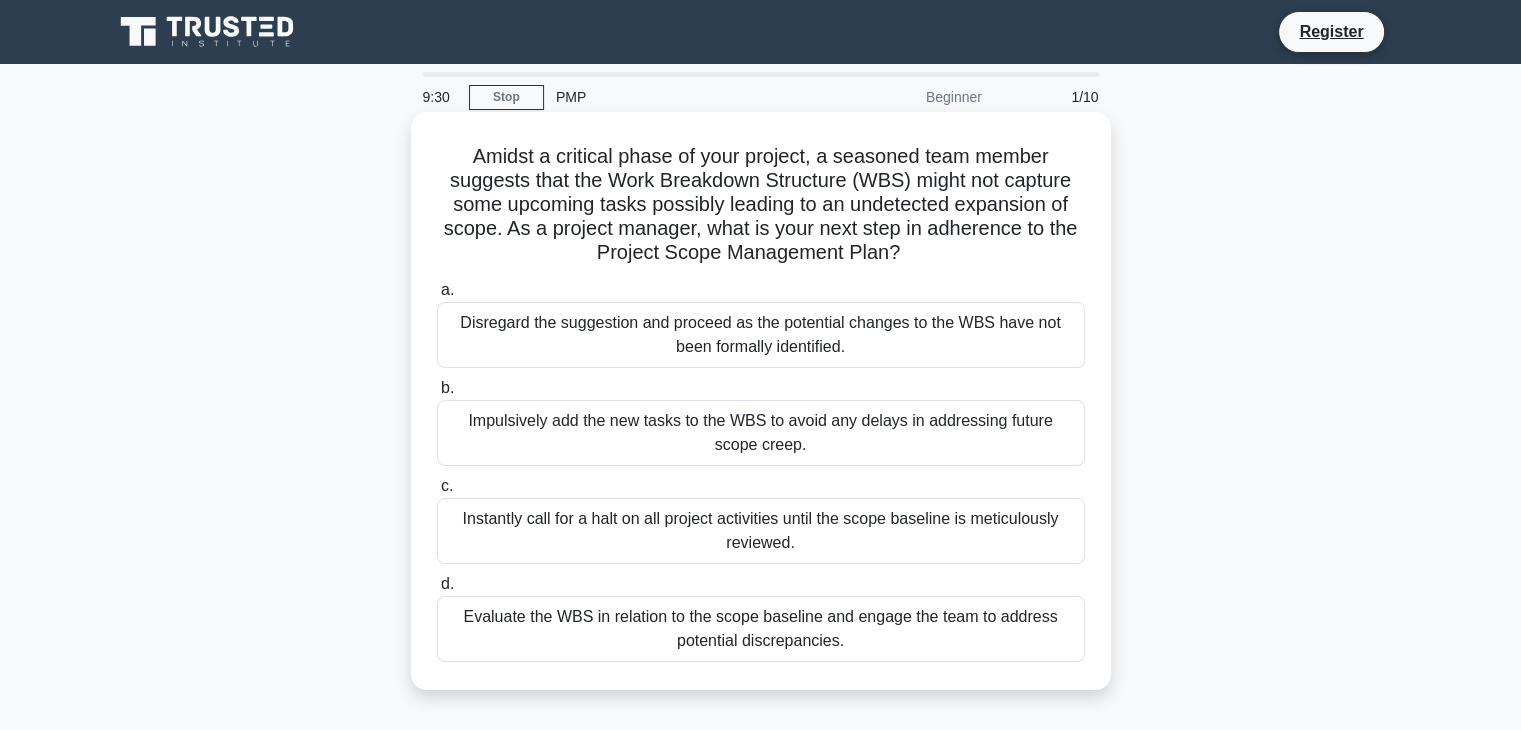 click on "Evaluate the WBS in relation to the scope baseline and engage the team to address potential discrepancies." at bounding box center (761, 629) 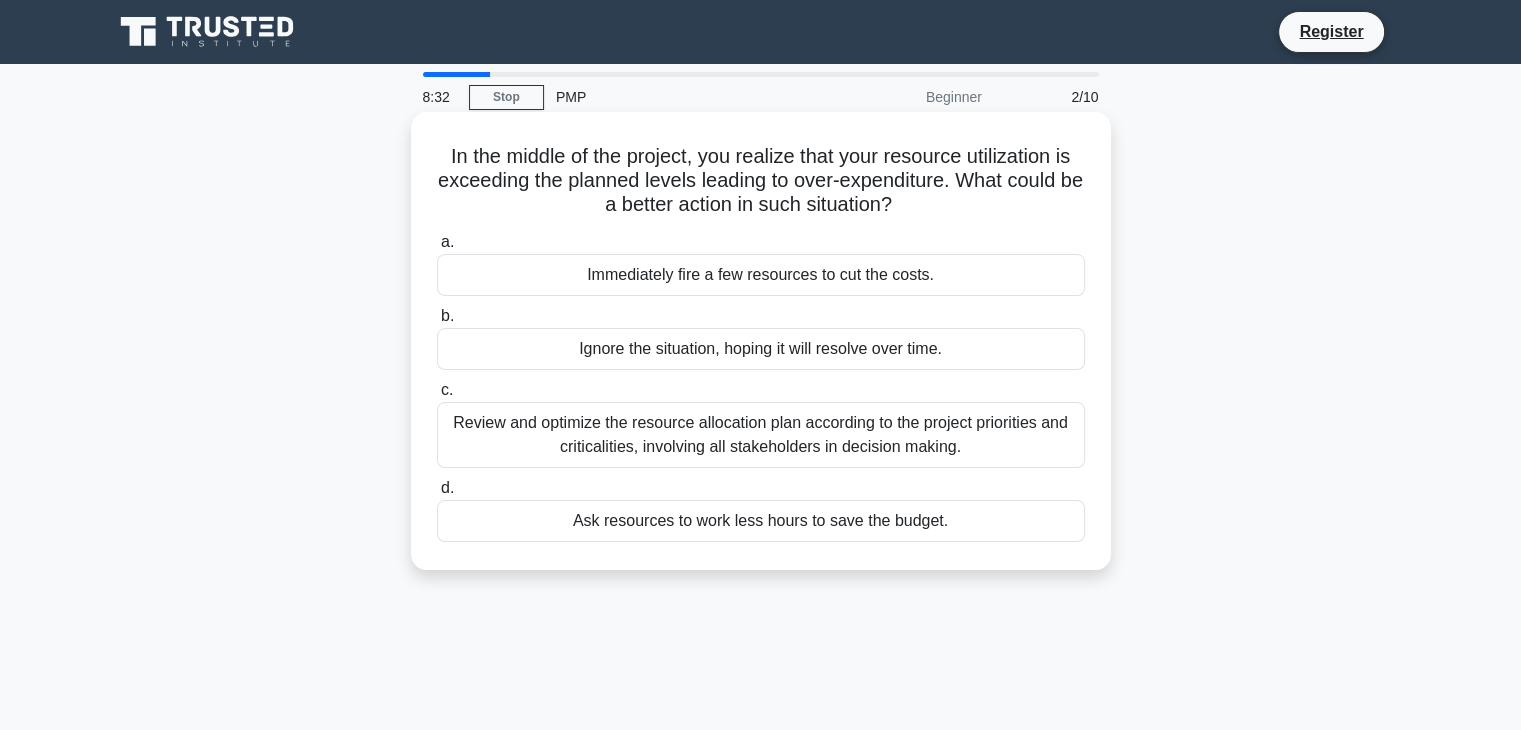 click on "Review and optimize the resource allocation plan according to the project priorities and criticalities, involving all stakeholders in decision making." at bounding box center [761, 435] 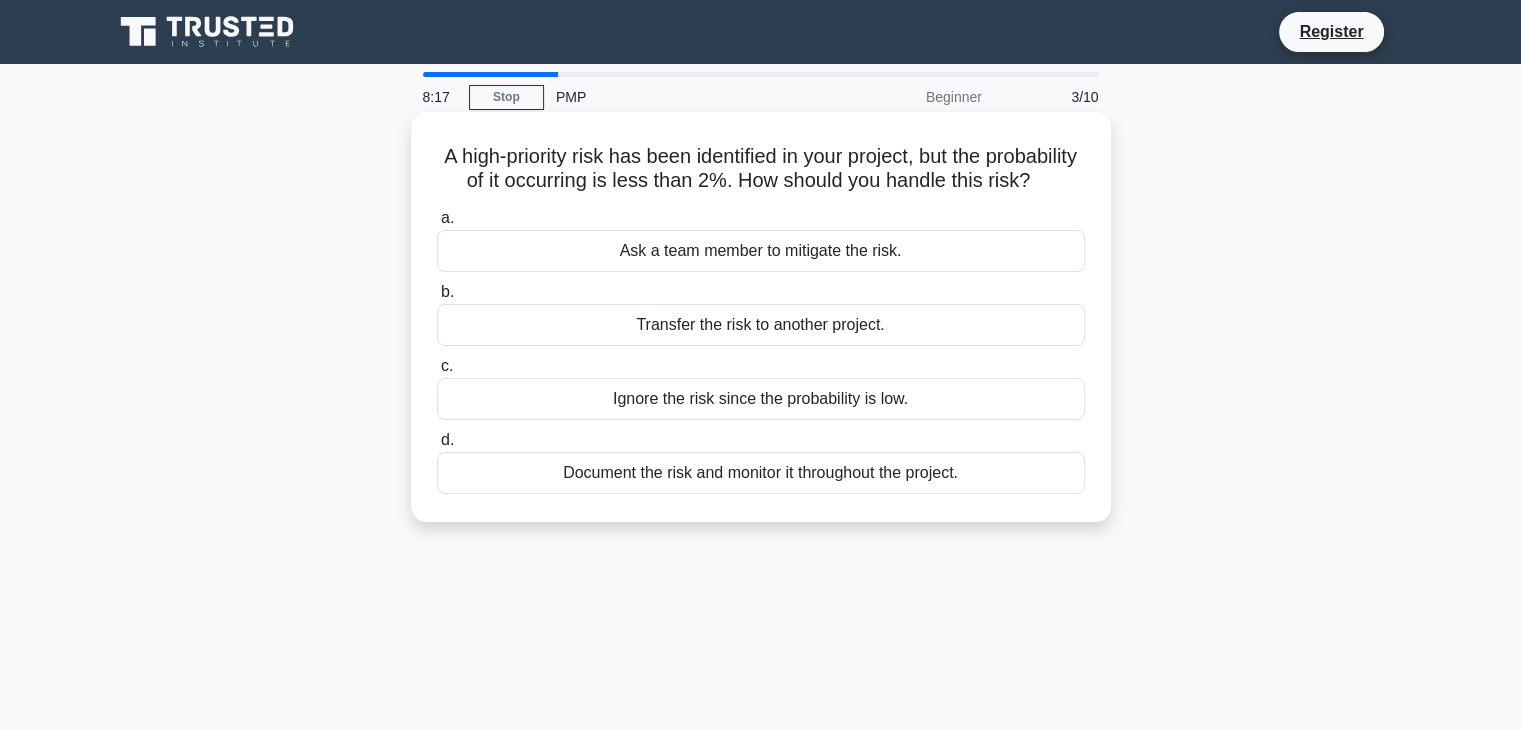click on "Document the risk and monitor it throughout the project." at bounding box center (761, 473) 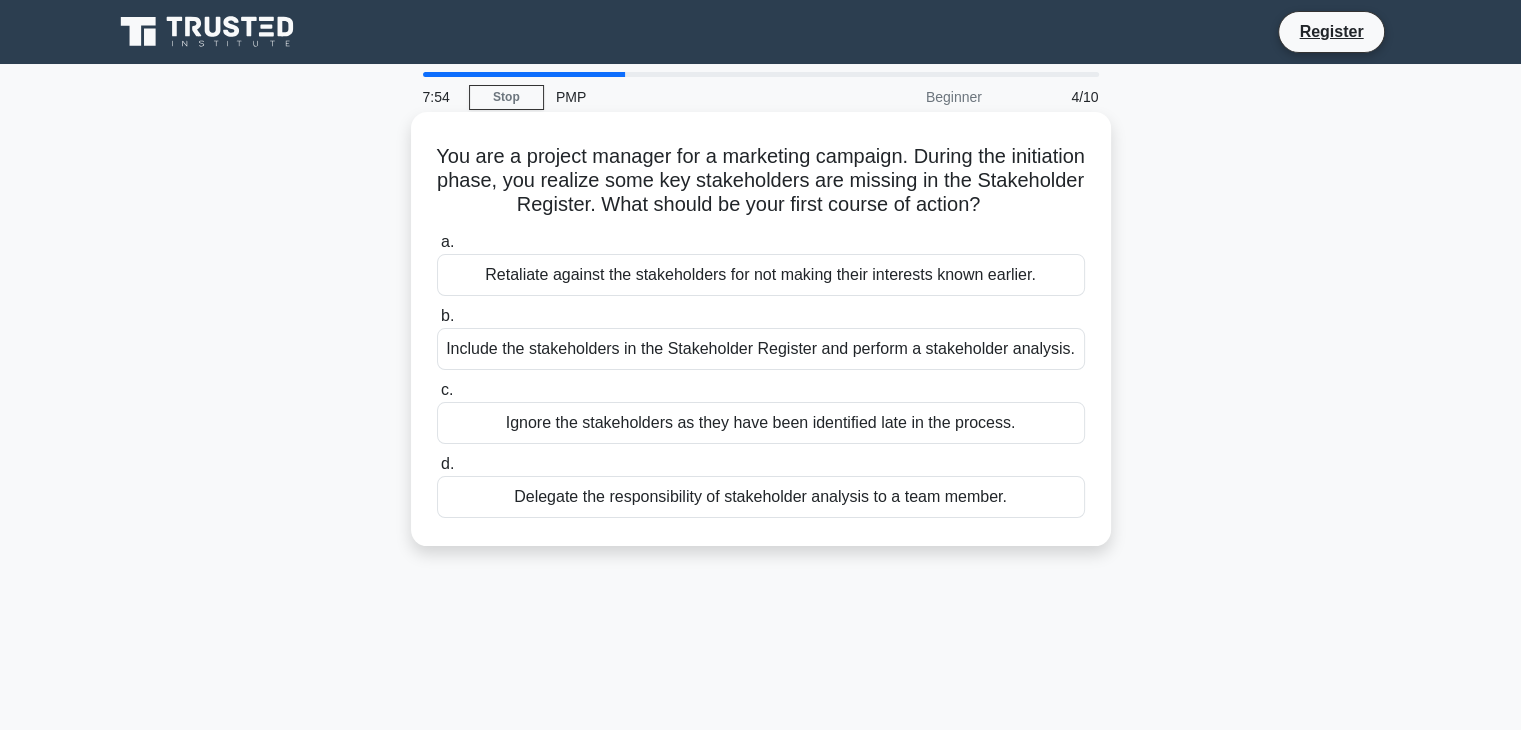 click on "Include the stakeholders in the Stakeholder Register and perform a stakeholder analysis." at bounding box center (761, 349) 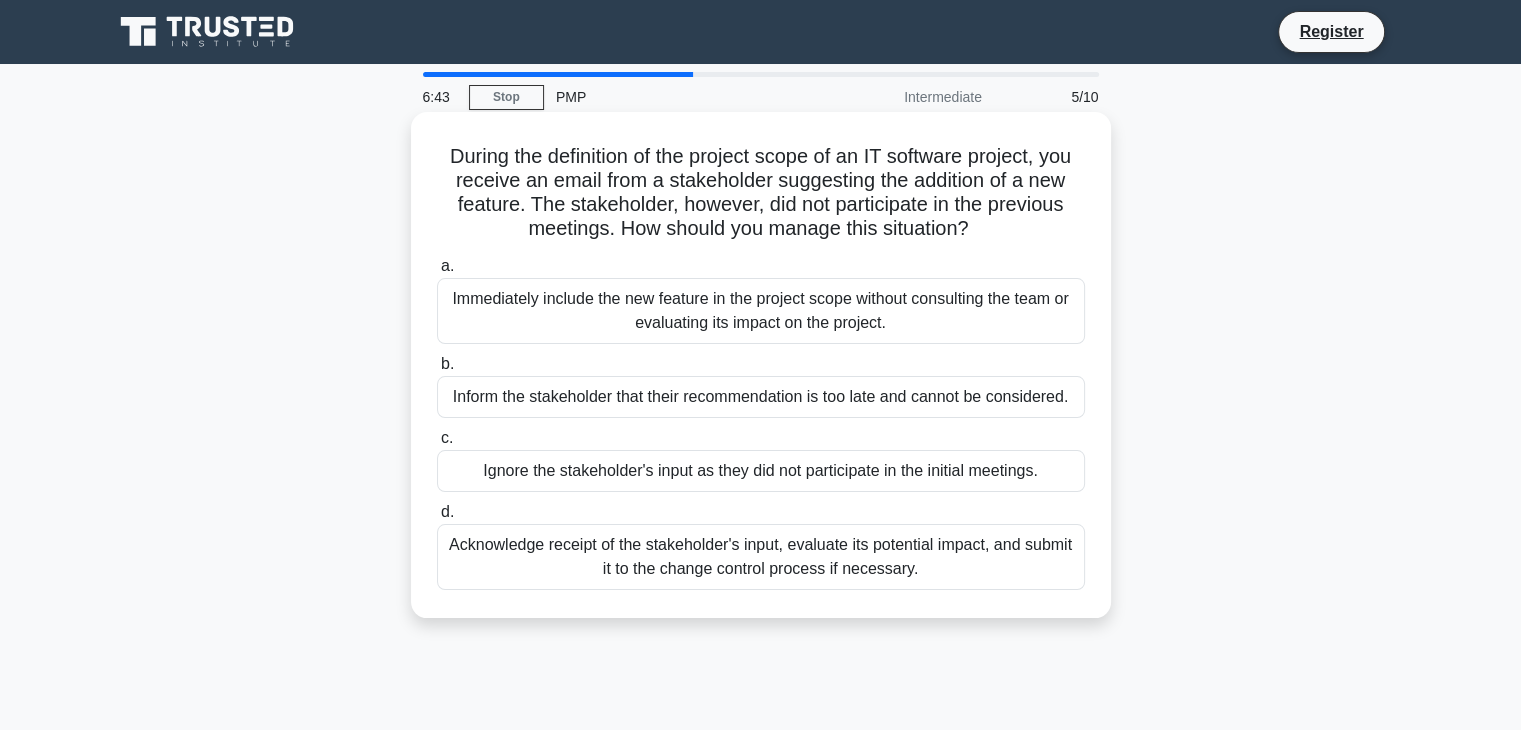 click on "Acknowledge receipt of the stakeholder's input, evaluate its potential impact, and submit it to the change control process if necessary." at bounding box center [761, 557] 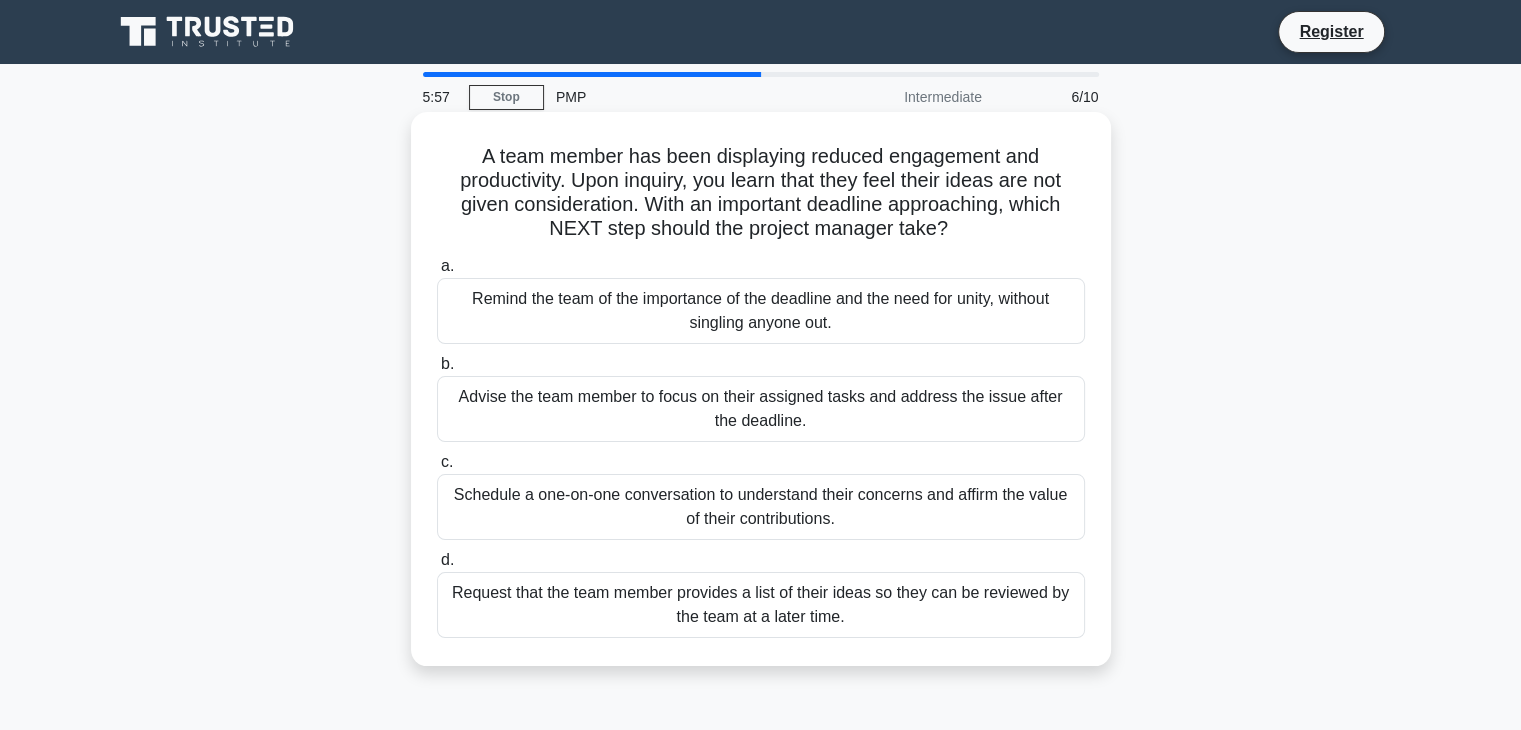 click on "Schedule a one-on-one conversation to understand their concerns and affirm the value of their contributions." at bounding box center [761, 507] 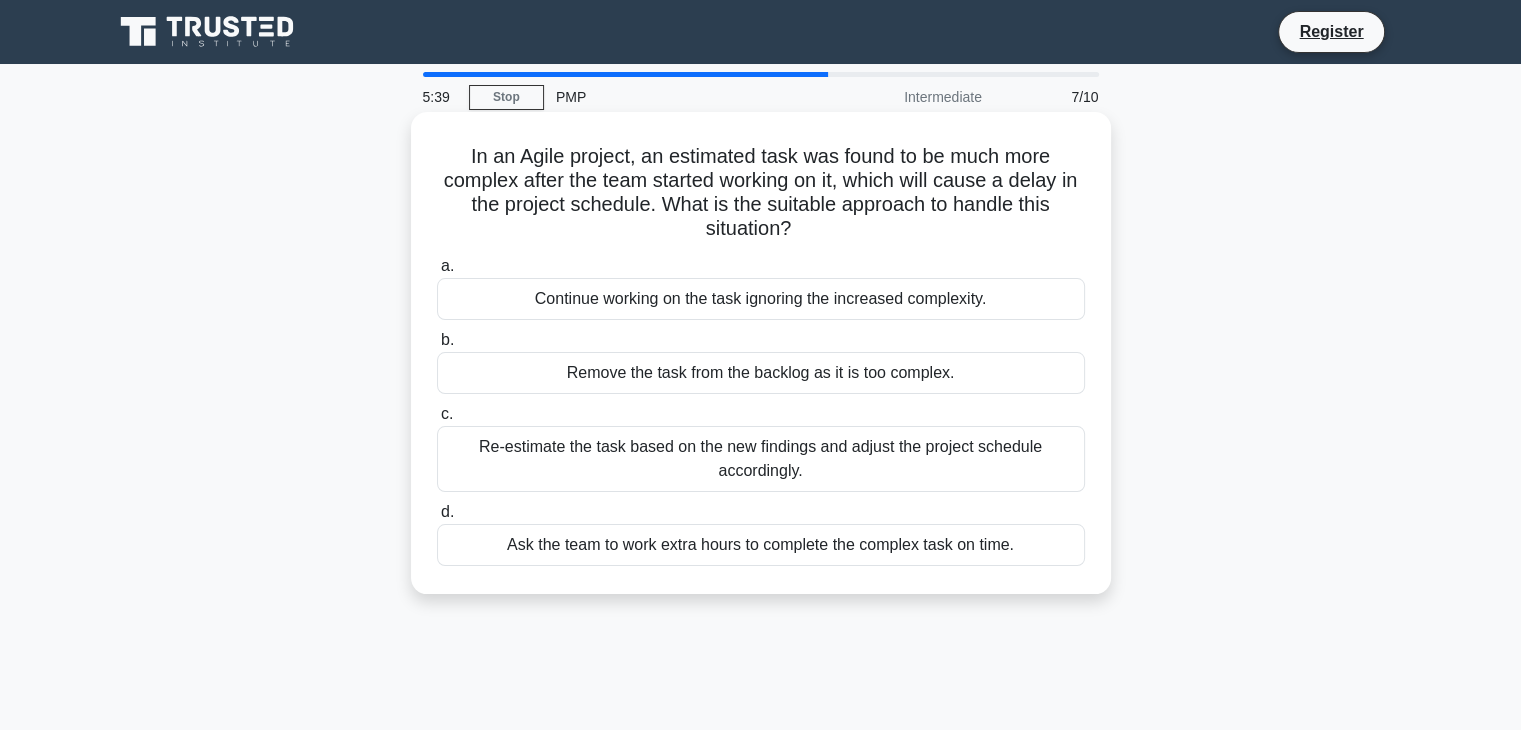 click on "Re-estimate the task based on the new findings and adjust the project schedule accordingly." at bounding box center [761, 459] 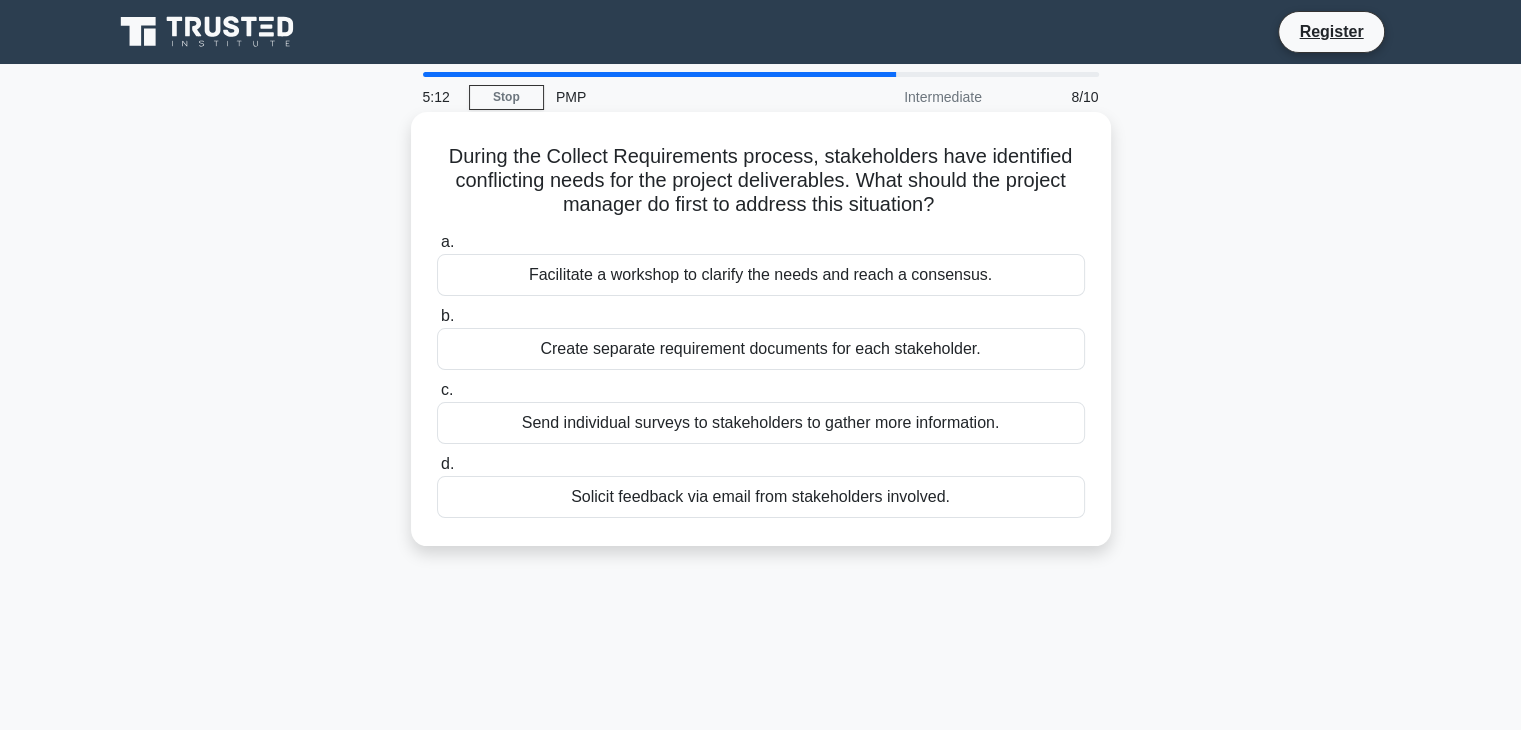 click on "Facilitate a workshop to clarify the needs and reach a consensus." at bounding box center (761, 275) 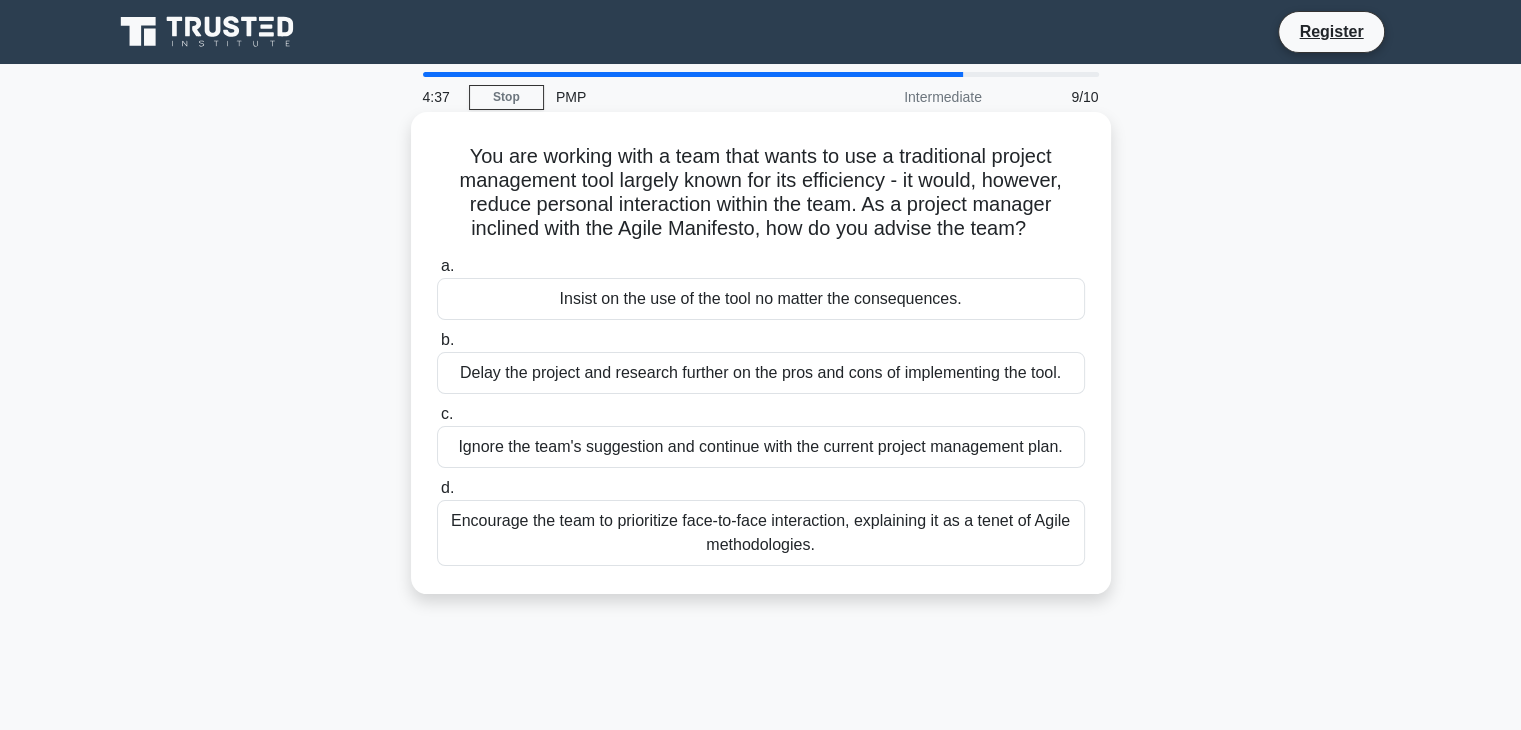 click on "Encourage the team to prioritize face-to-face interaction, explaining it as a tenet of Agile methodologies." at bounding box center (761, 533) 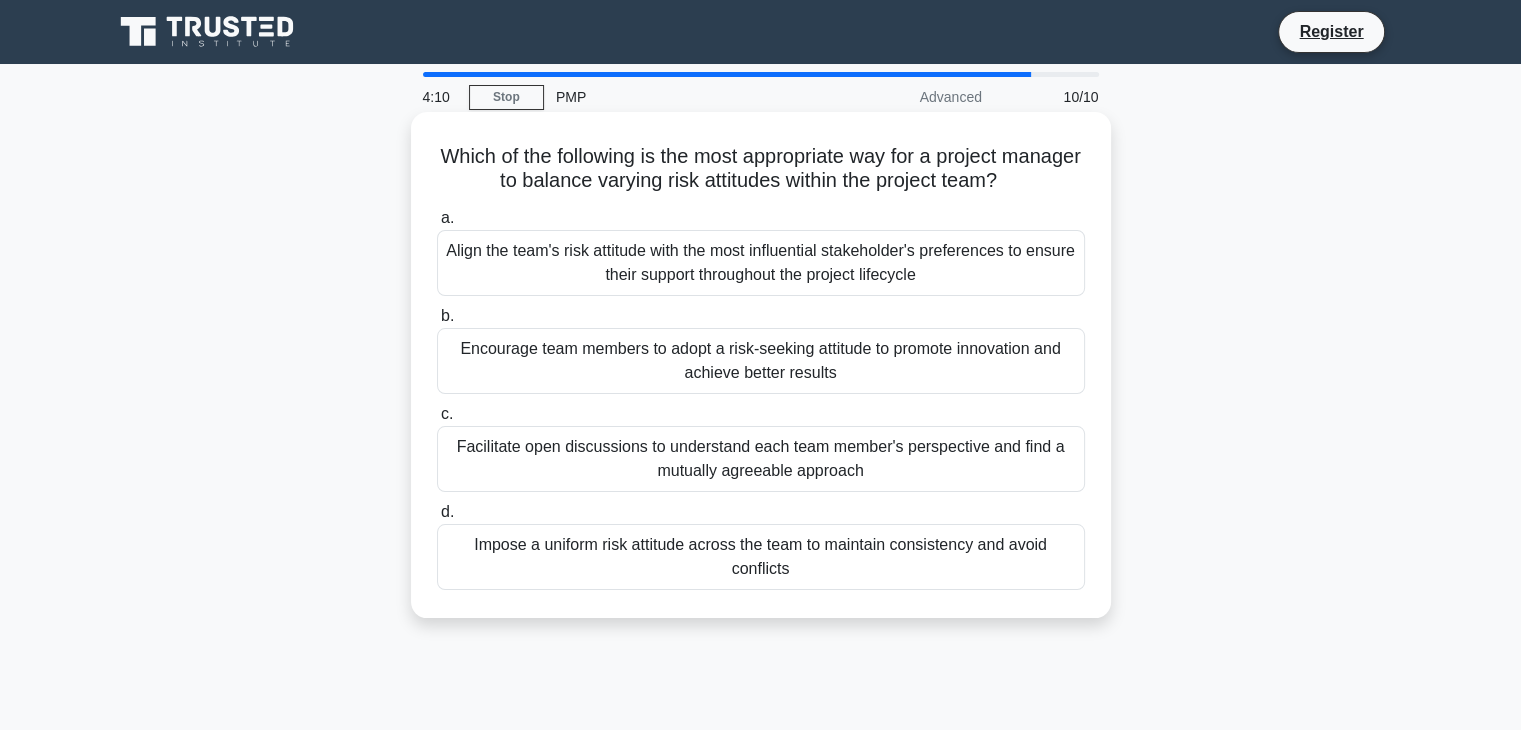 click on "Encourage team members to adopt a risk-seeking attitude to promote innovation and achieve better results" at bounding box center (761, 361) 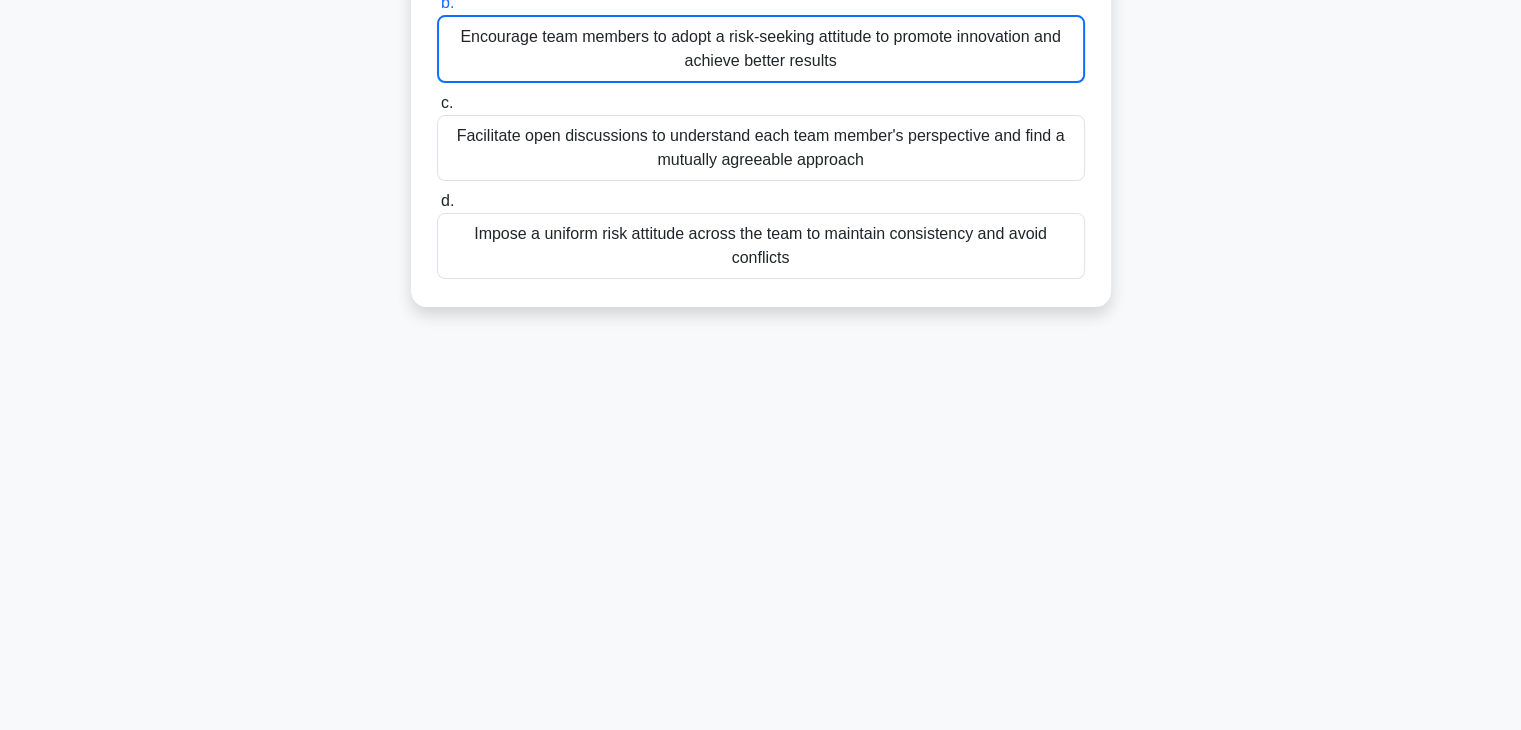 scroll, scrollTop: 116, scrollLeft: 0, axis: vertical 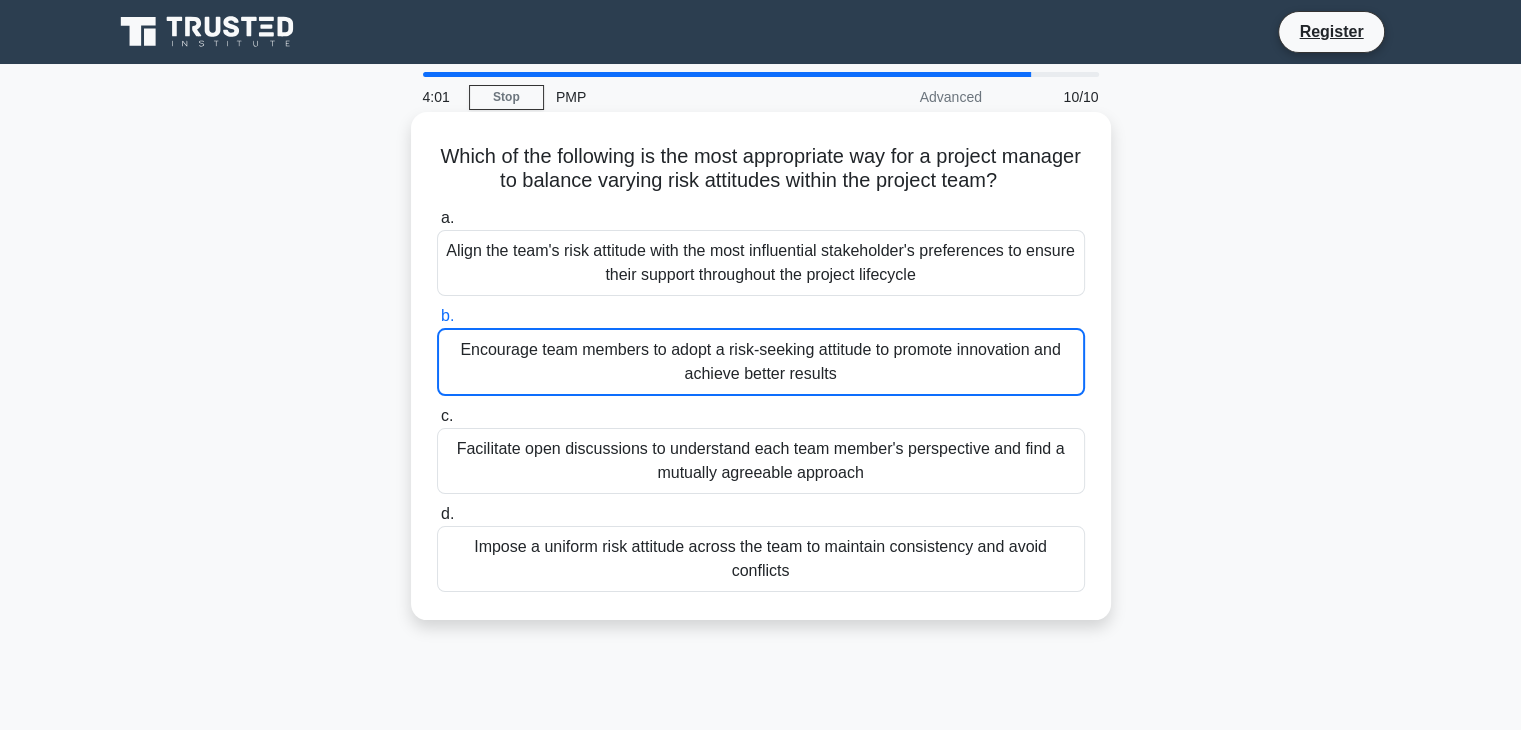 click on "Encourage team members to adopt a risk-seeking attitude to promote innovation and achieve better results" at bounding box center [761, 362] 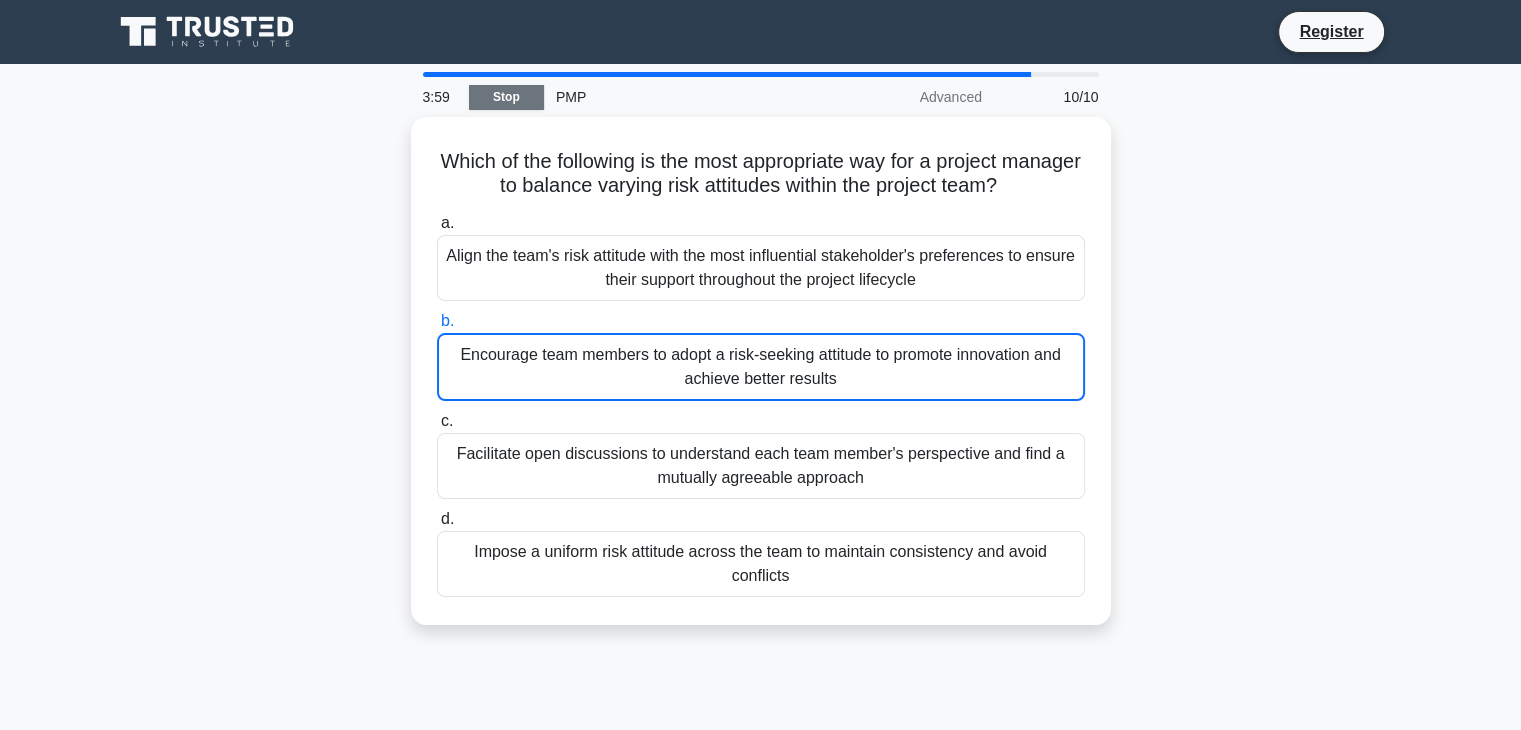 click on "Stop" at bounding box center (506, 97) 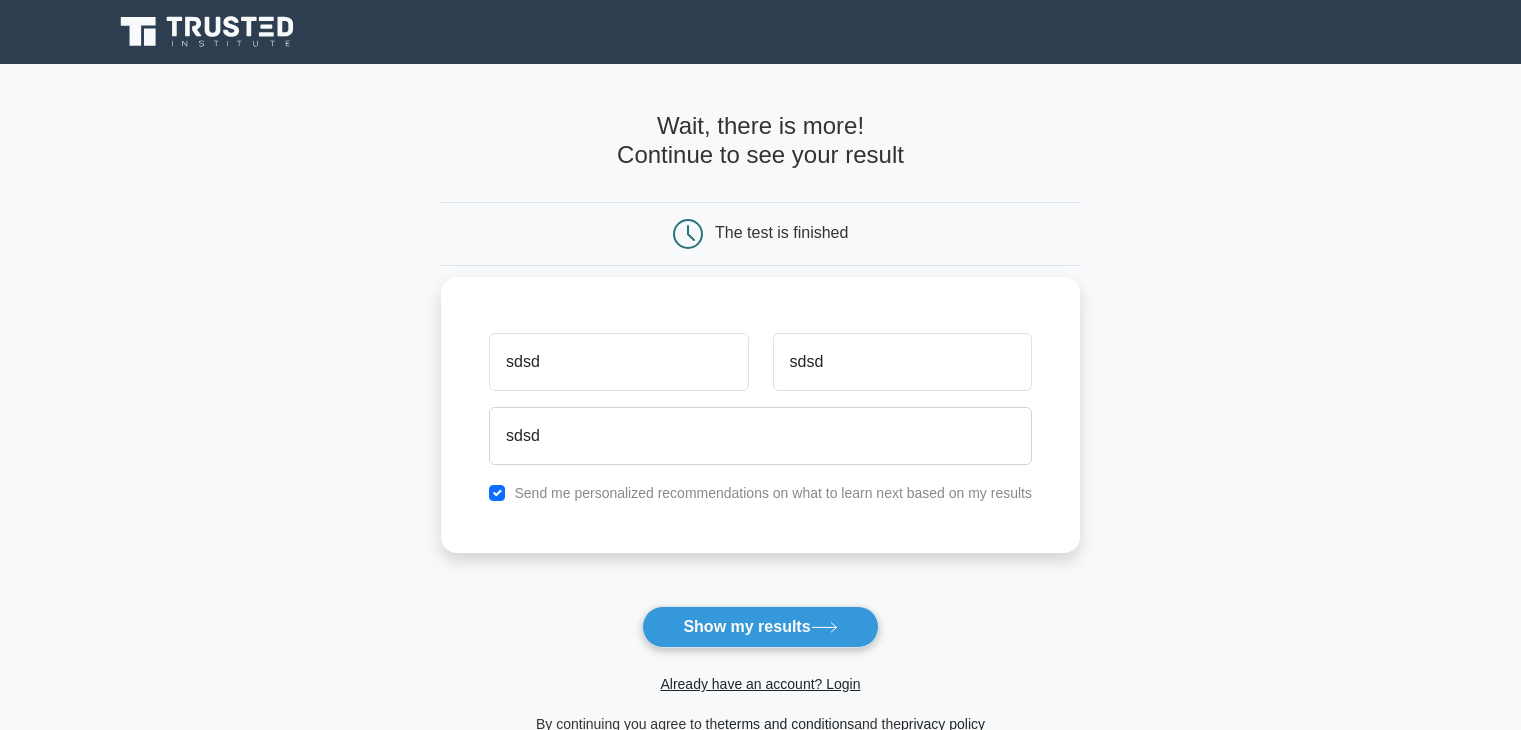 scroll, scrollTop: 0, scrollLeft: 0, axis: both 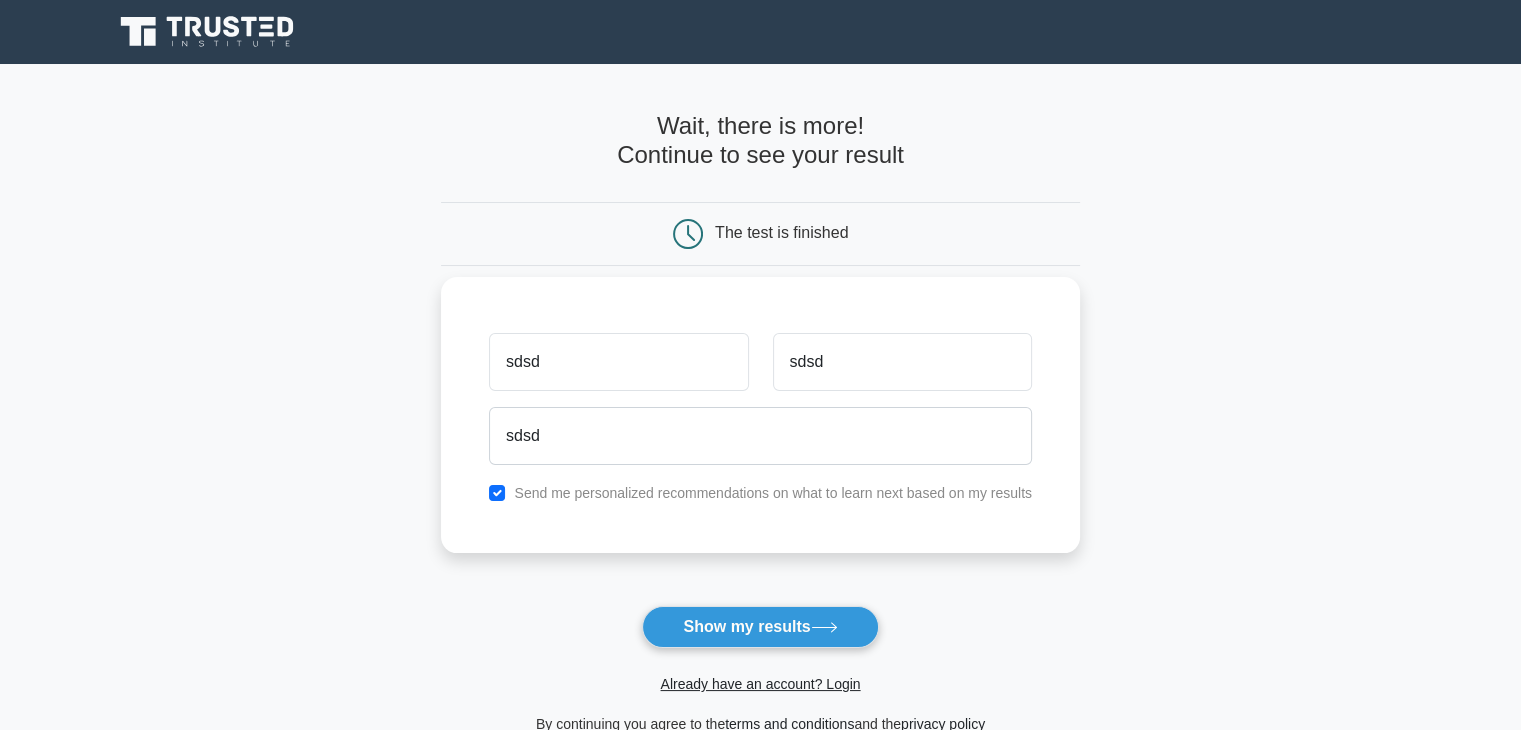click on "sdsd" at bounding box center (760, 436) 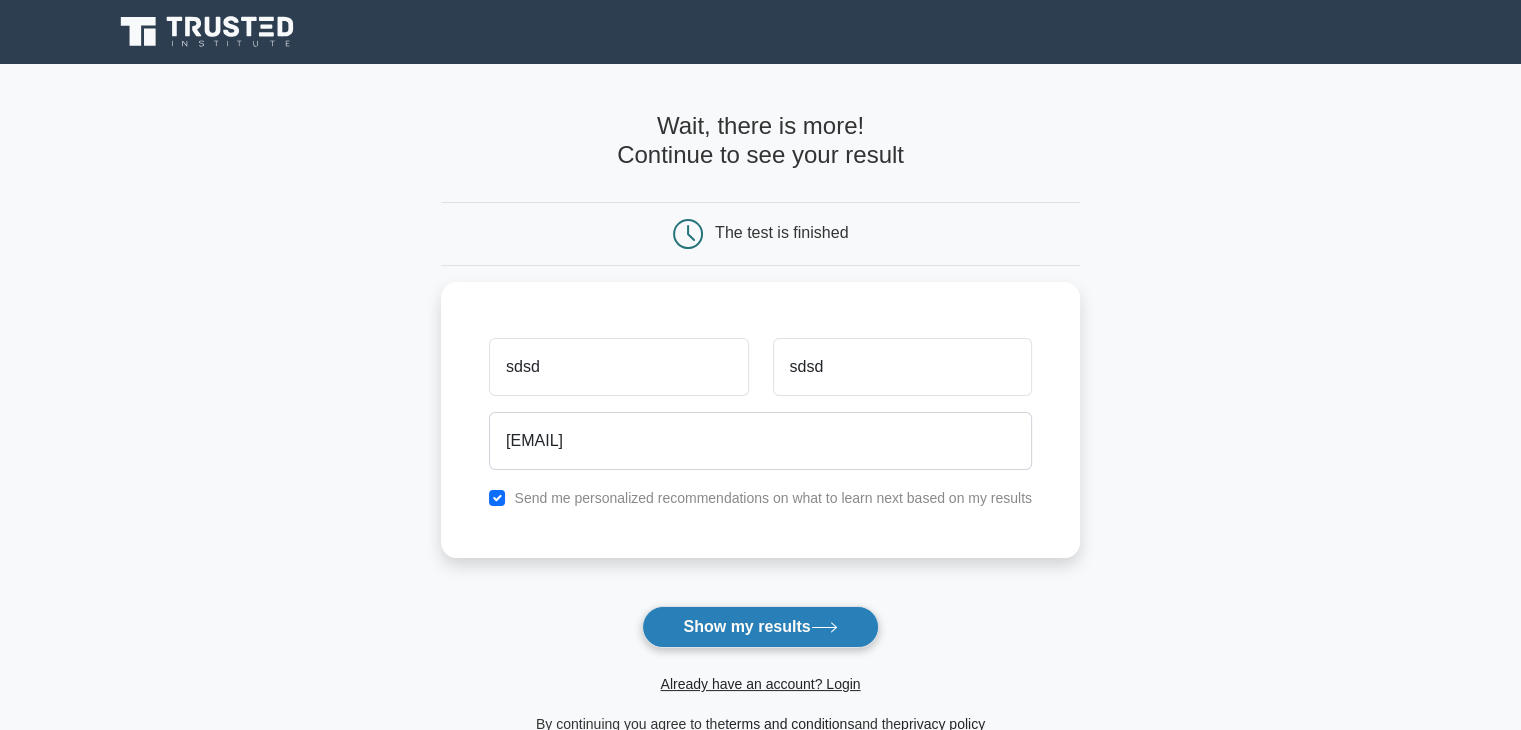 type on "[EMAIL]" 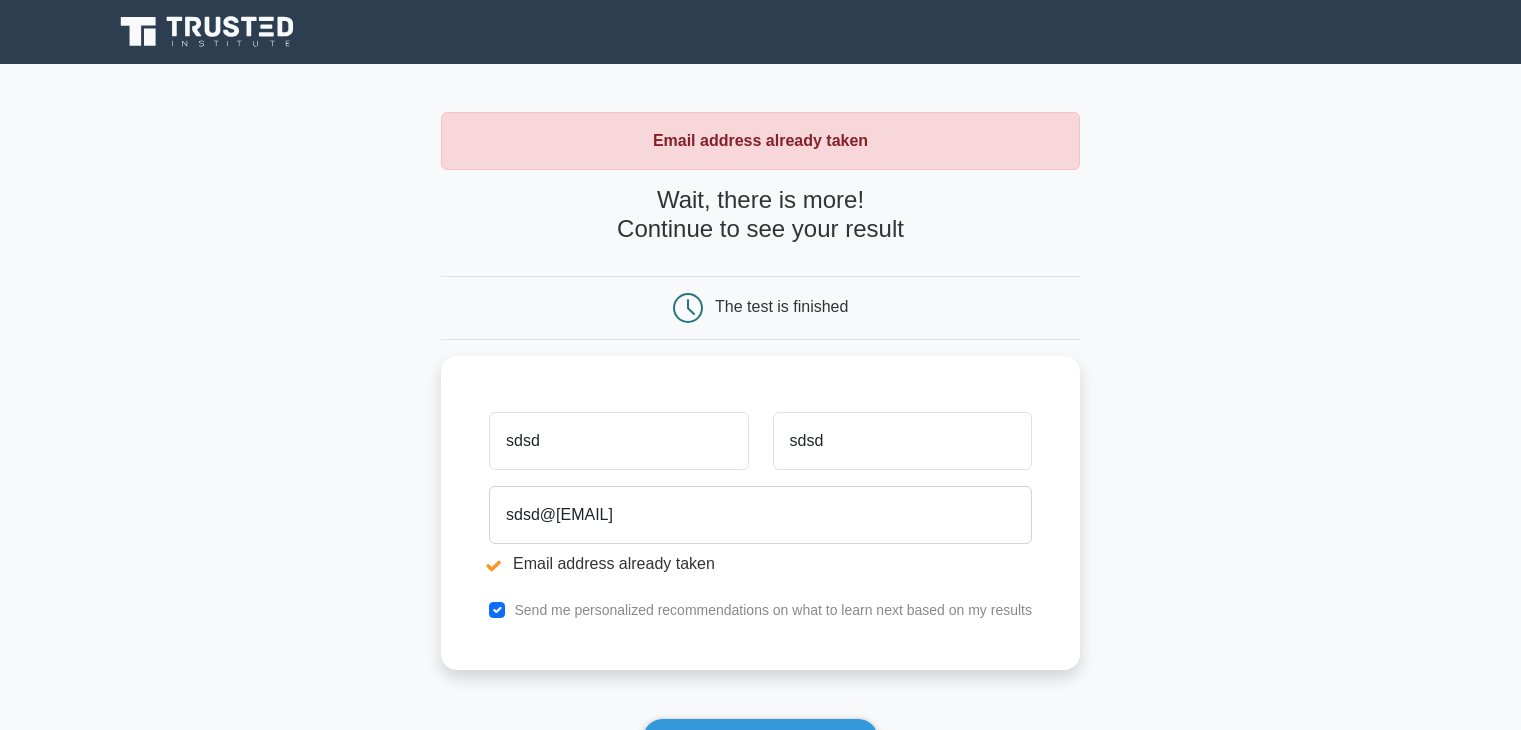 scroll, scrollTop: 0, scrollLeft: 0, axis: both 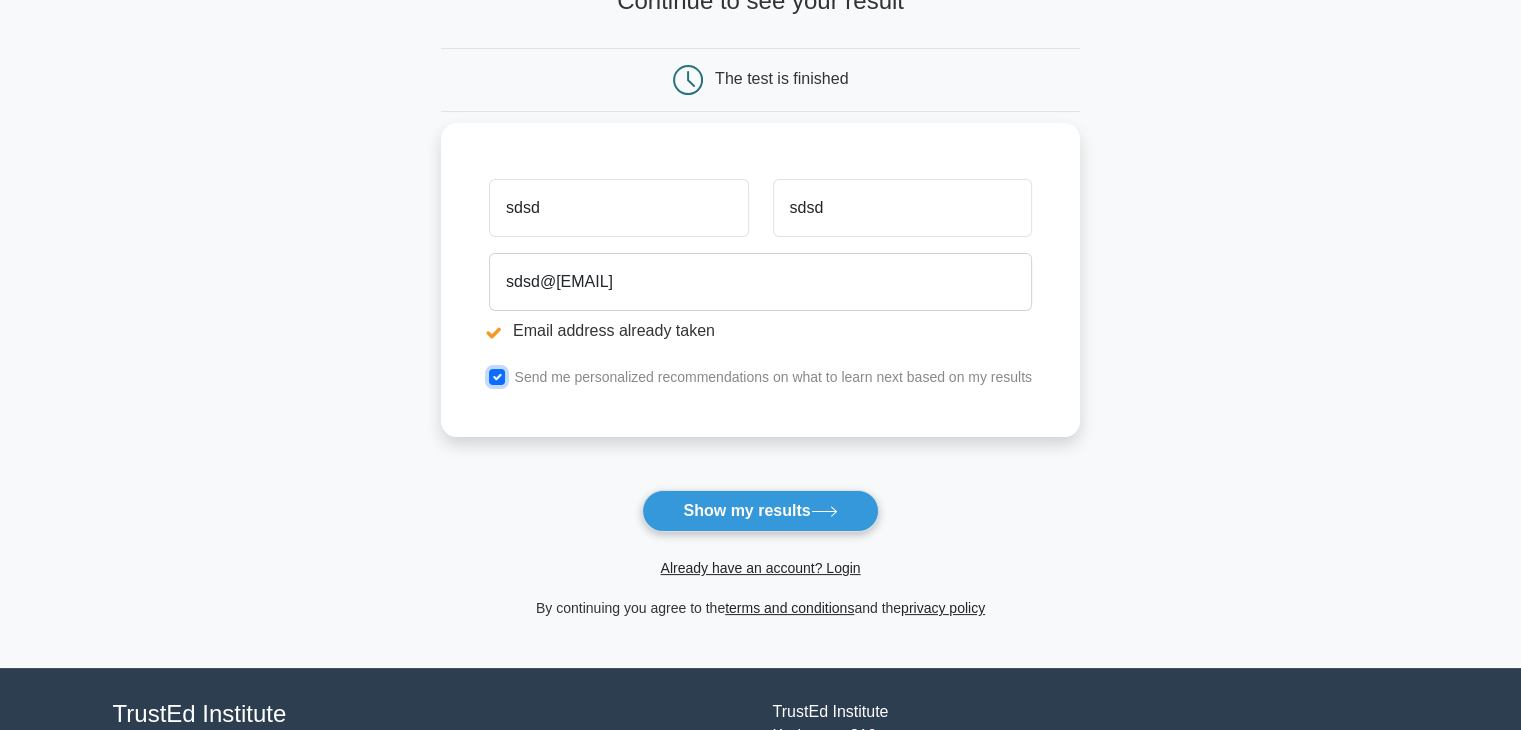 click at bounding box center (497, 377) 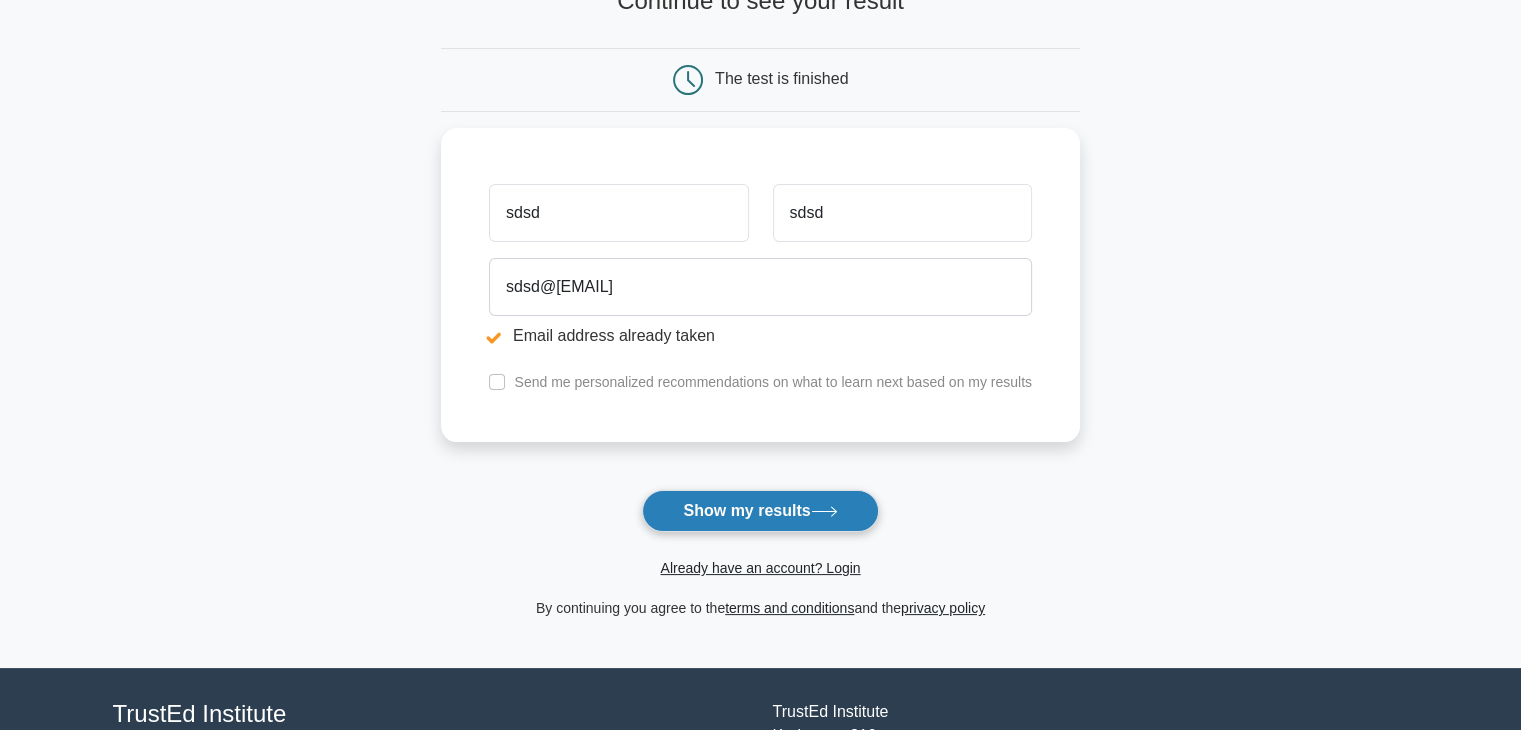 click on "Show my results" at bounding box center (760, 511) 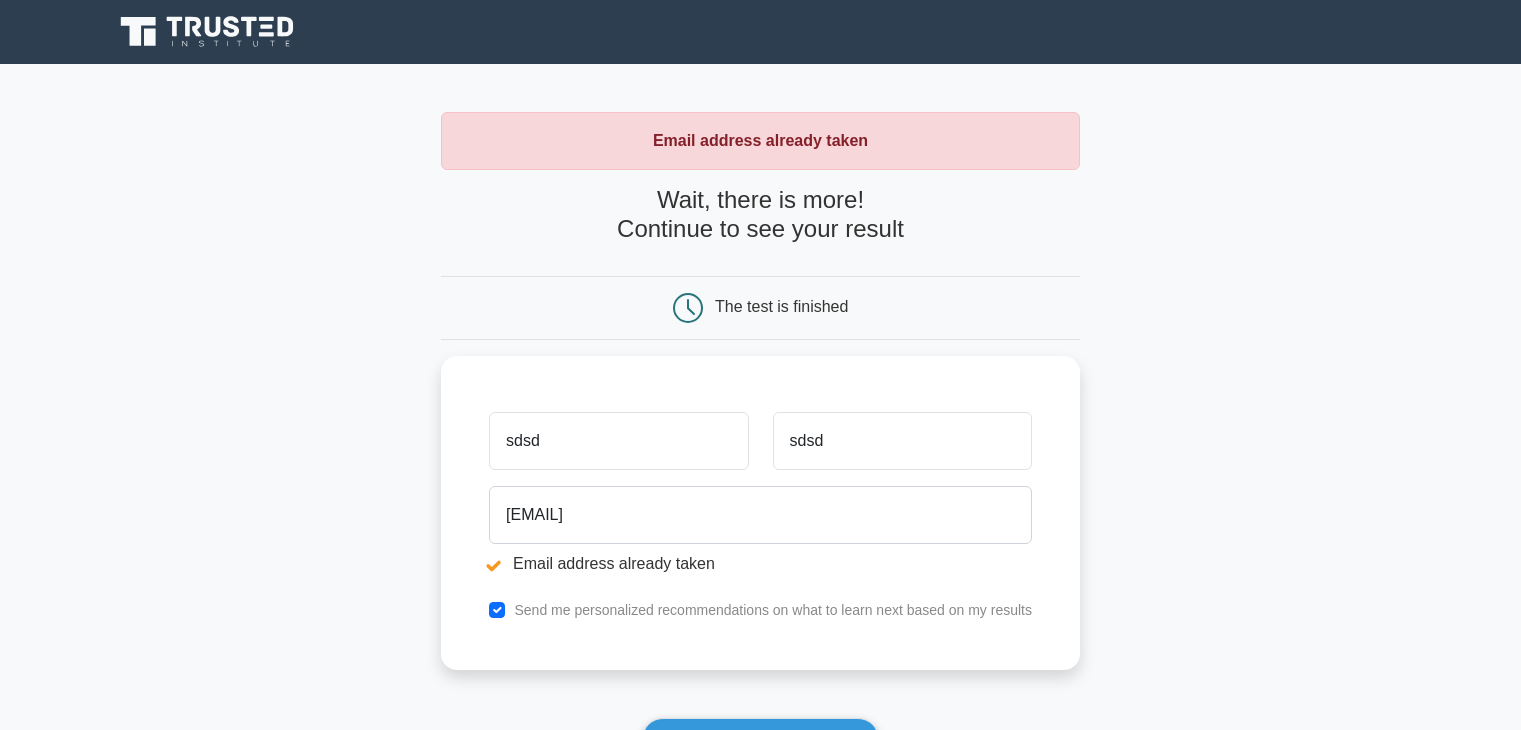 scroll, scrollTop: 0, scrollLeft: 0, axis: both 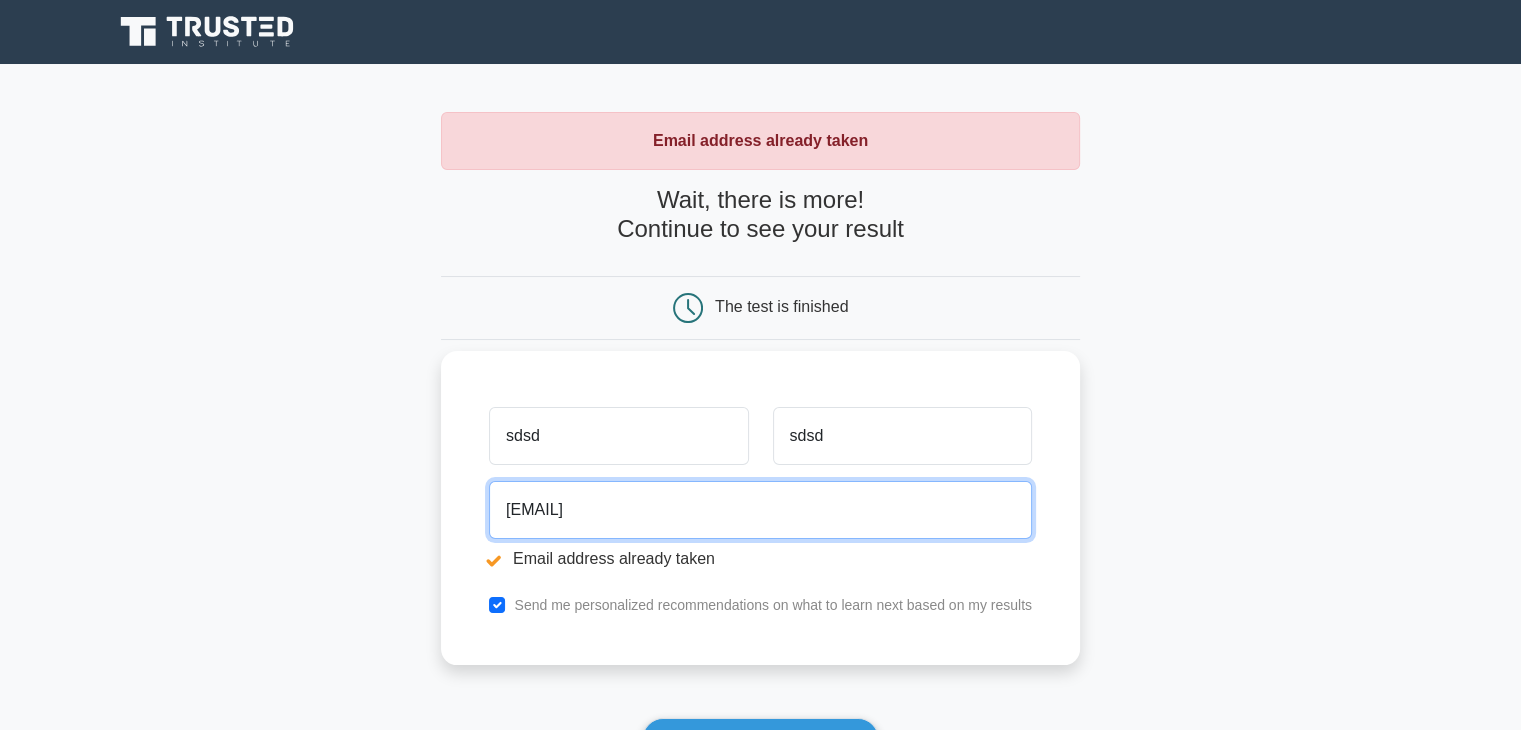 click on "sdsd@[EMAIL]" at bounding box center [760, 510] 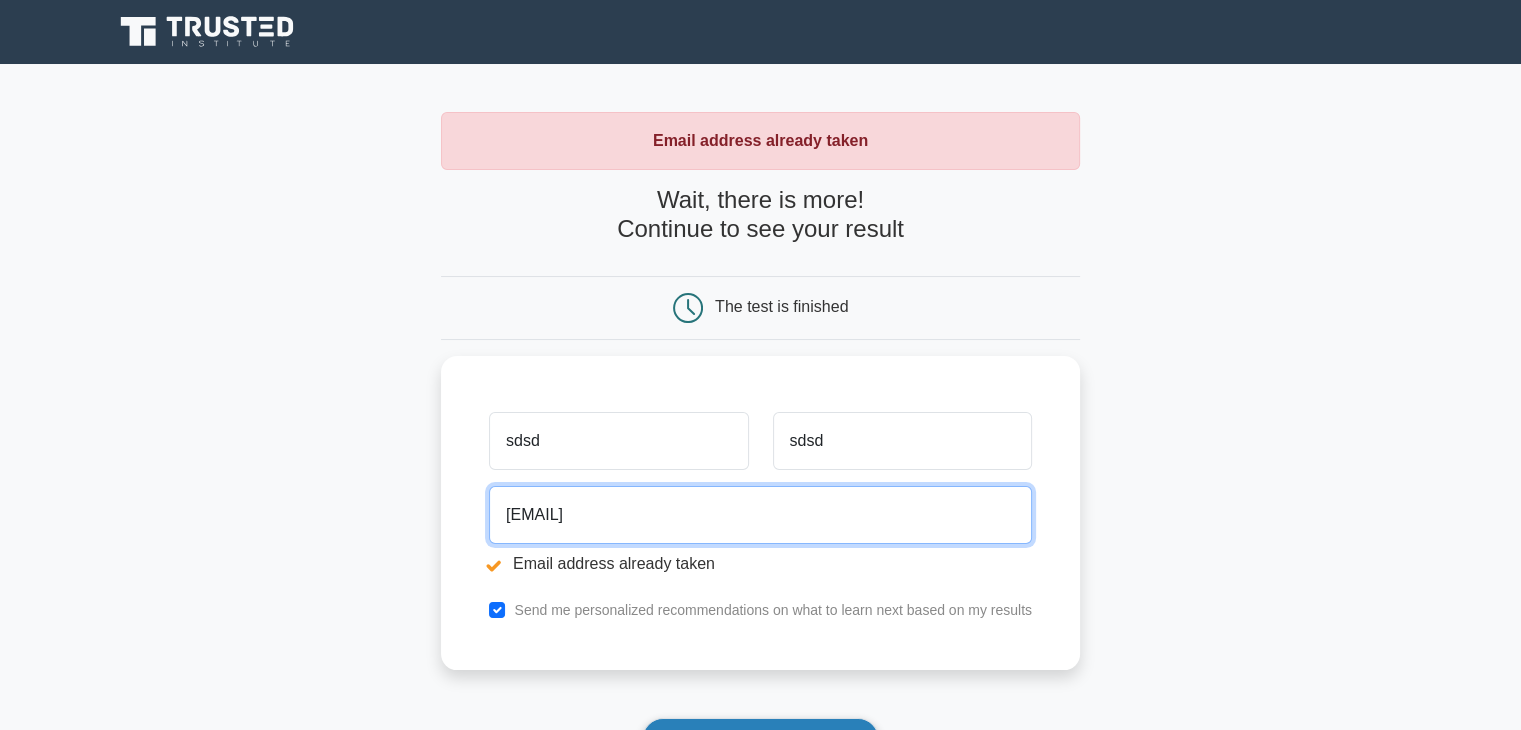 type on "sdsdg@gmail.com" 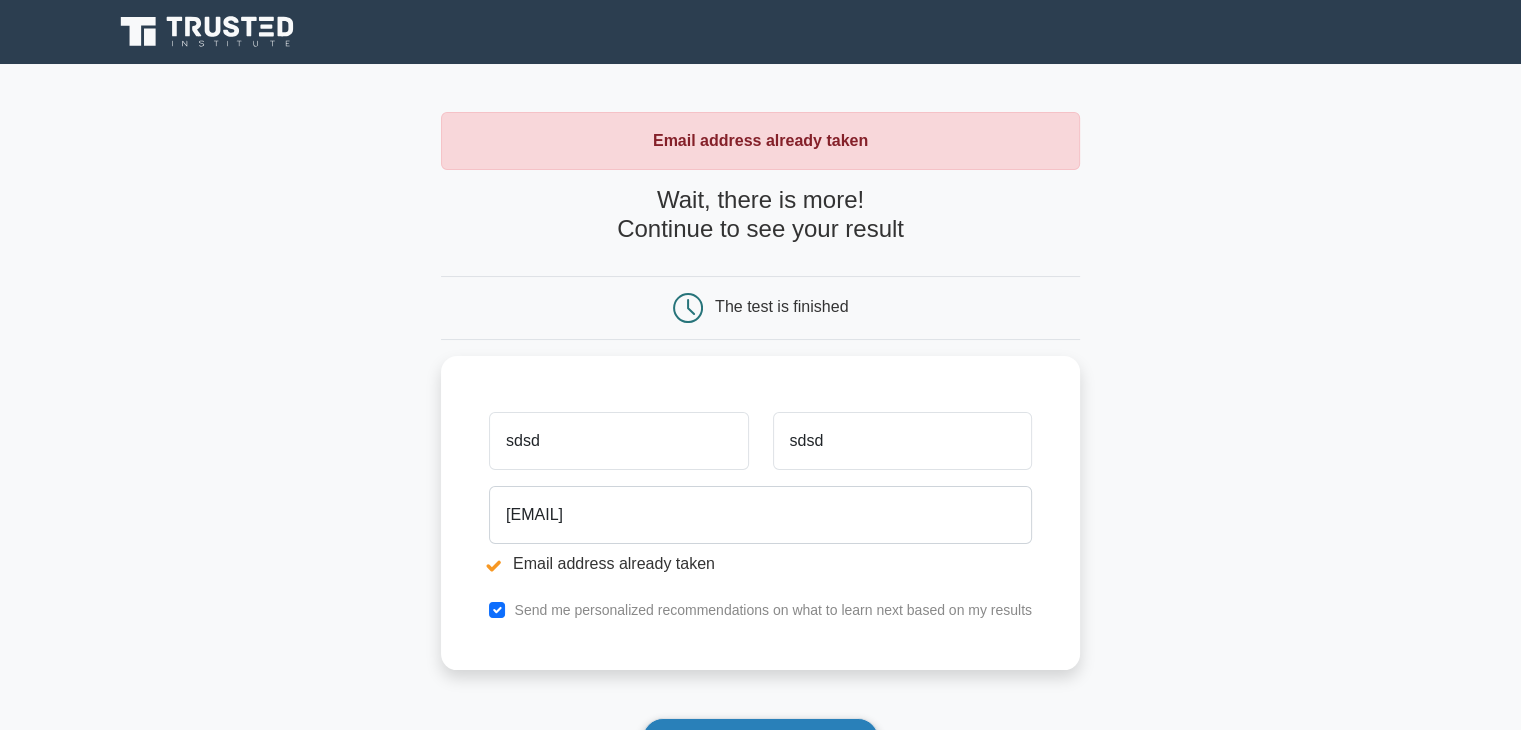click on "Show my results" at bounding box center [760, 739] 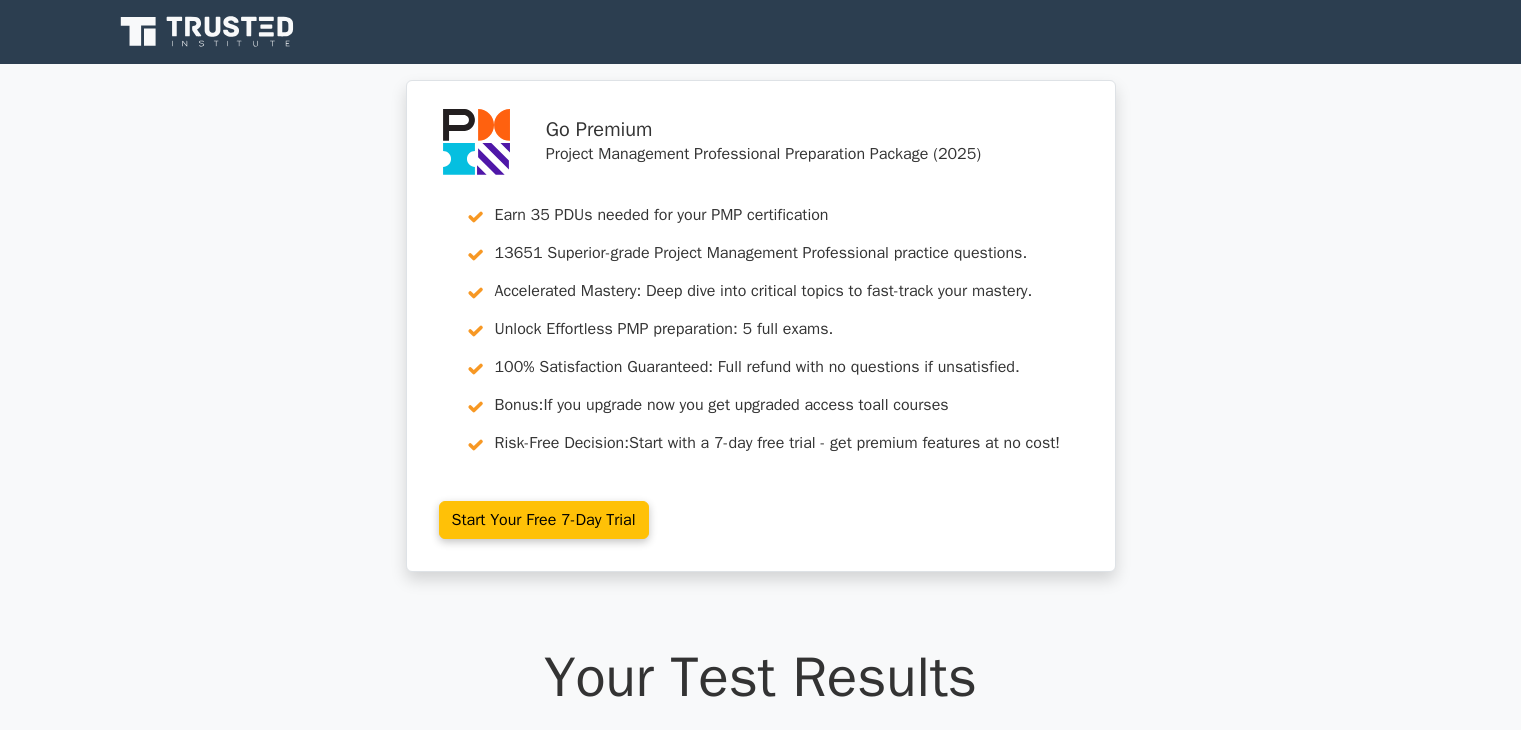 scroll, scrollTop: 0, scrollLeft: 0, axis: both 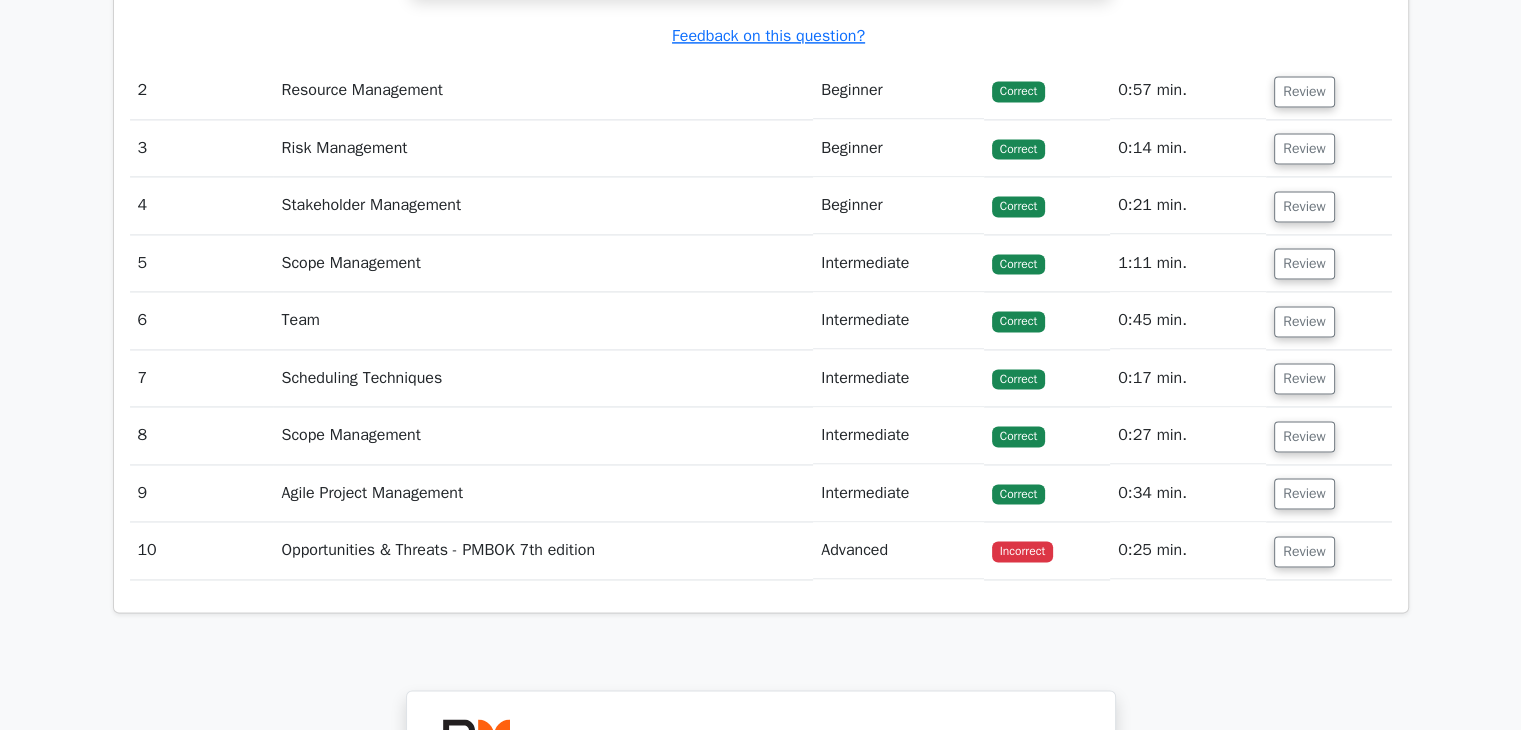 click on "Opportunities & Threats - PMBOK 7th edition" at bounding box center (543, 550) 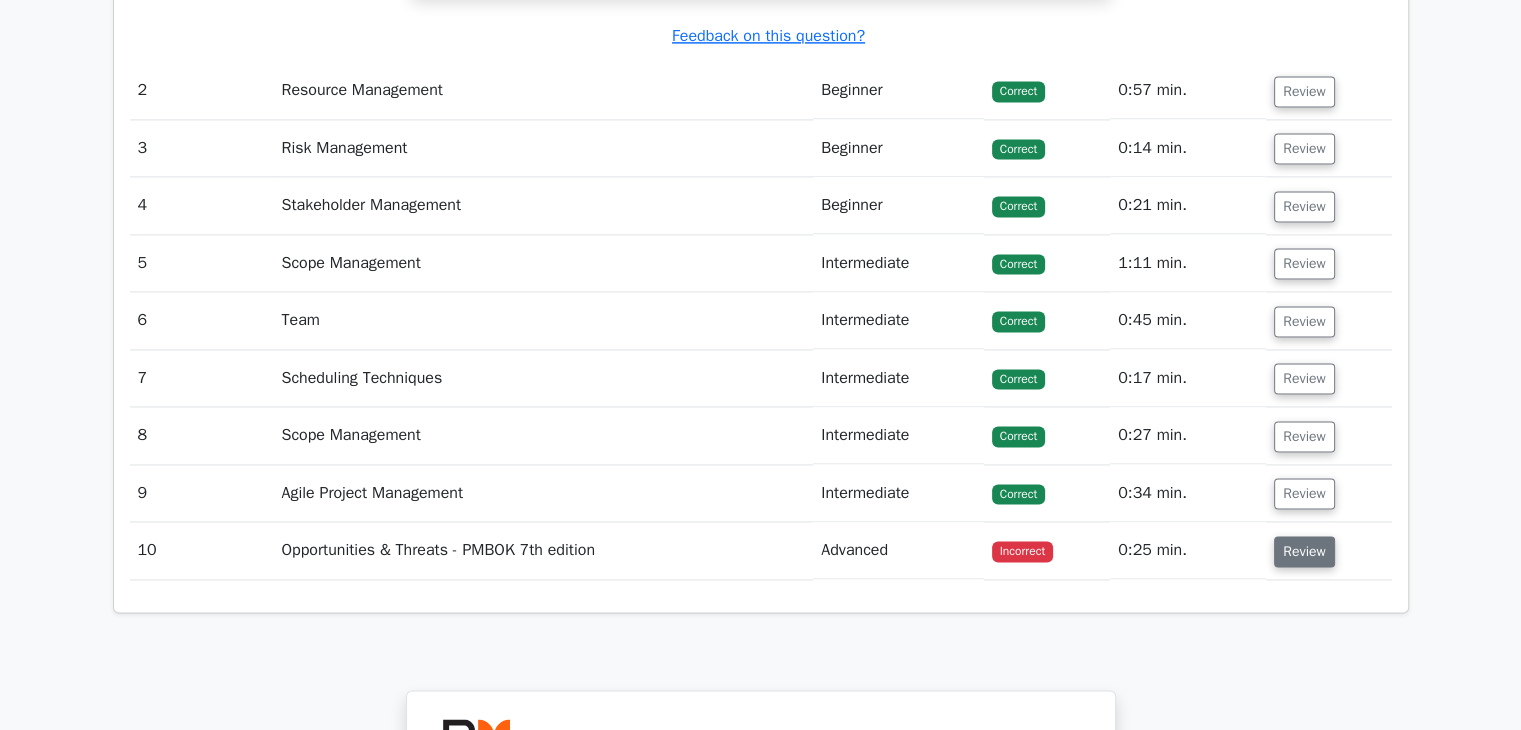 click on "Review" at bounding box center (1304, 551) 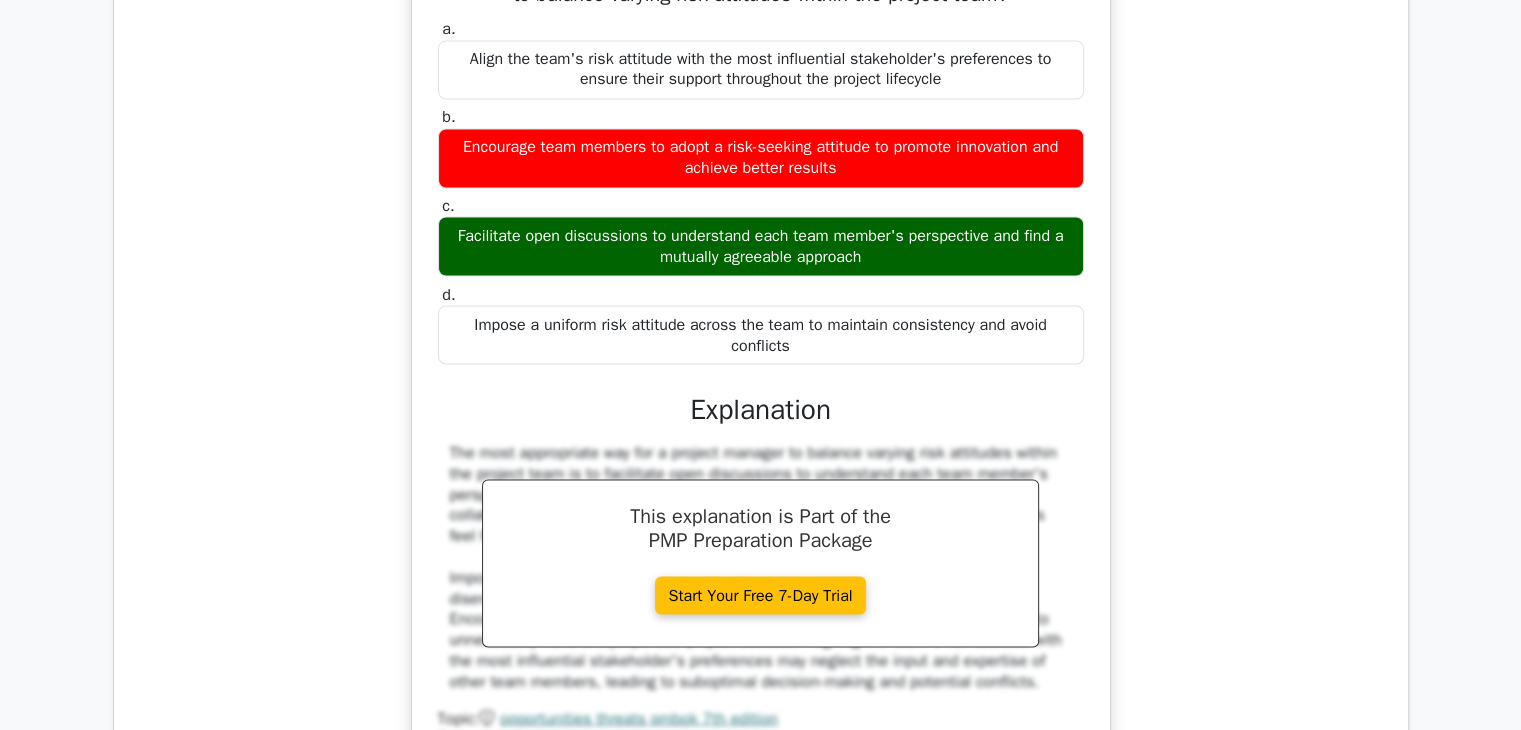 scroll, scrollTop: 3576, scrollLeft: 0, axis: vertical 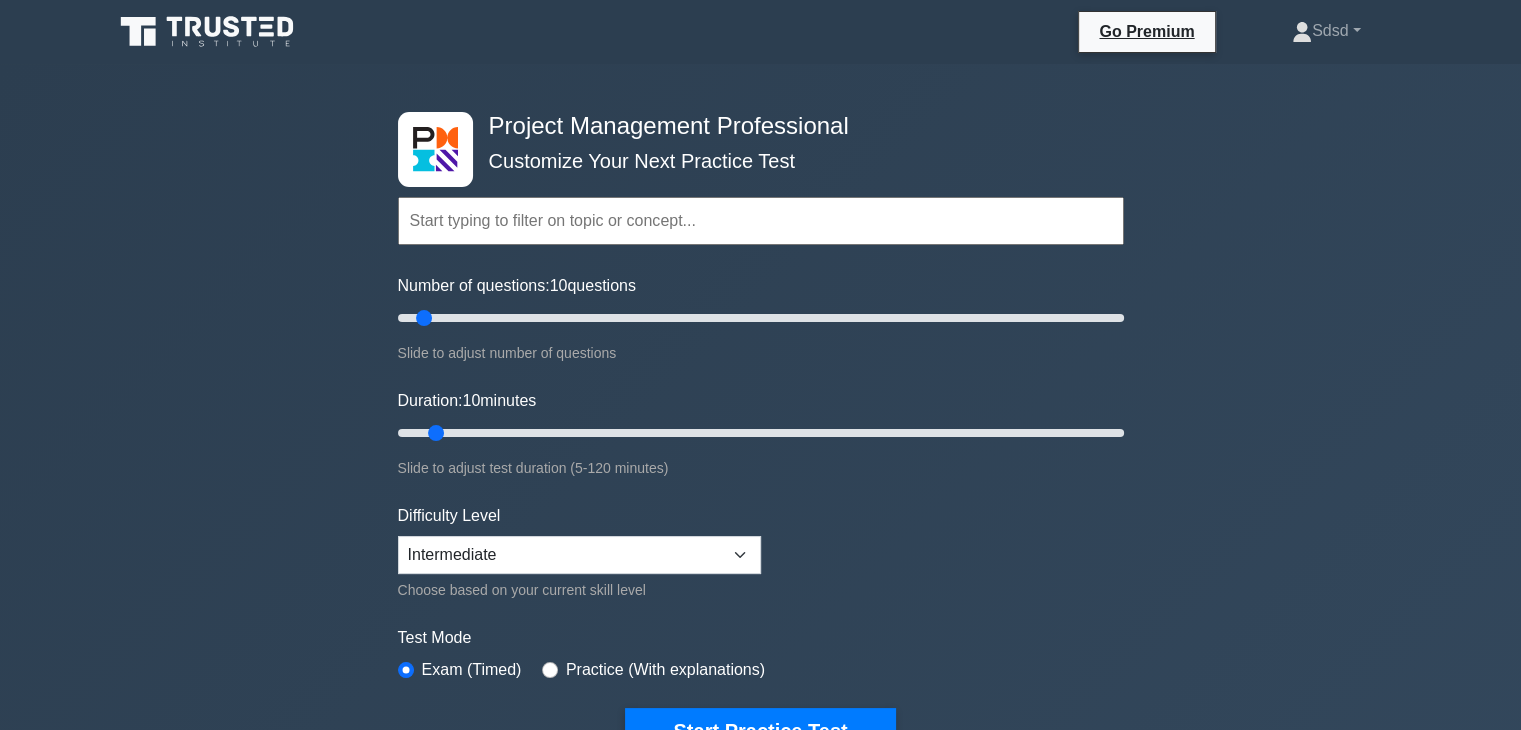 click on "Number of questions:  10  questions
Slide to adjust number of questions" at bounding box center (761, 319) 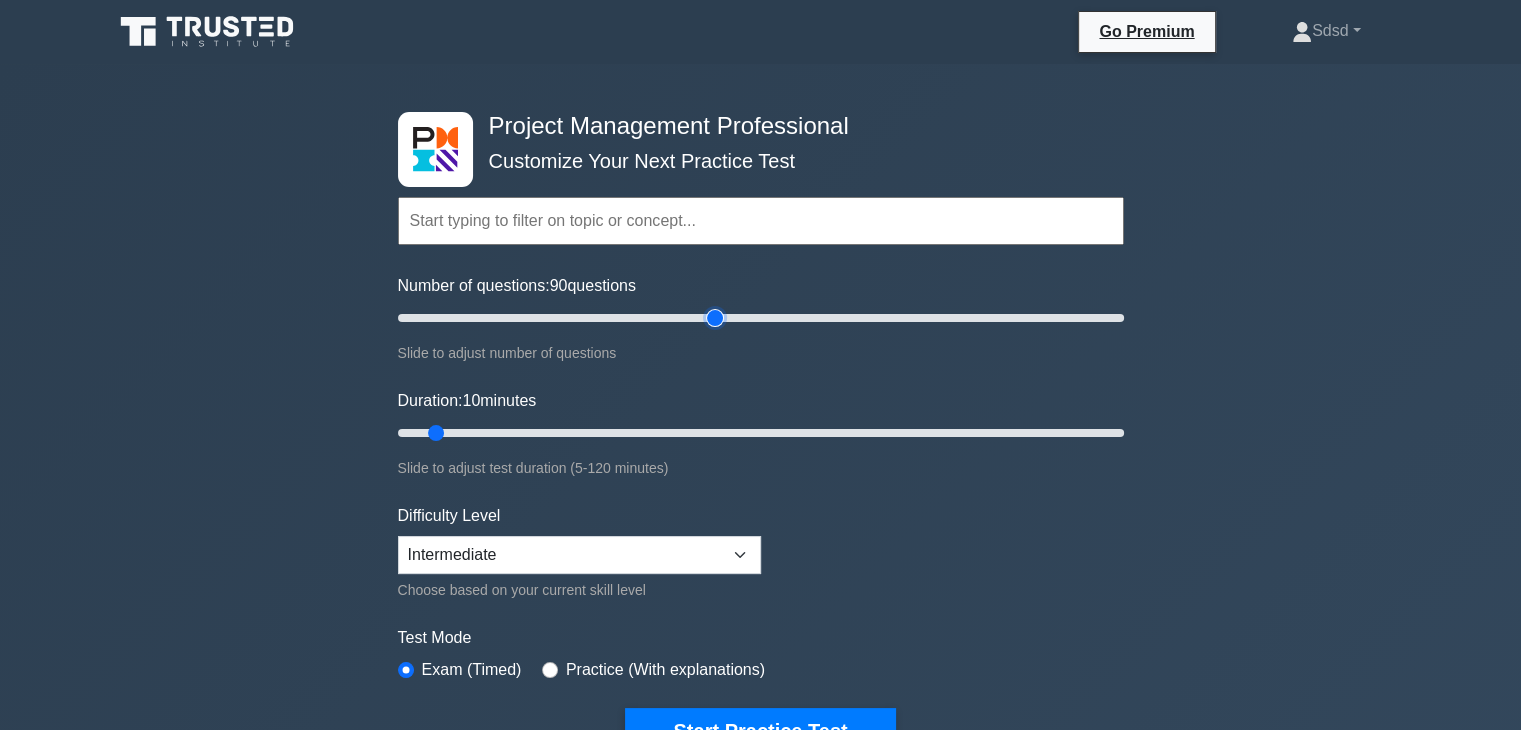 click on "Number of questions:  90  questions" at bounding box center (761, 318) 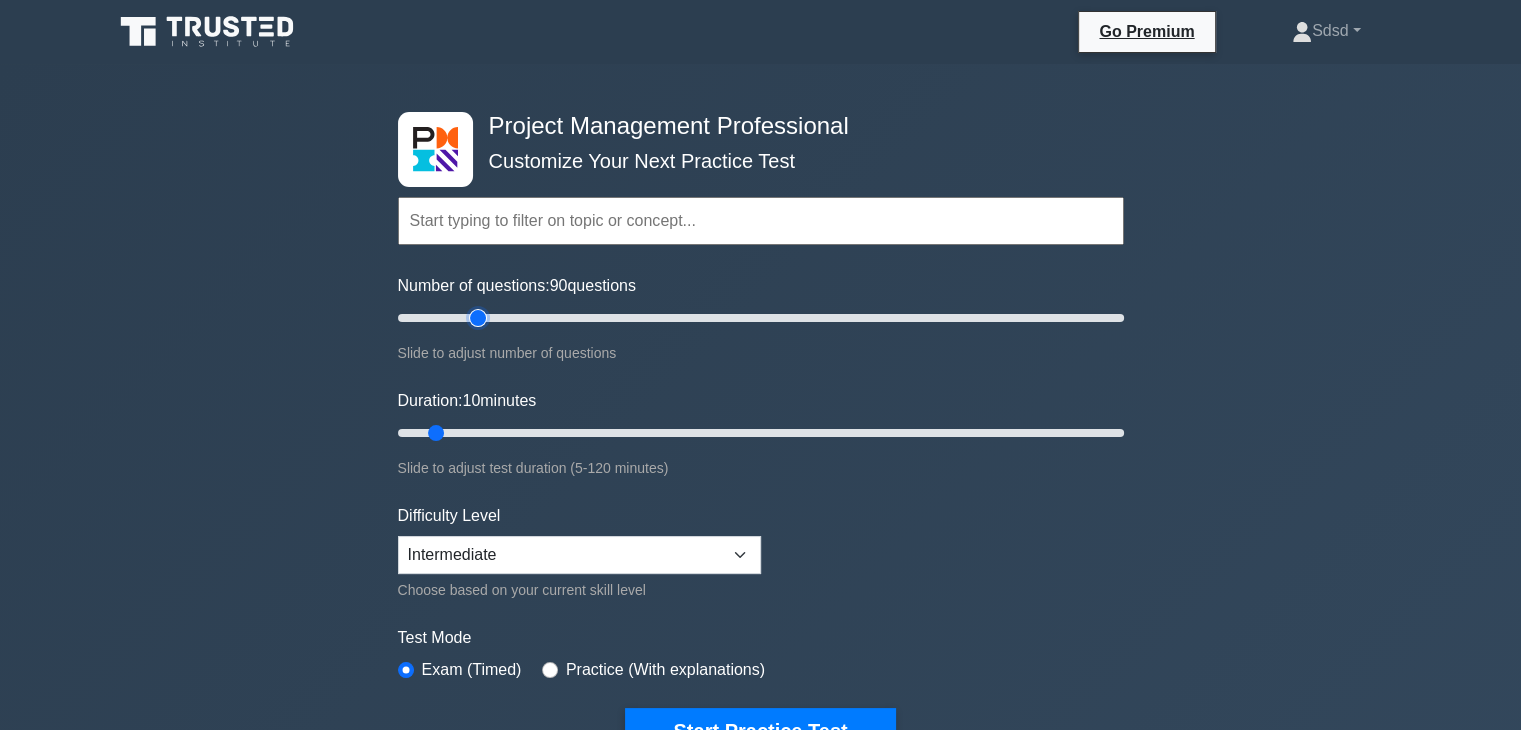 type on "25" 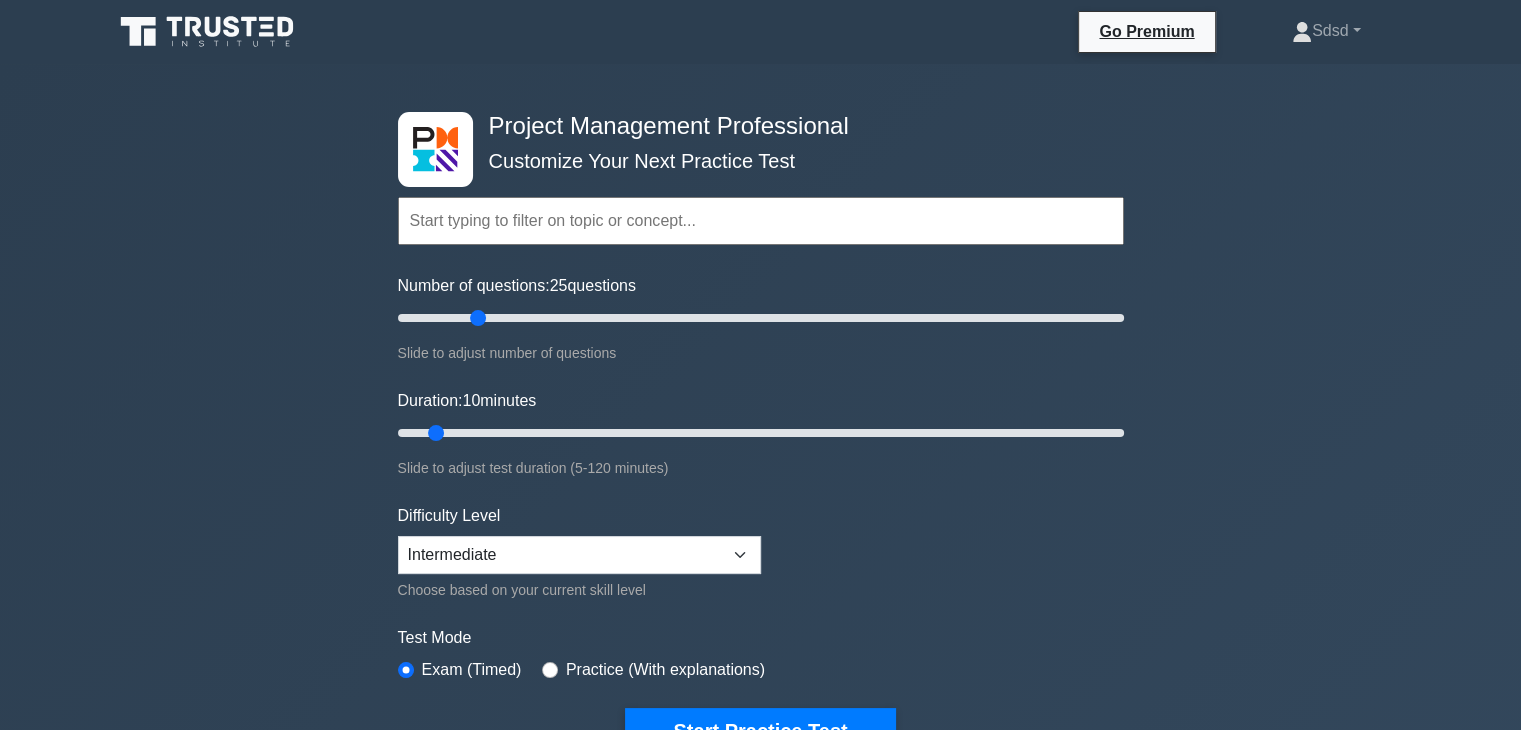 click on "Duration:  10  minutes
Slide to adjust test duration (5-120 minutes)" at bounding box center (761, 434) 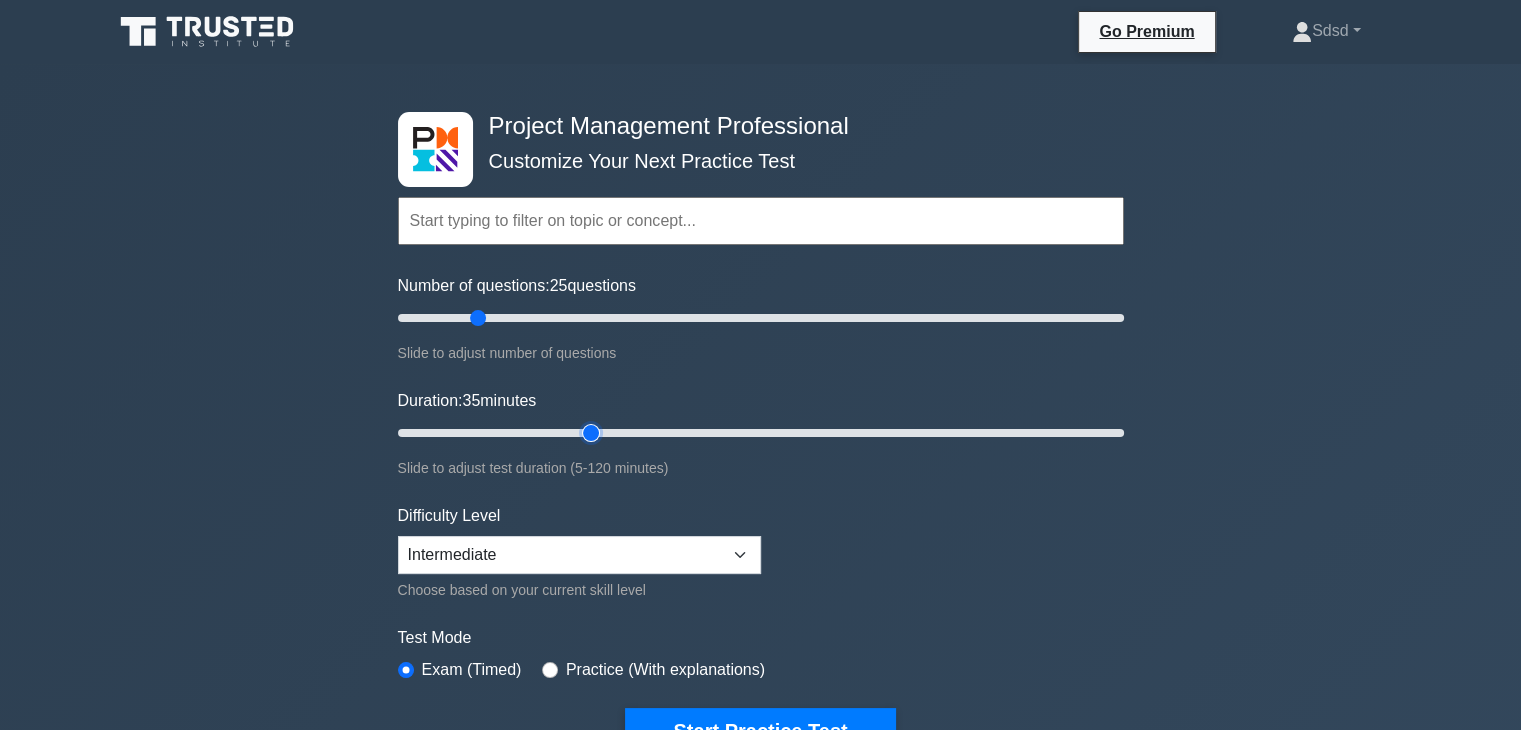 click on "Duration:  35  minutes" at bounding box center (761, 433) 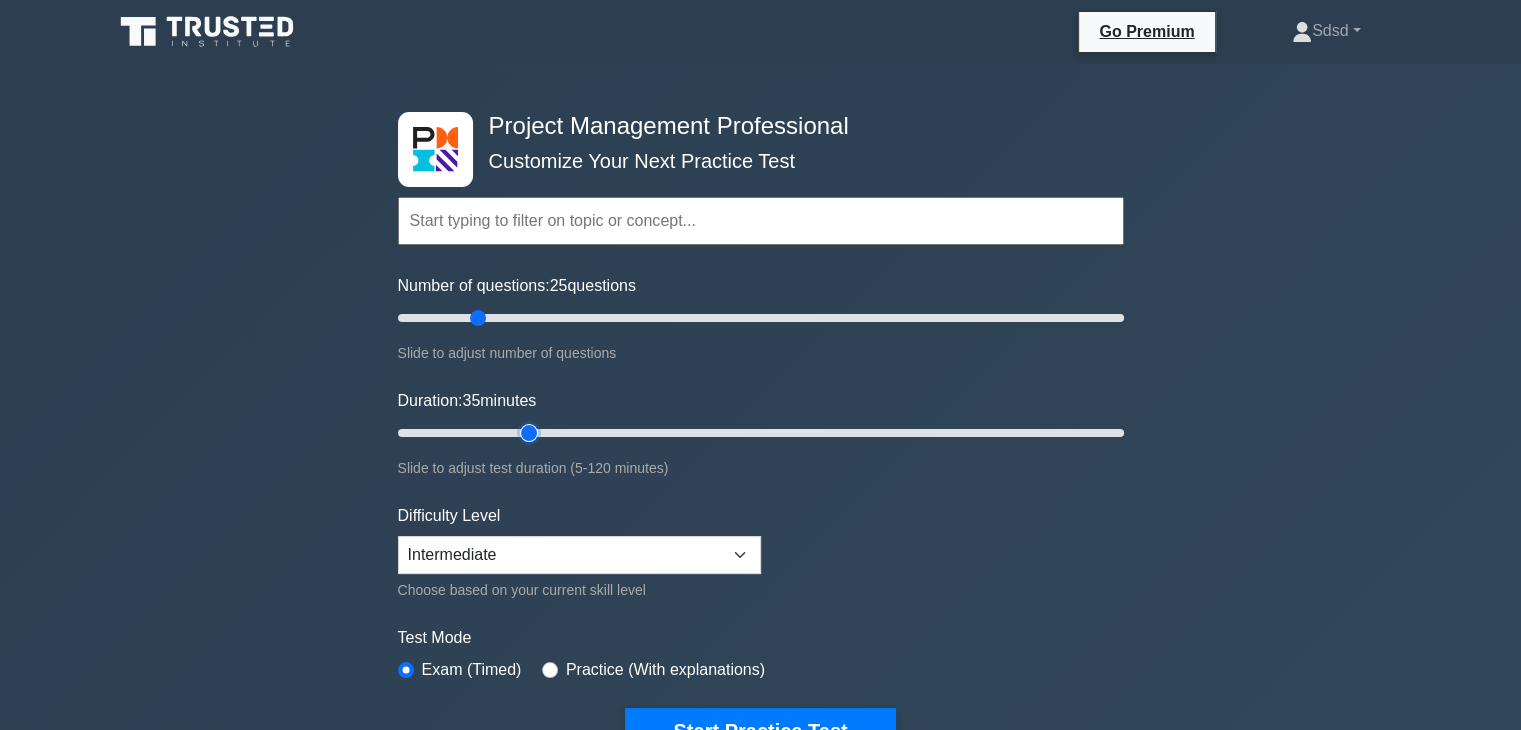 click on "Duration:  35  minutes" at bounding box center (761, 433) 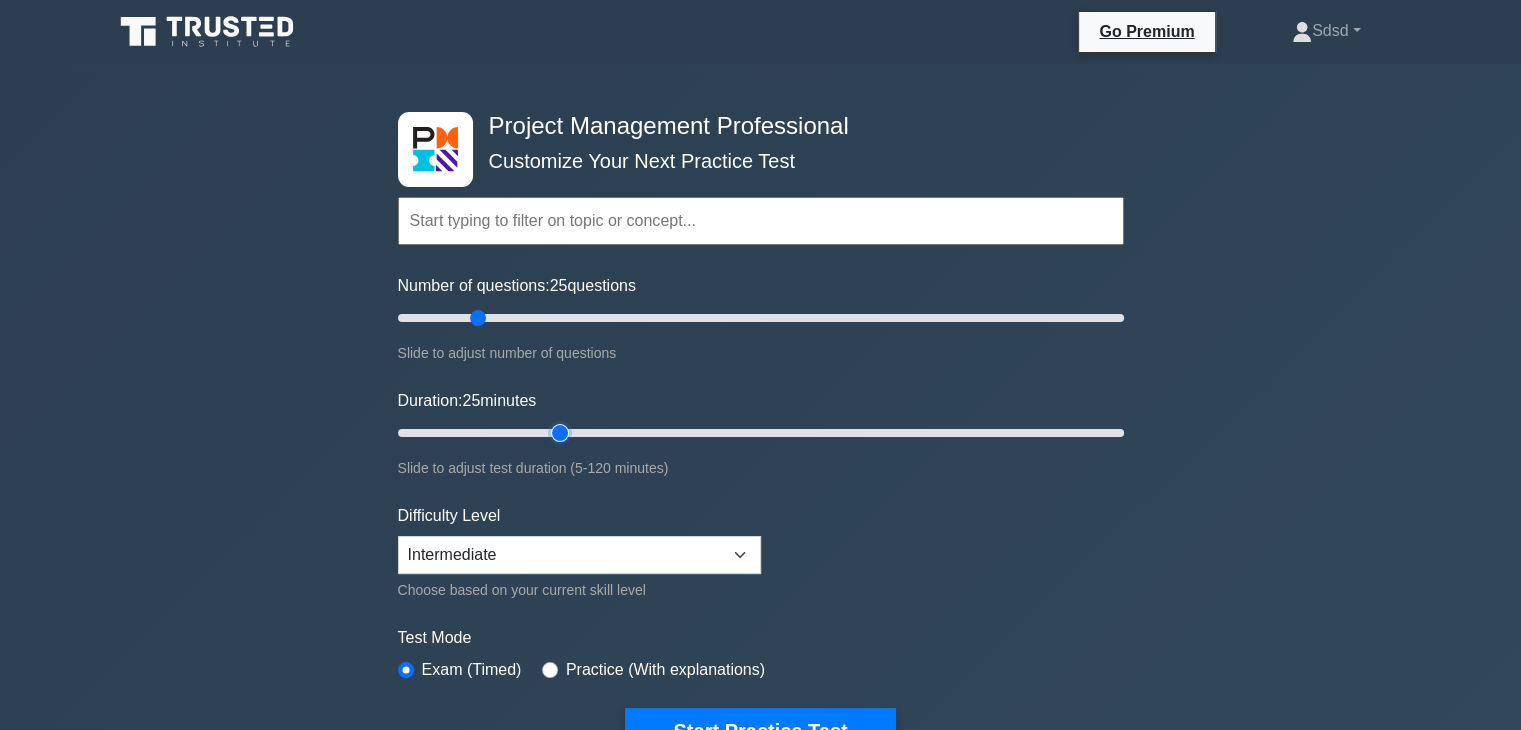 click on "Duration:  25  minutes" at bounding box center (761, 433) 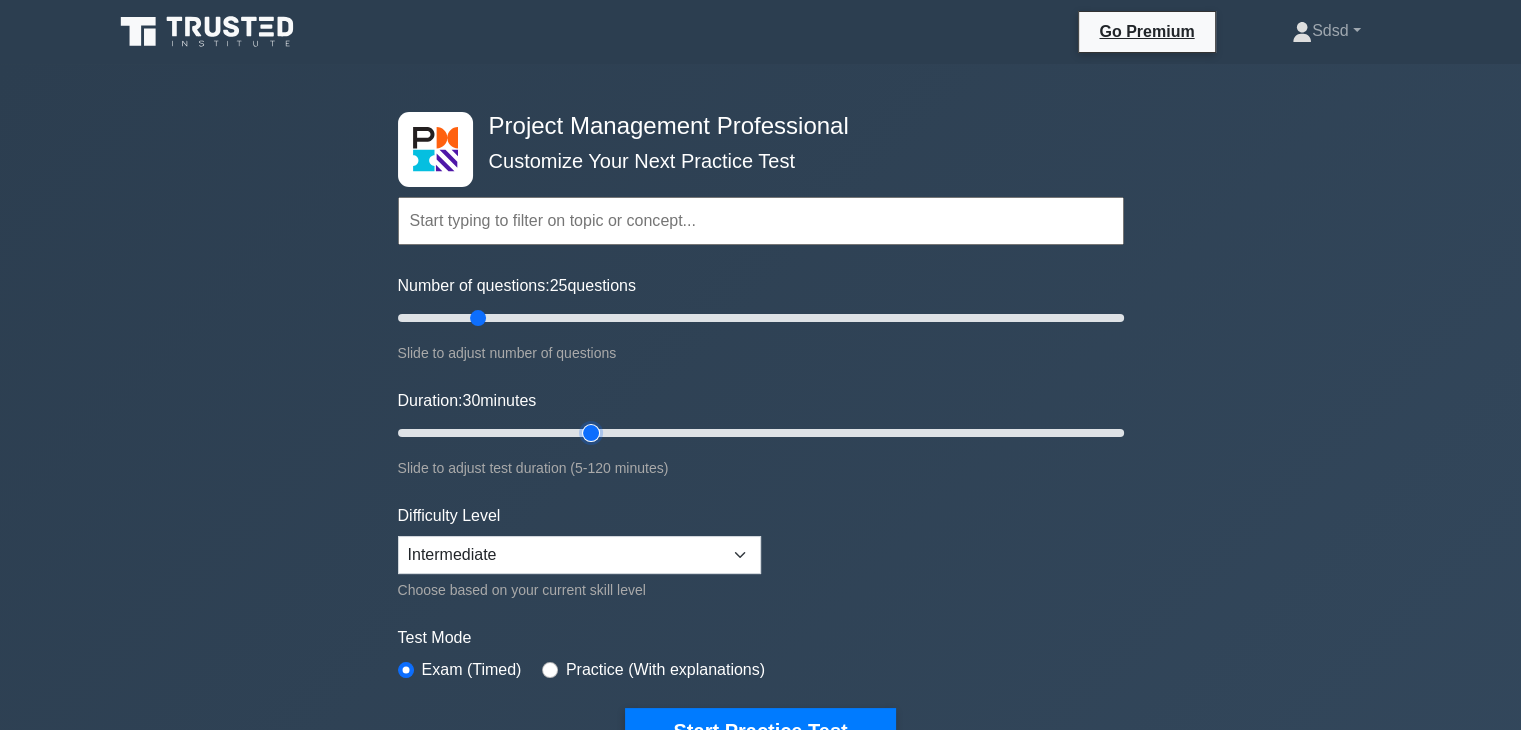 type on "35" 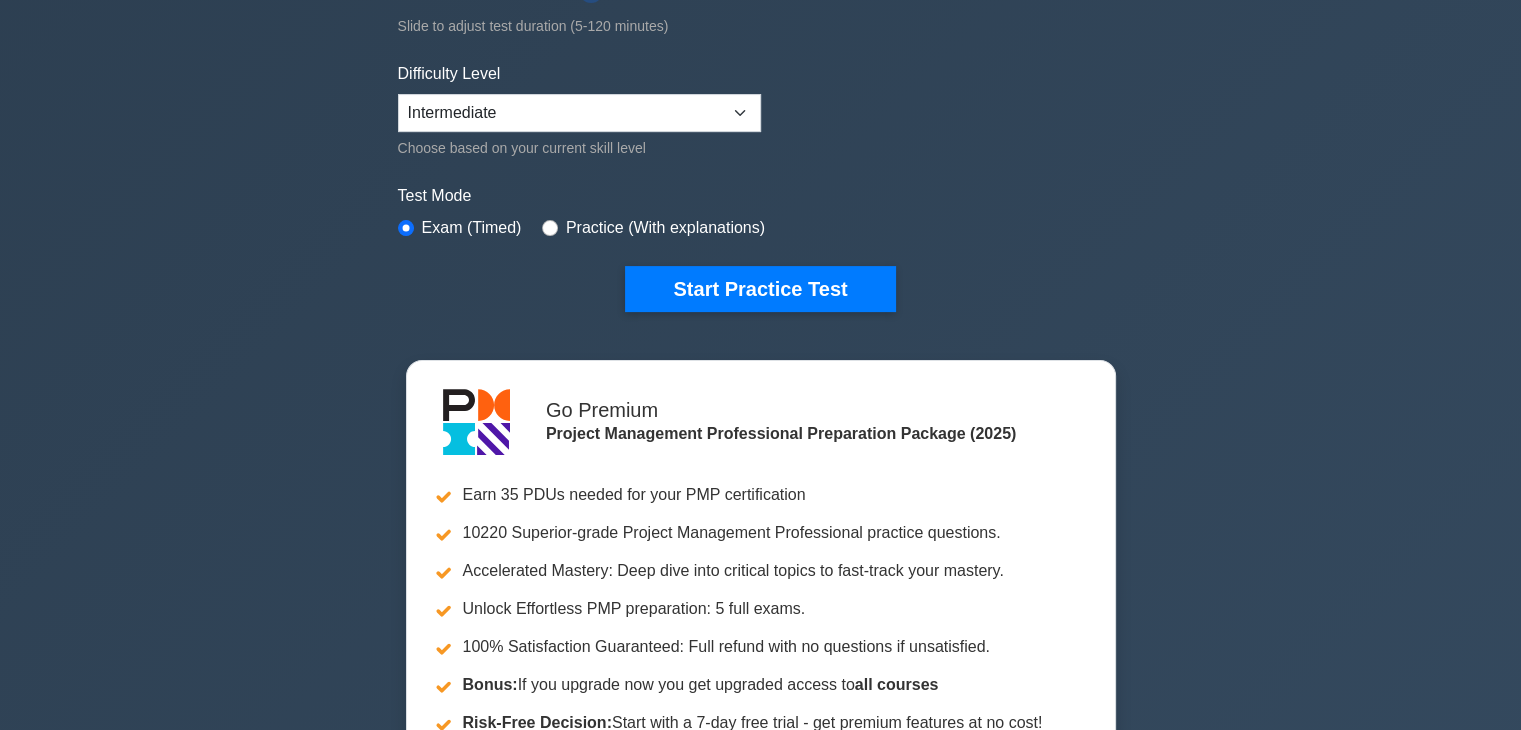 scroll, scrollTop: 636, scrollLeft: 0, axis: vertical 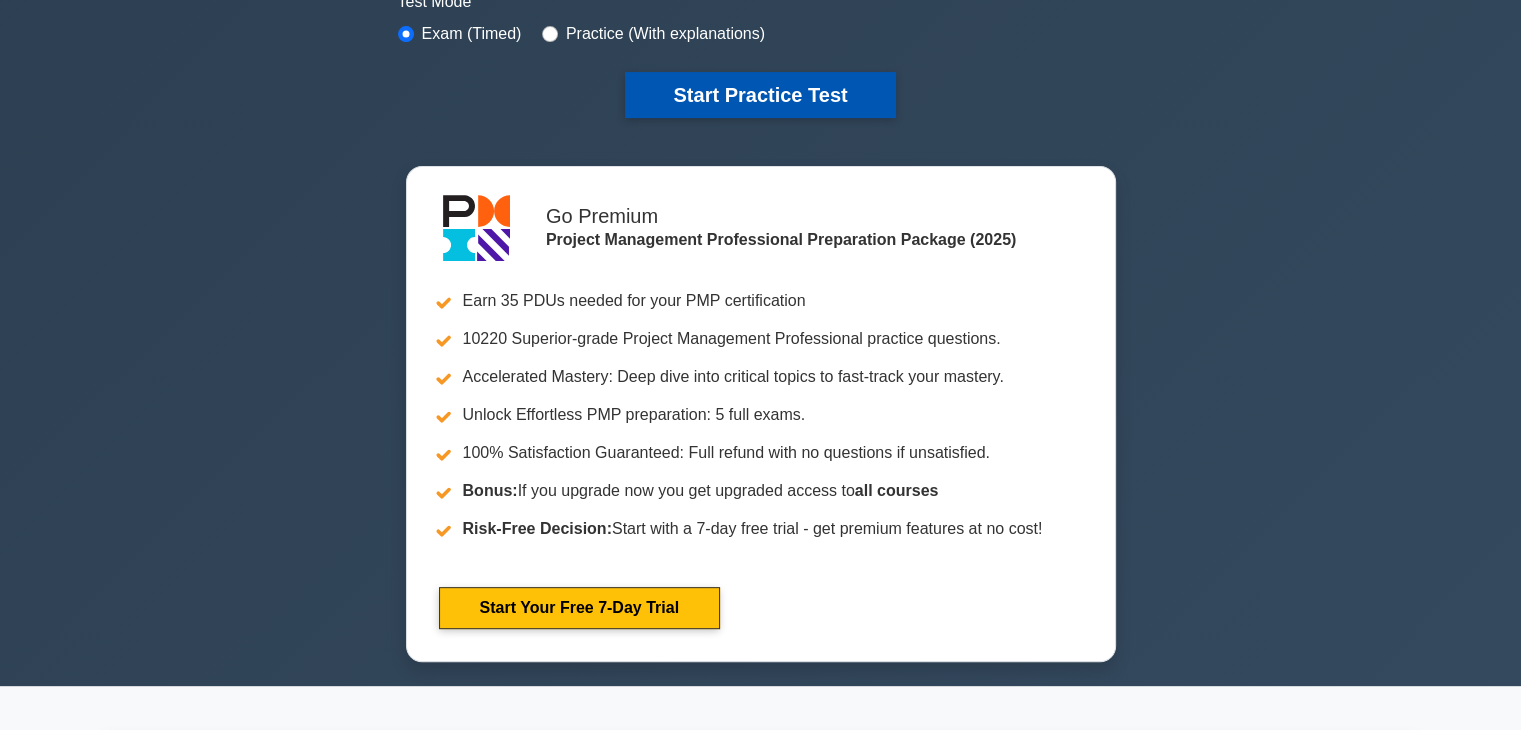 click on "Start Practice Test" at bounding box center (760, 95) 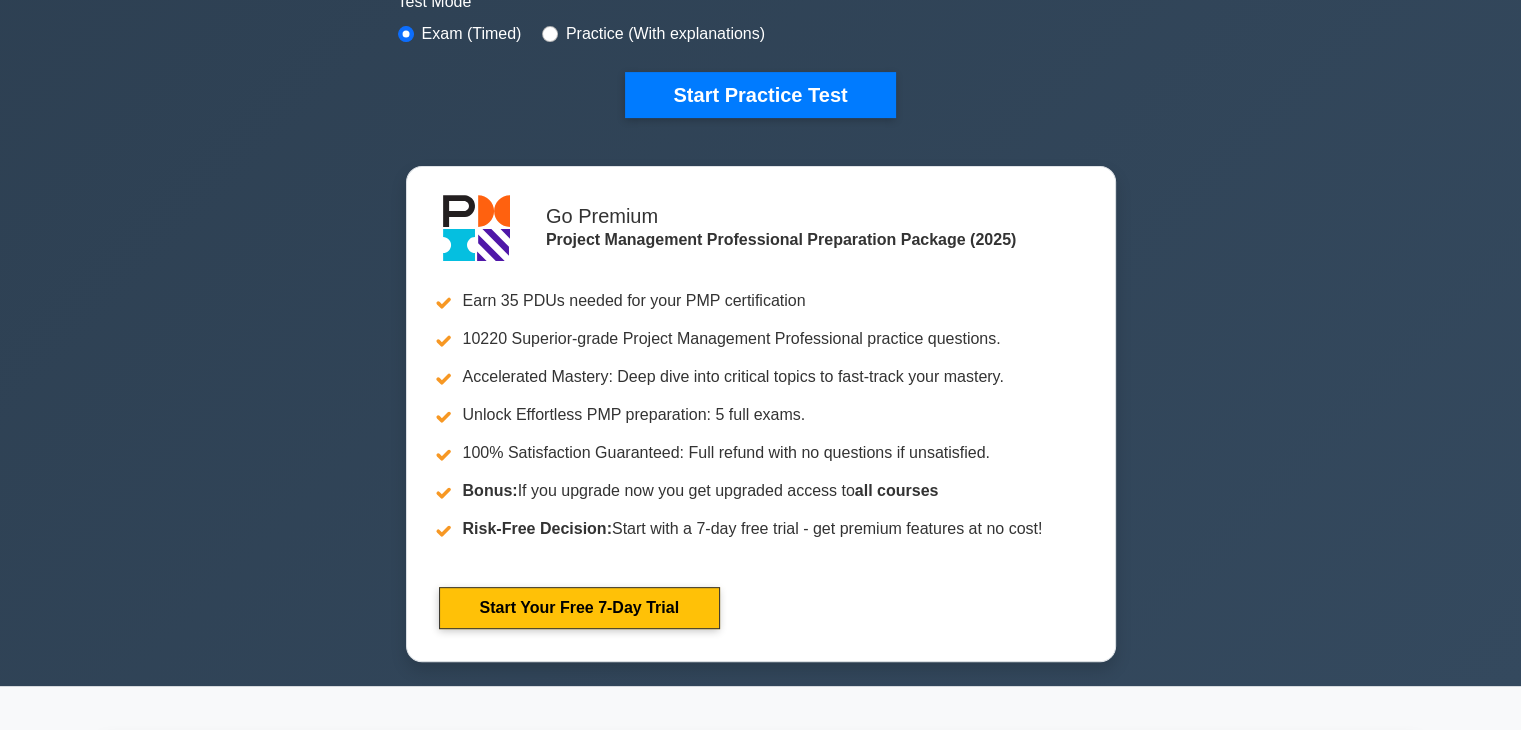 scroll, scrollTop: 1274, scrollLeft: 0, axis: vertical 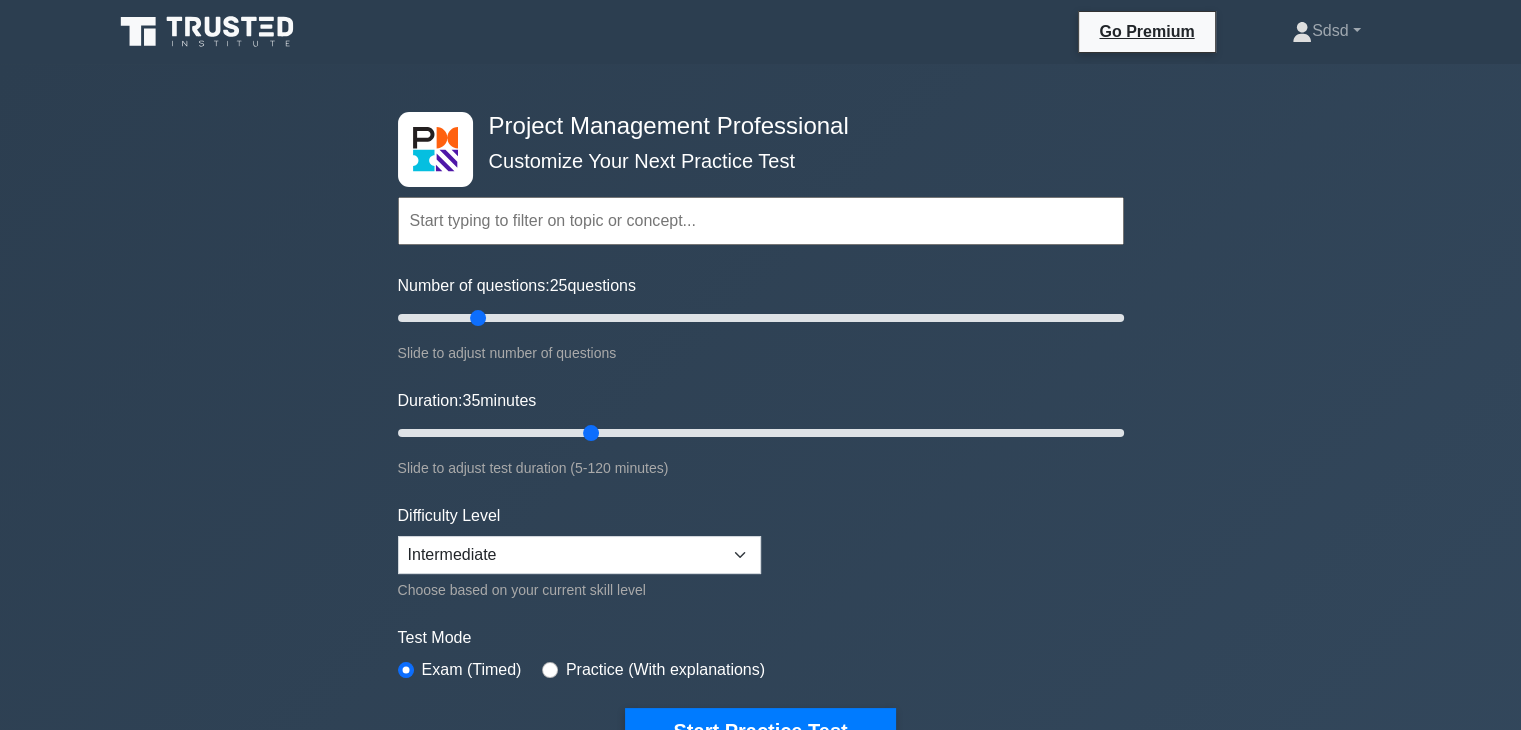 click on "Choose based on your current skill level" at bounding box center (579, 590) 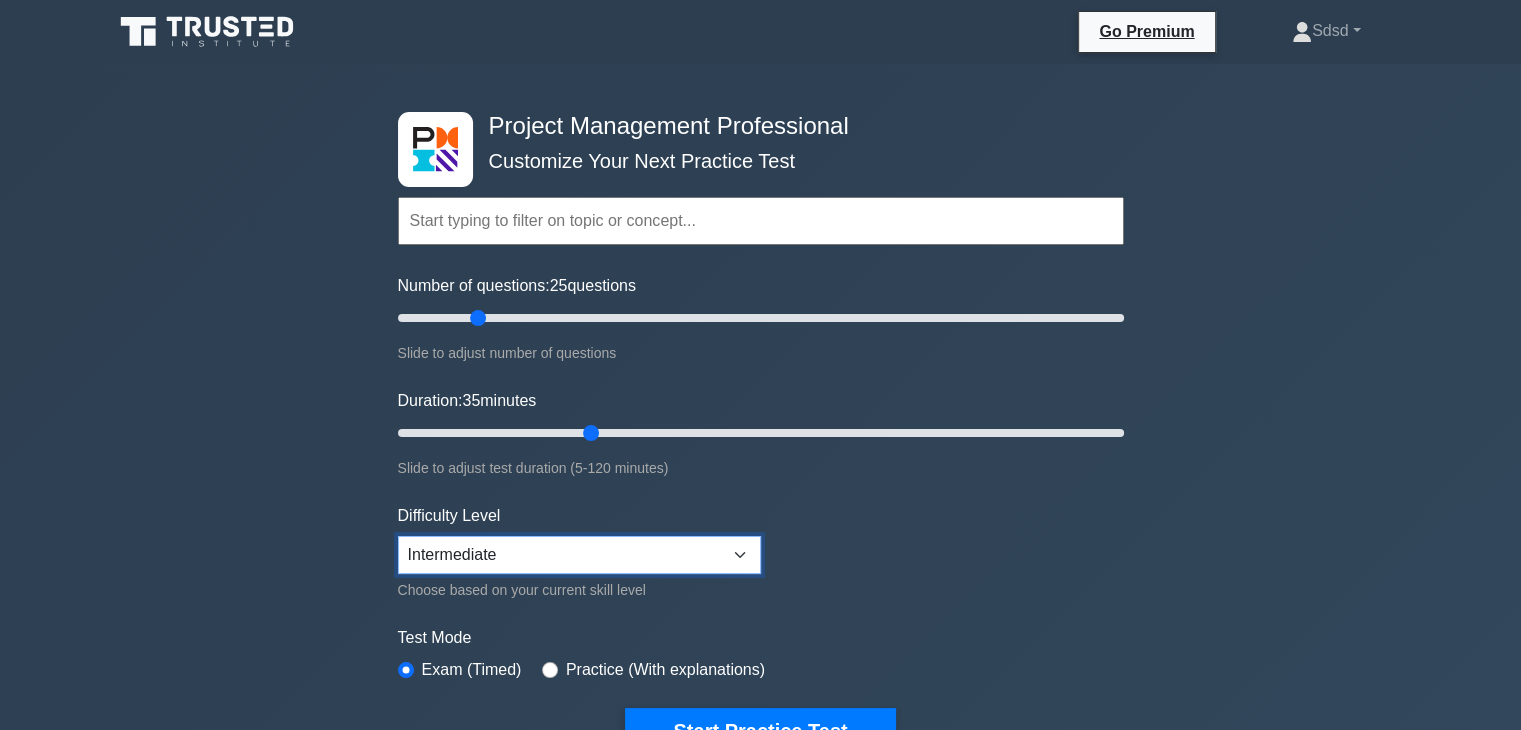 click on "Beginner
Intermediate
Expert" at bounding box center (579, 555) 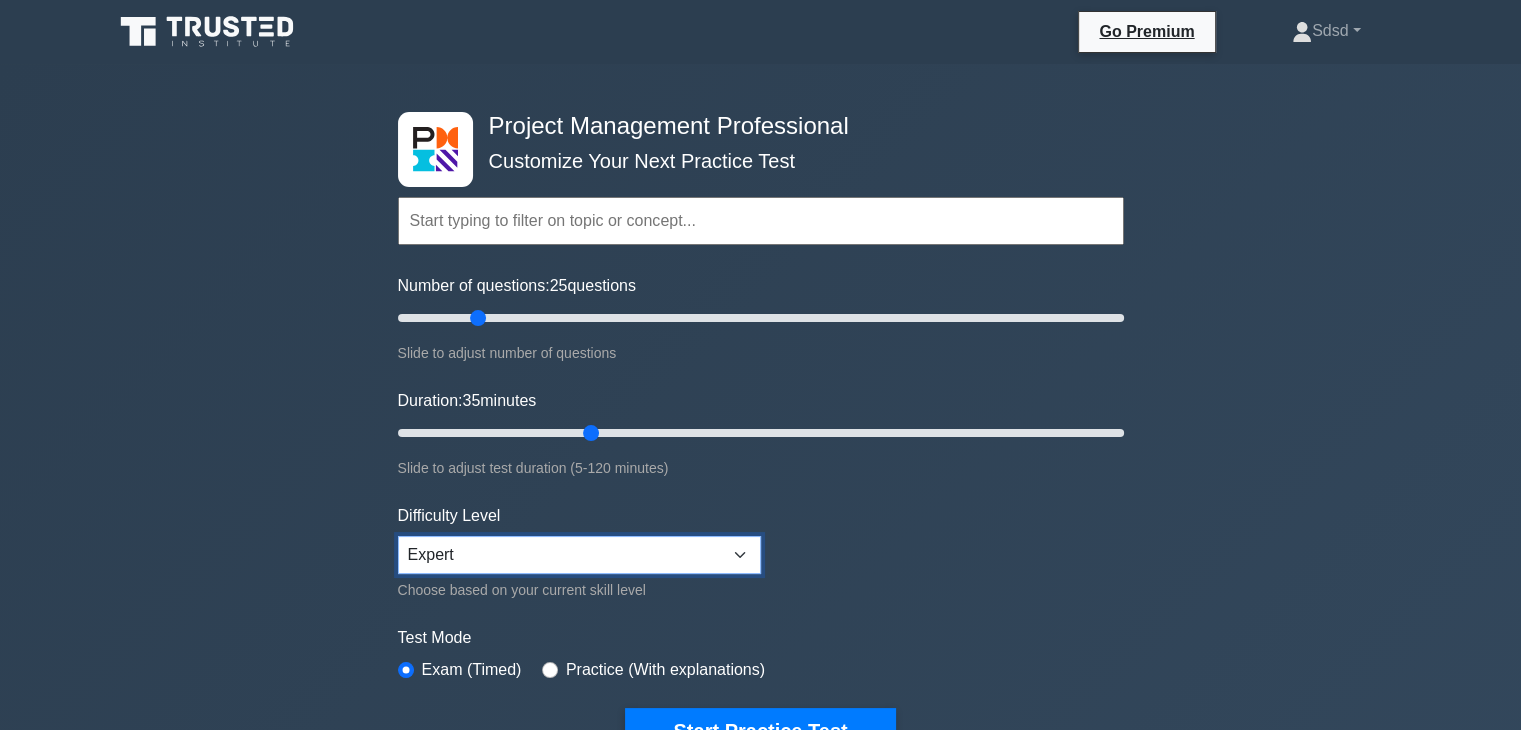 click on "Beginner
Intermediate
Expert" at bounding box center [579, 555] 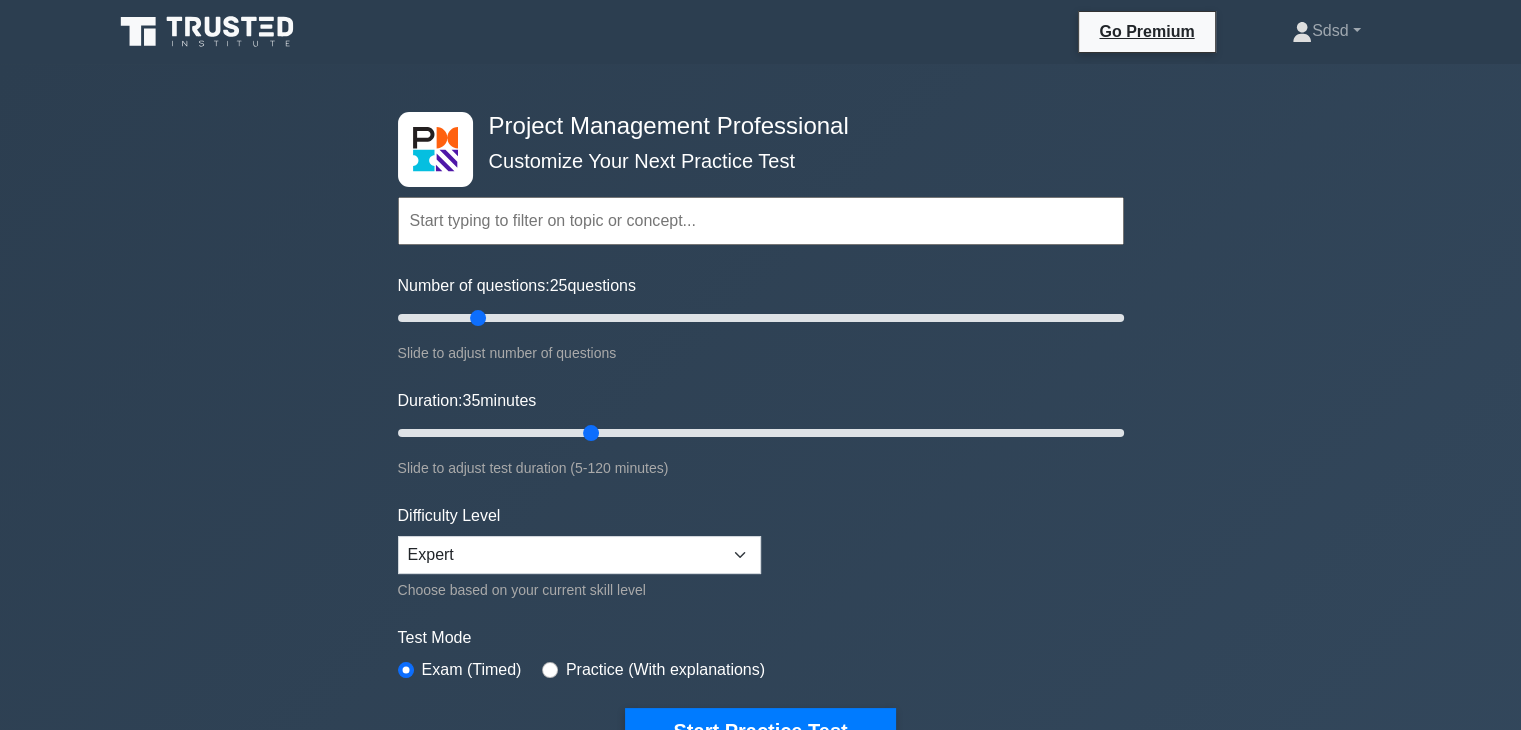 click on "Practice (With explanations)" at bounding box center [665, 670] 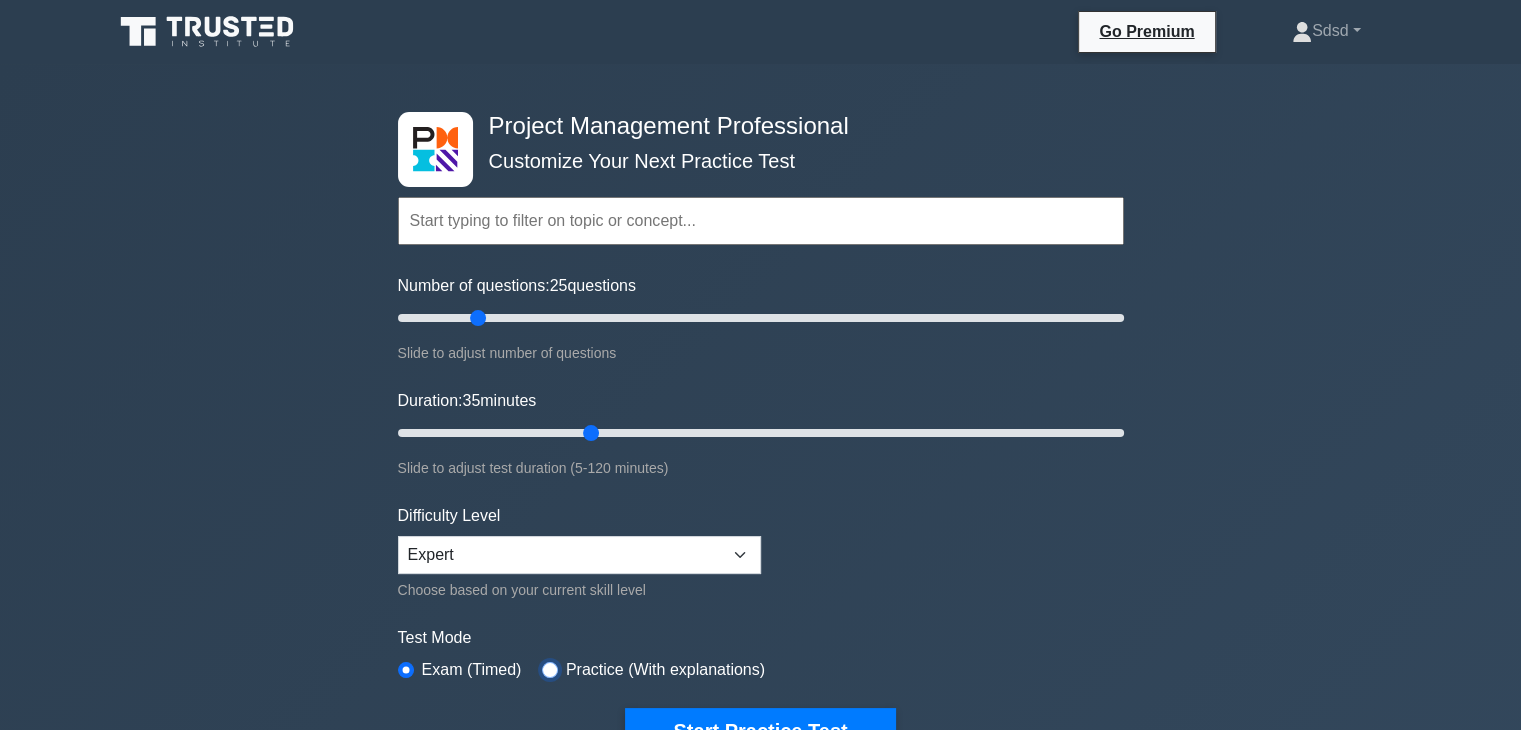 click at bounding box center (550, 670) 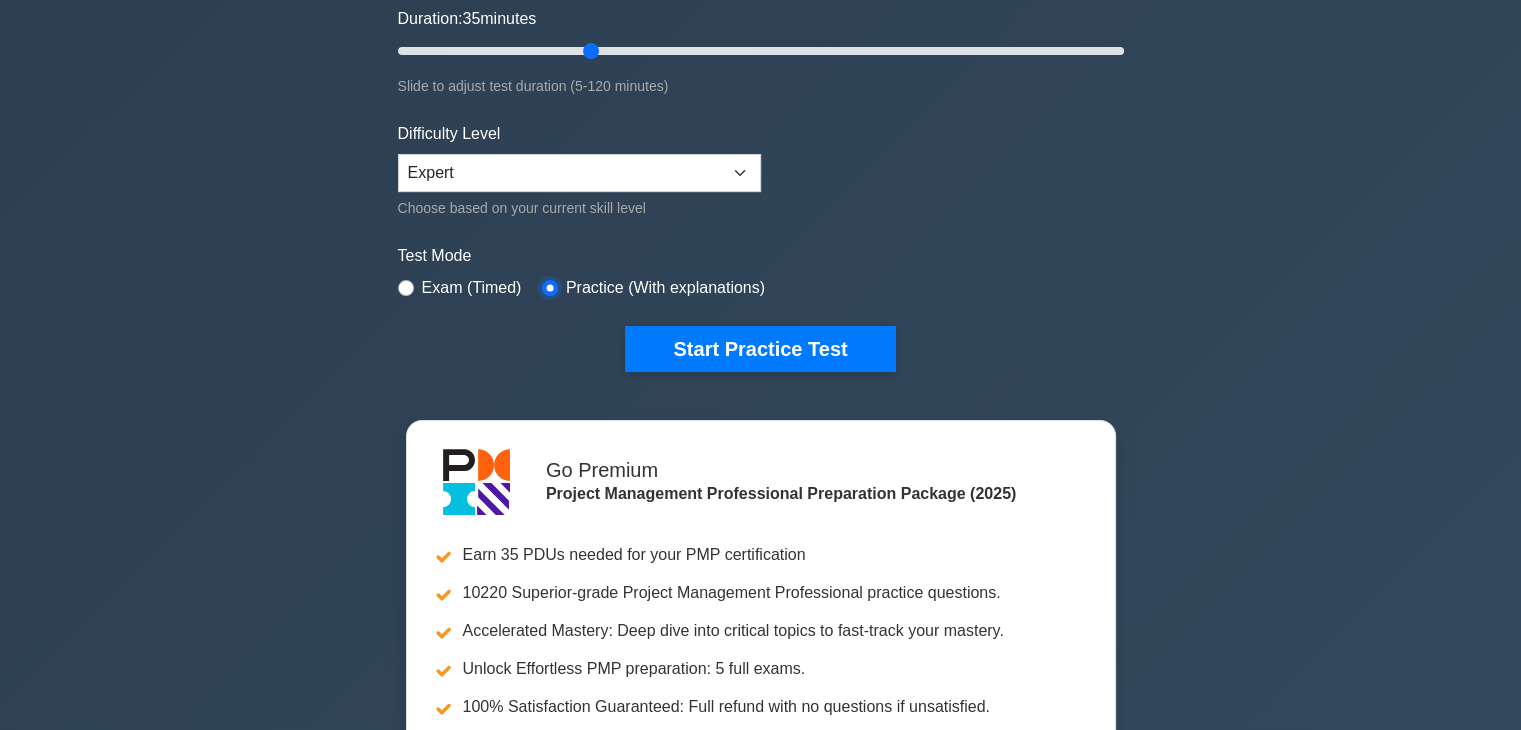 scroll, scrollTop: 0, scrollLeft: 0, axis: both 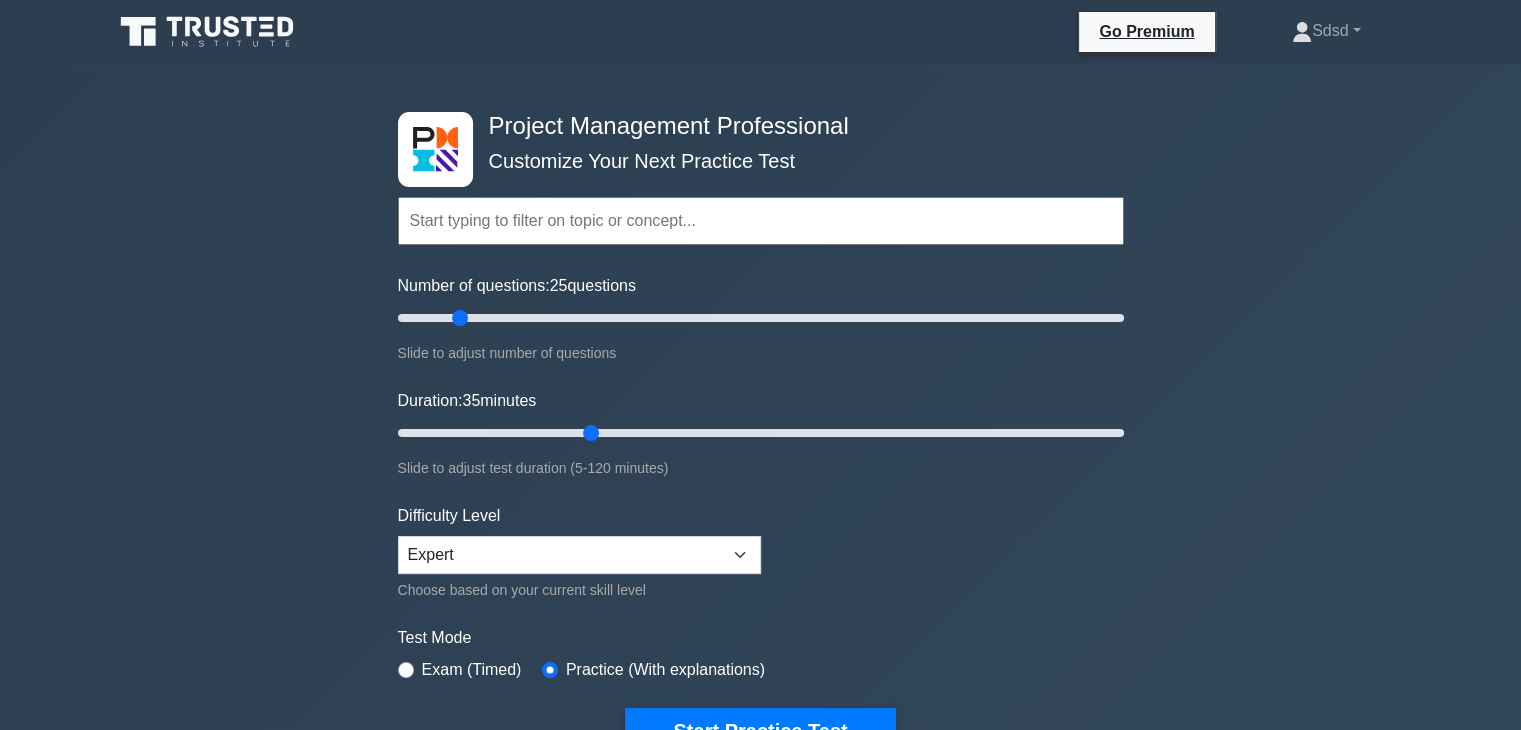 click on "Number of questions:  25  questions" at bounding box center (761, 318) 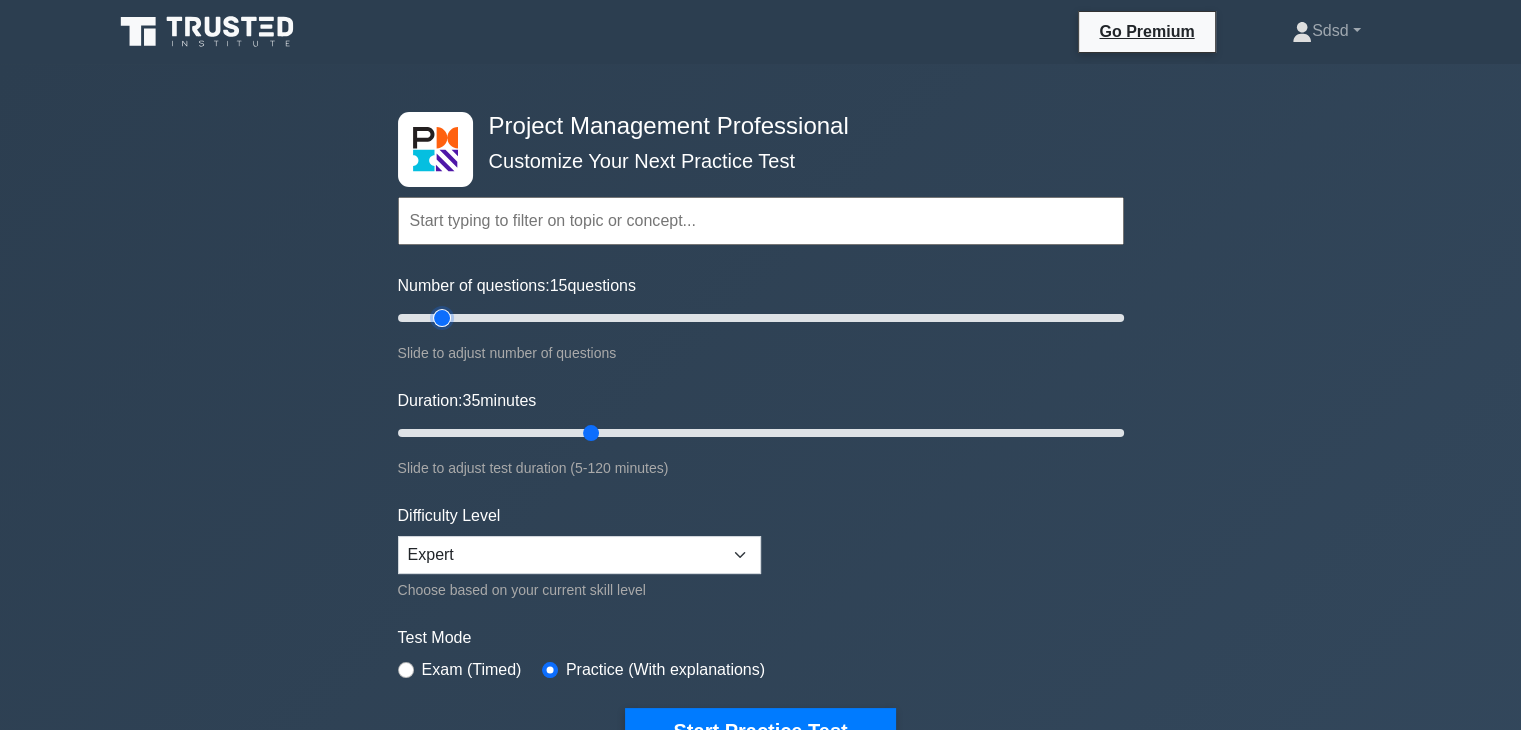 click on "Number of questions:  15  questions" at bounding box center [761, 318] 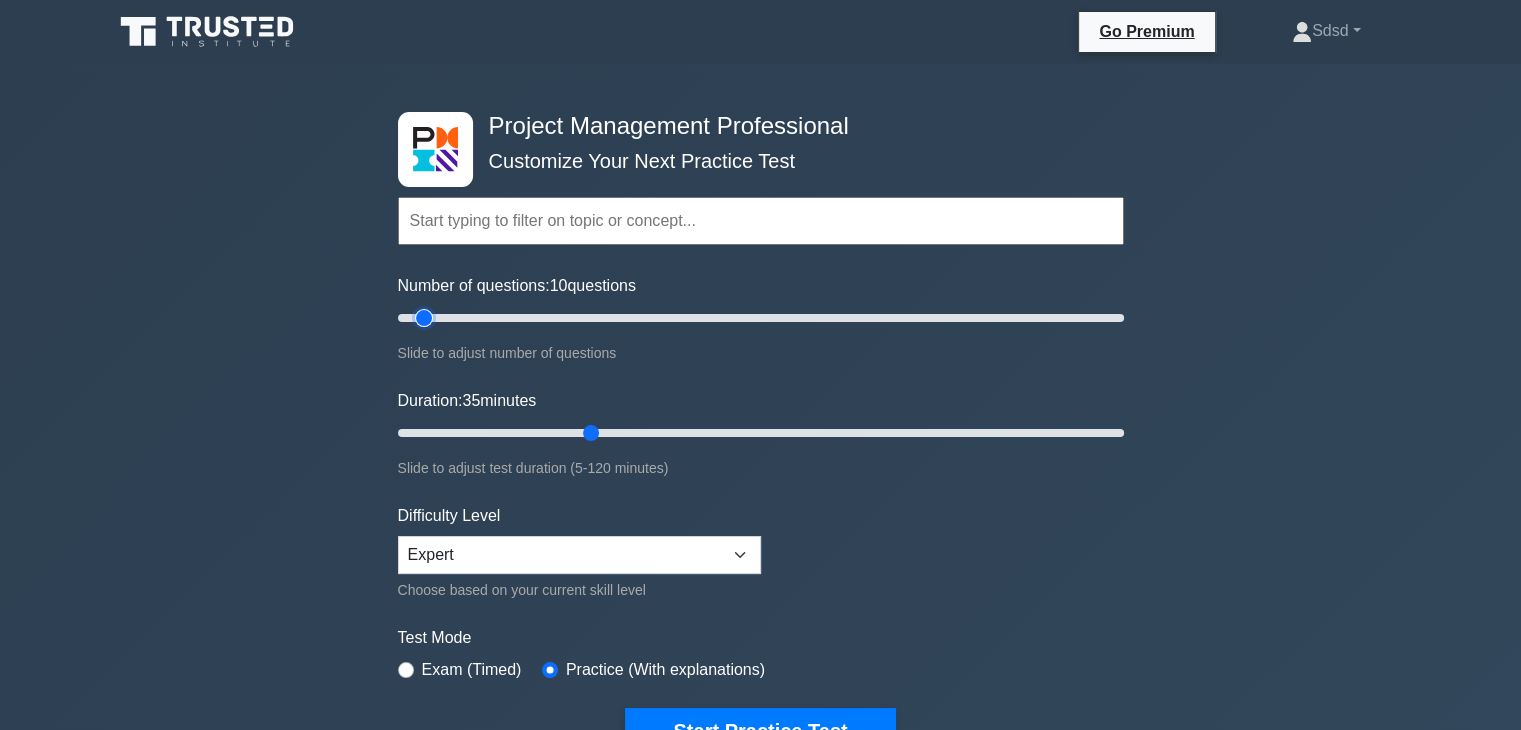 type on "10" 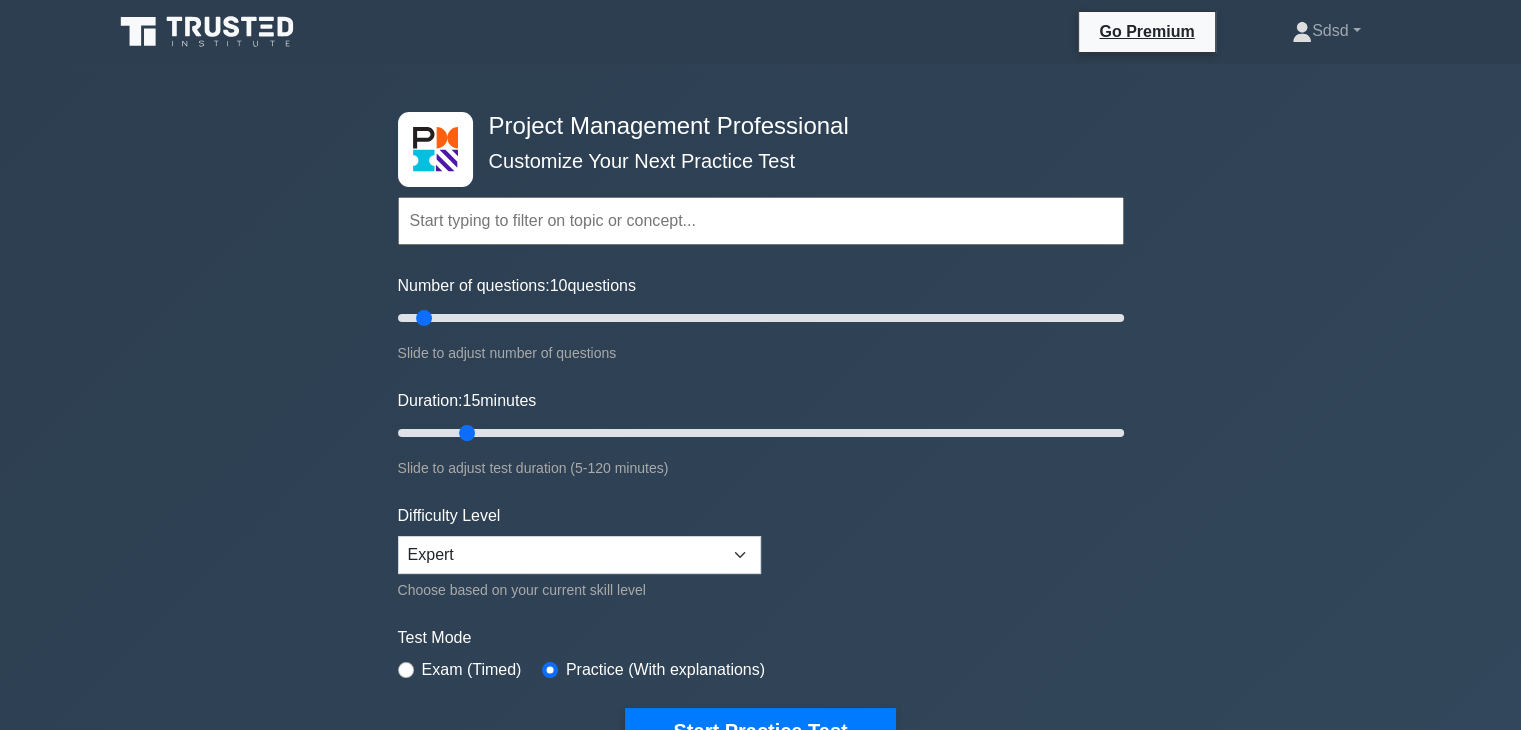 type on "15" 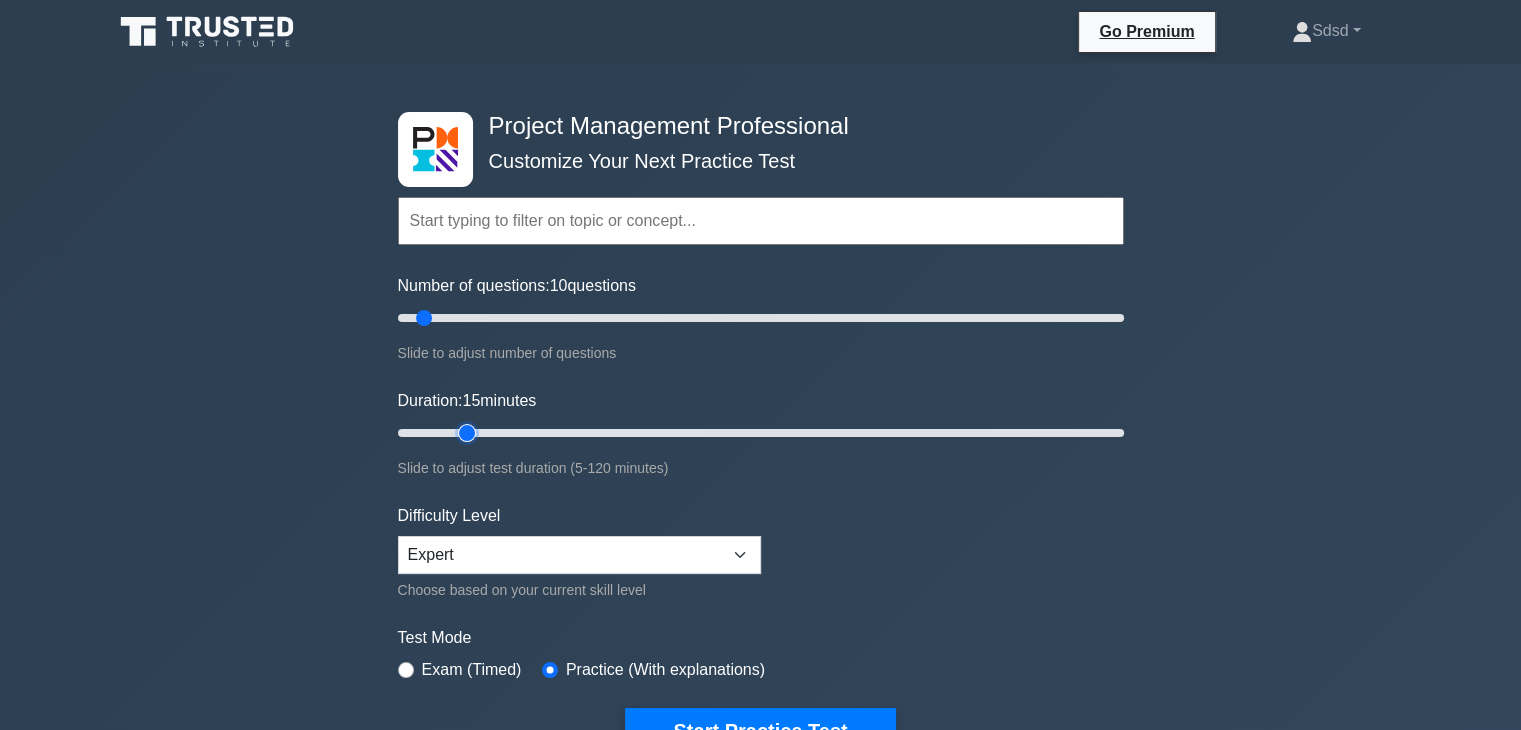 click on "Duration:  15  minutes" at bounding box center (761, 433) 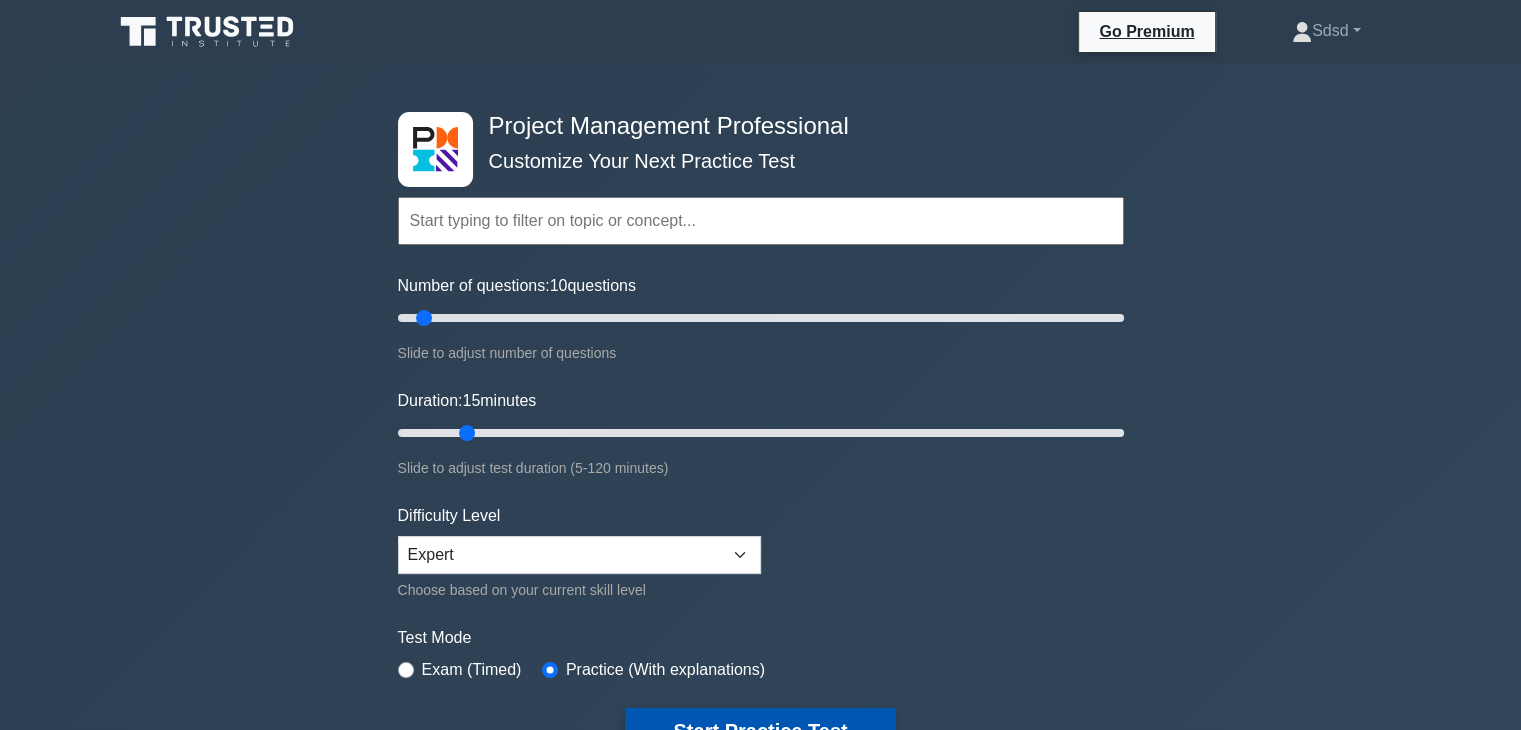 click on "Start Practice Test" at bounding box center [760, 731] 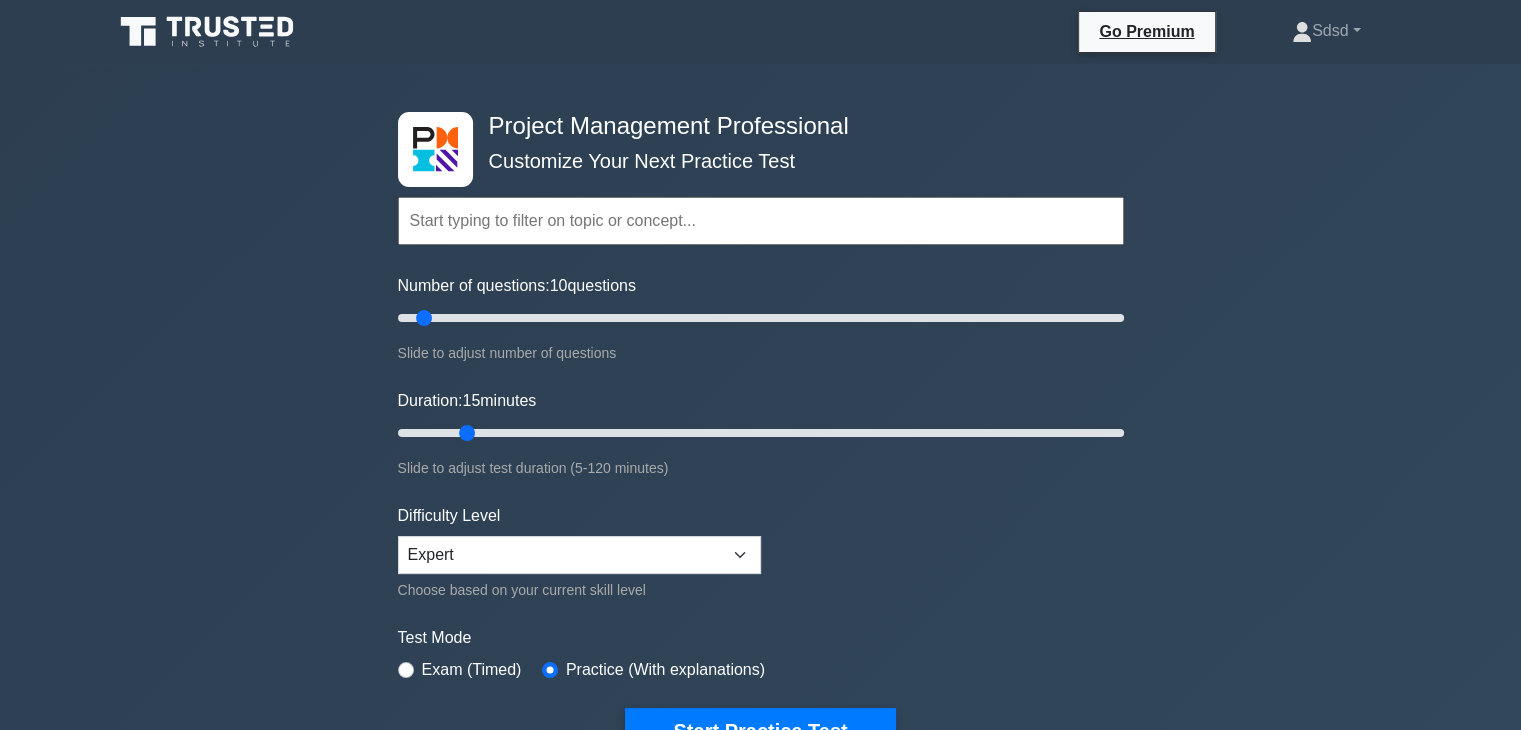 click on "Number of questions:  10  questions
Slide to adjust number of questions" at bounding box center [761, 319] 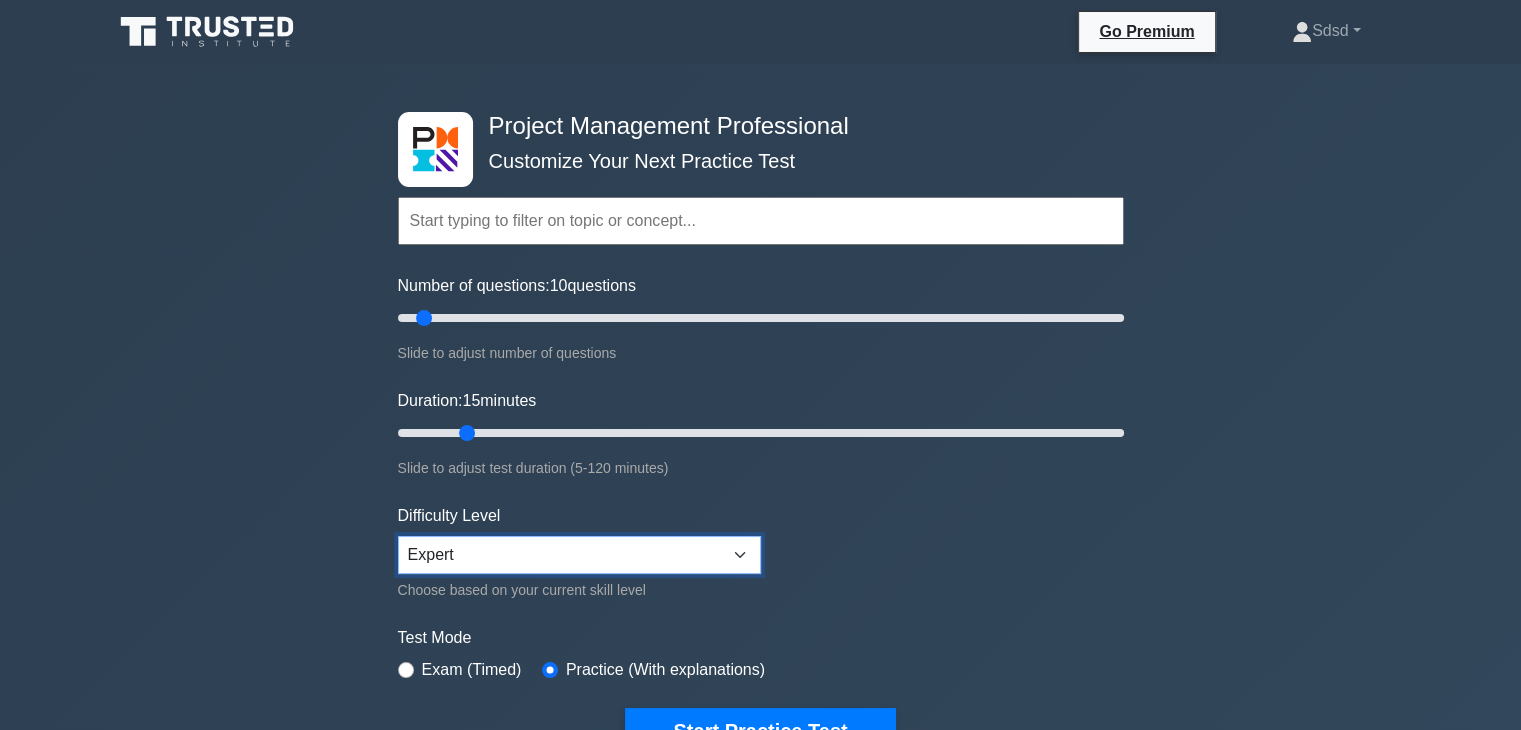 click on "Beginner
Intermediate
Expert" at bounding box center [579, 555] 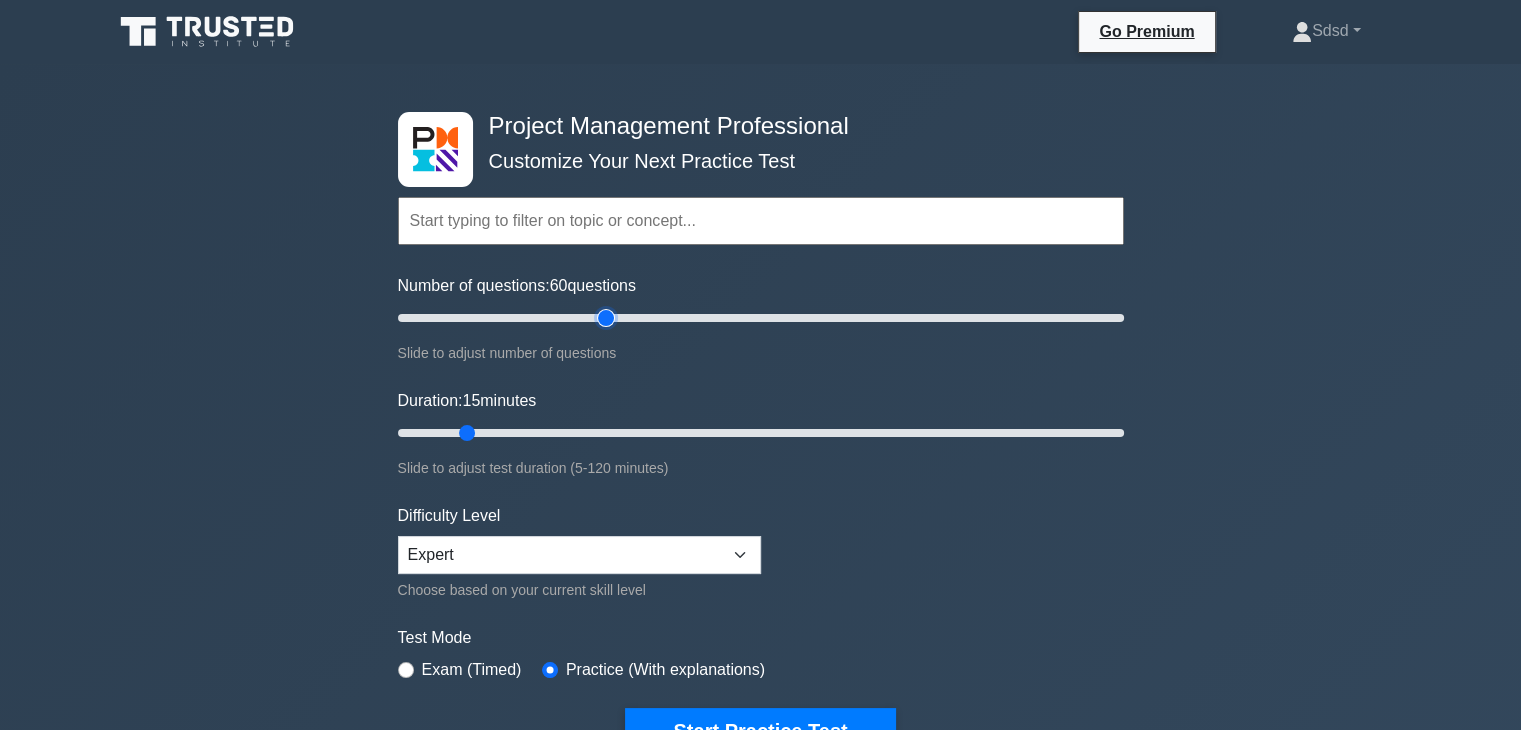 click on "Number of questions:  60  questions" at bounding box center [761, 318] 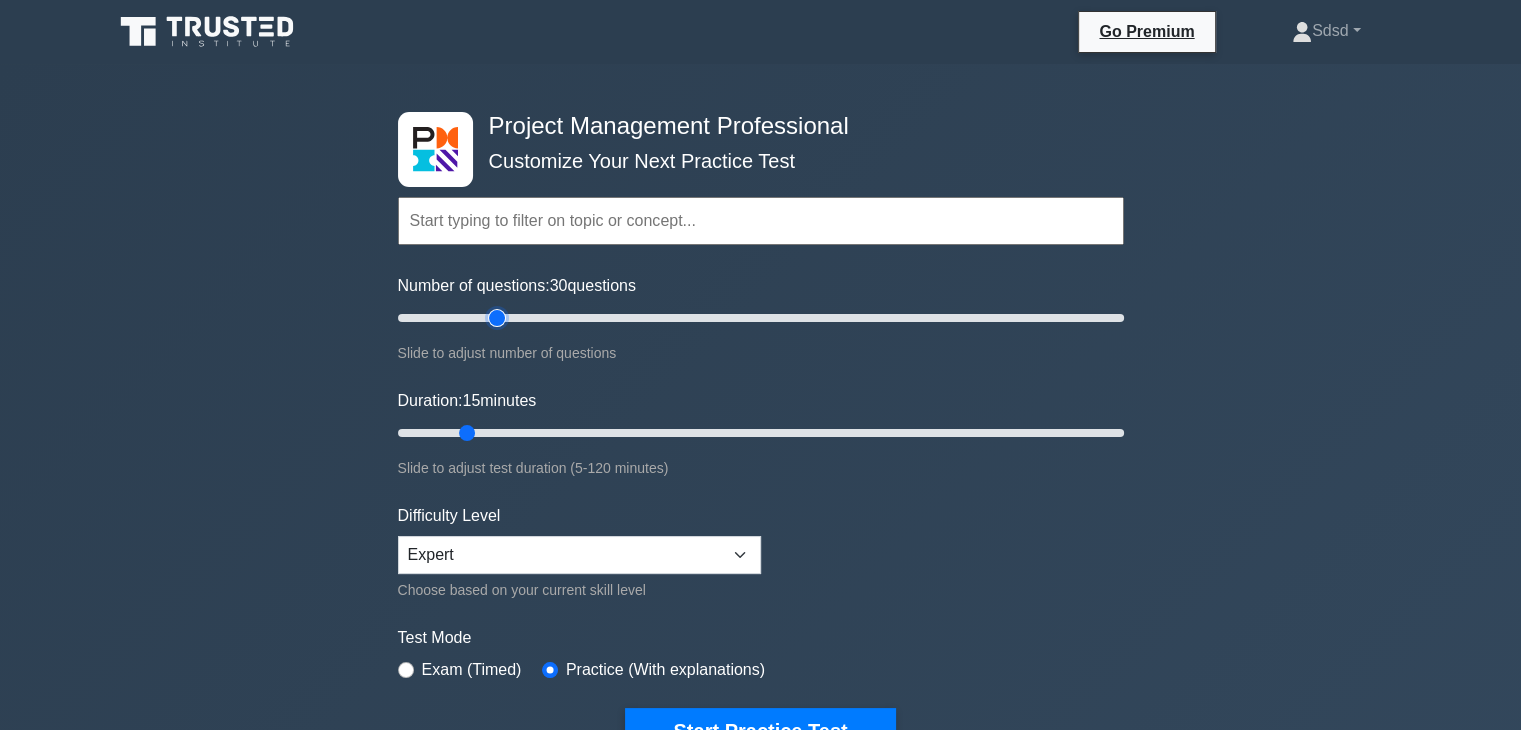 type on "30" 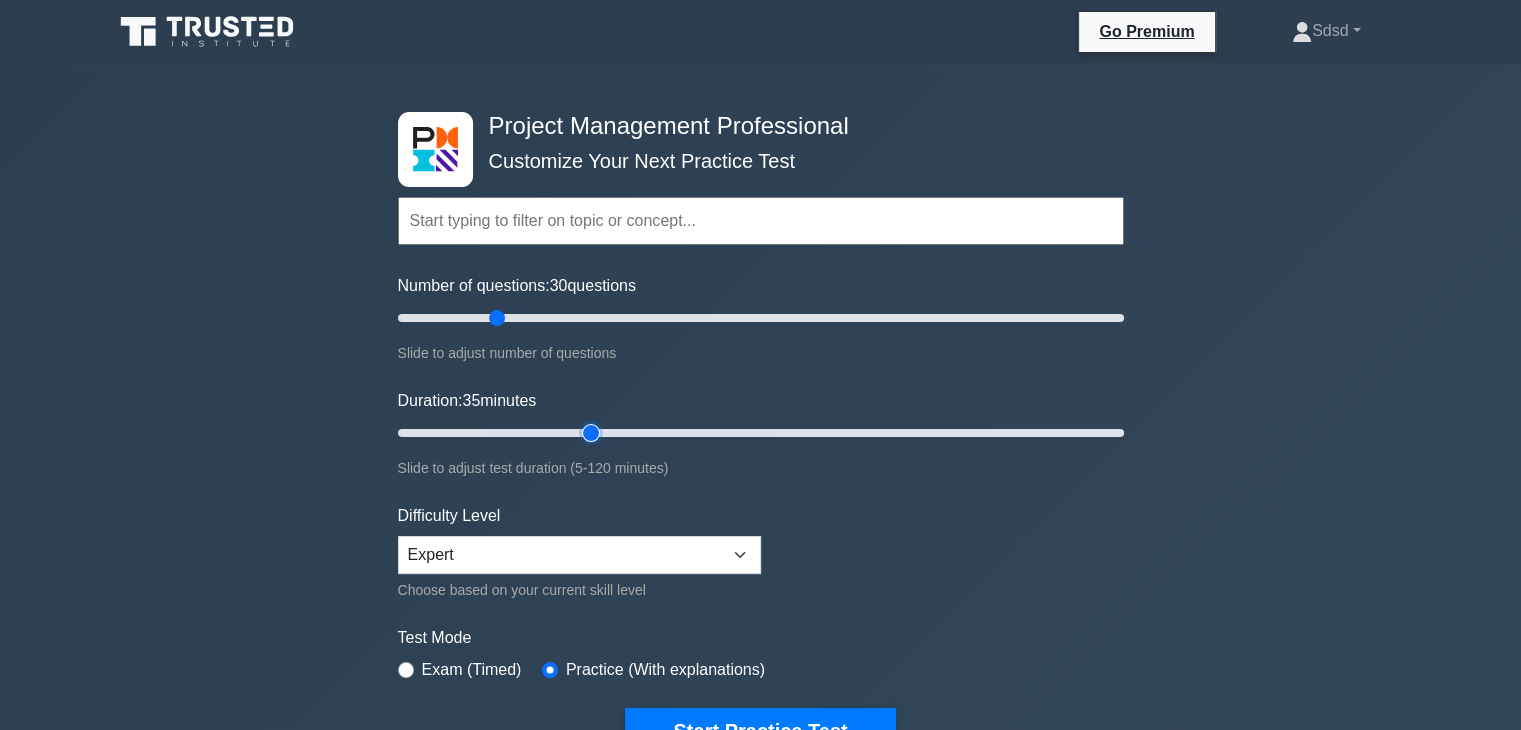 click on "Duration:  35  minutes" at bounding box center [761, 433] 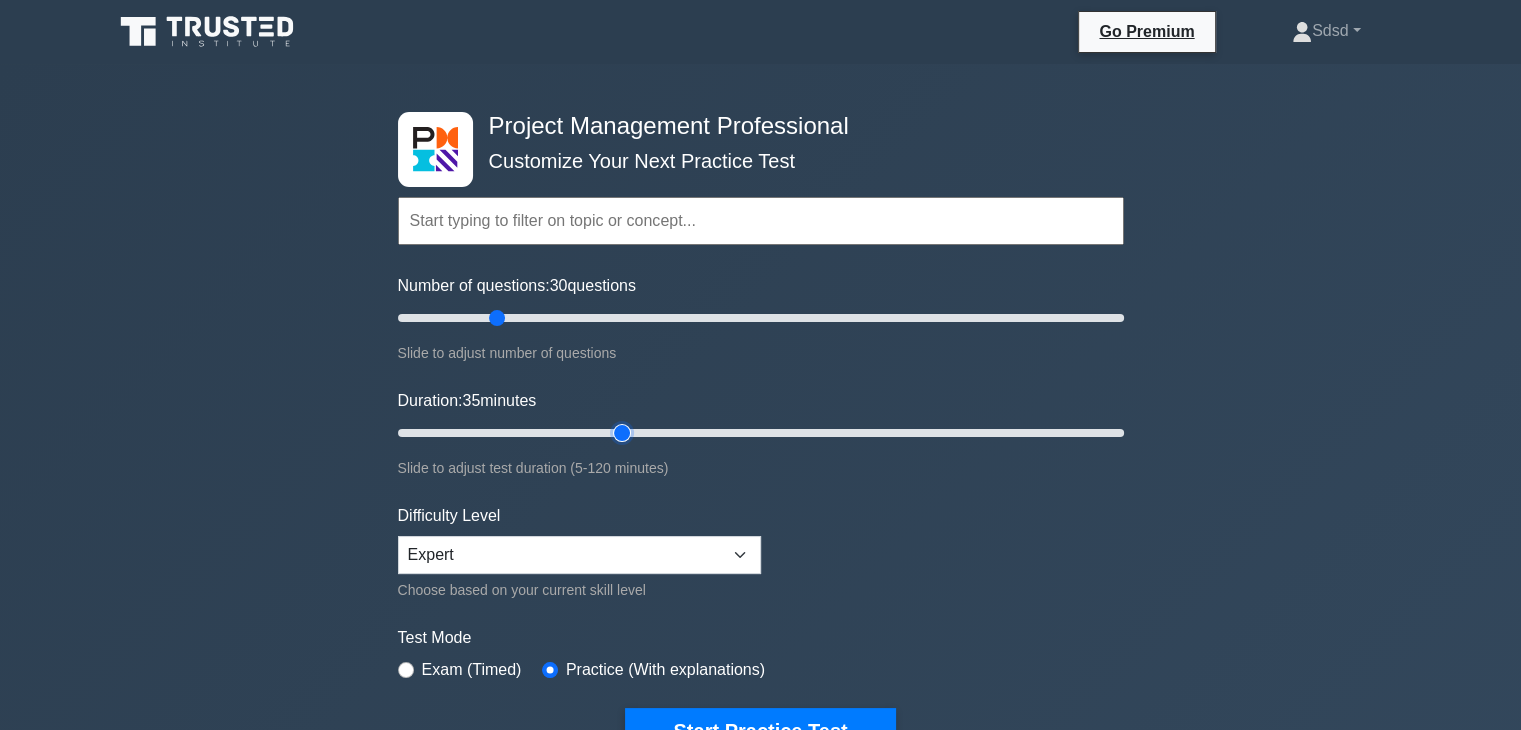 type on "40" 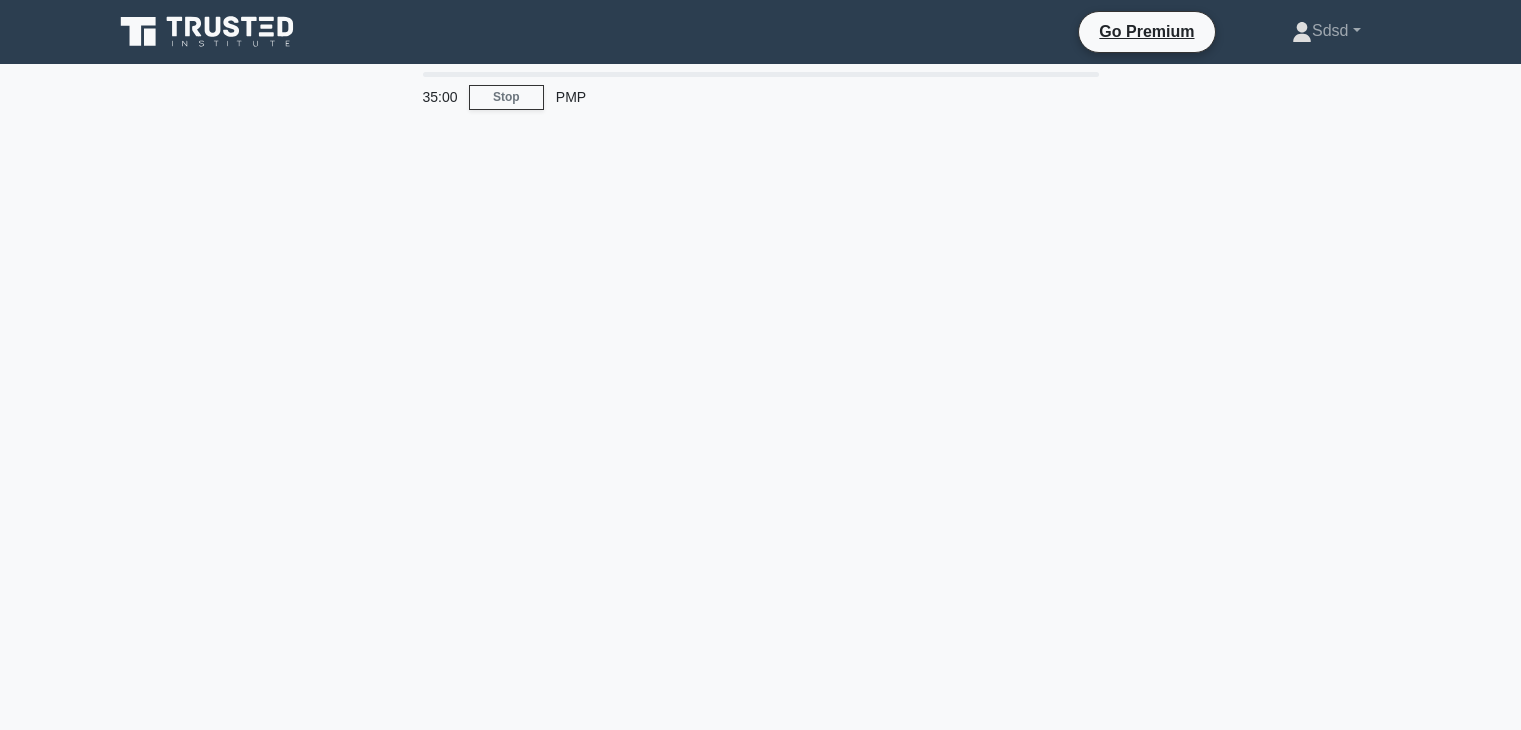 scroll, scrollTop: 0, scrollLeft: 0, axis: both 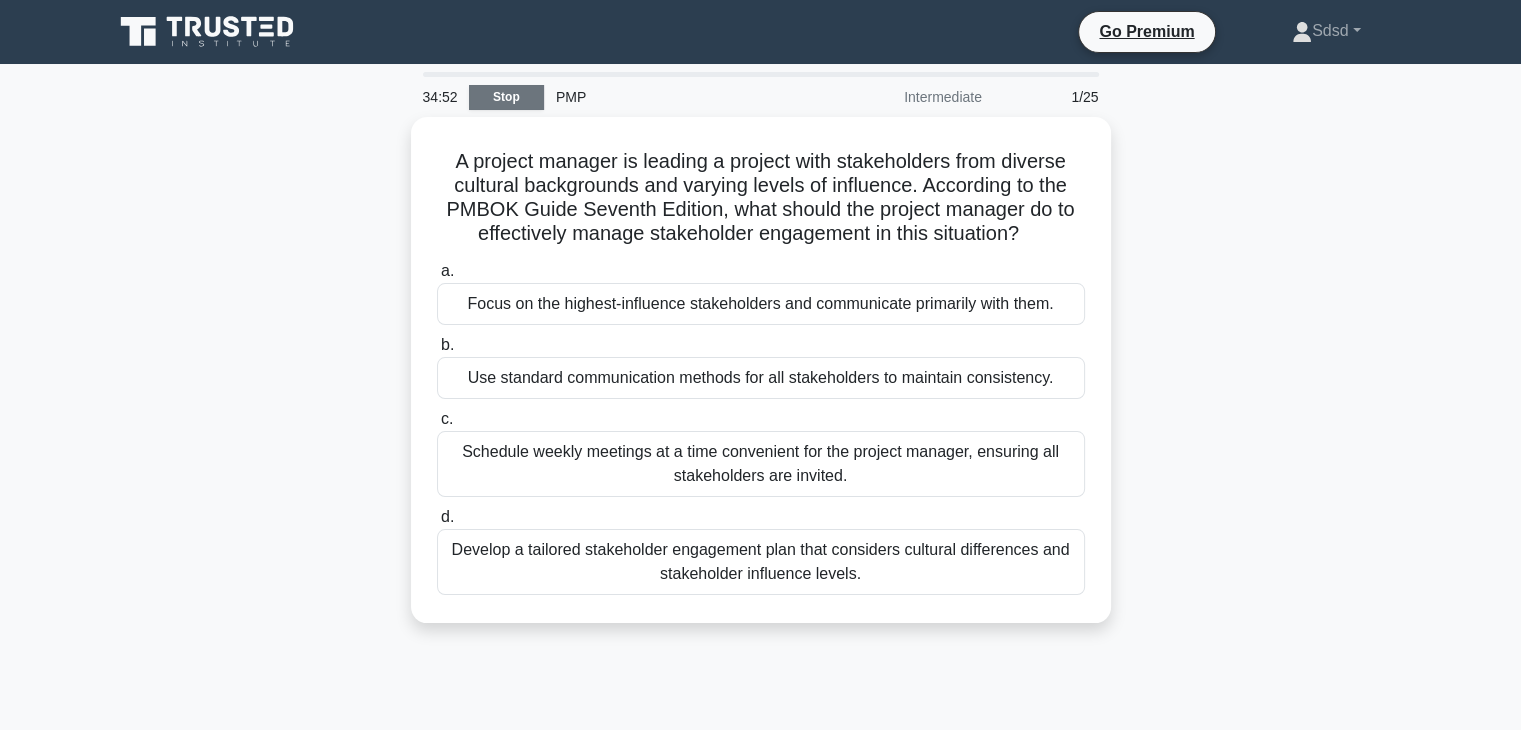 click on "Stop" at bounding box center (506, 97) 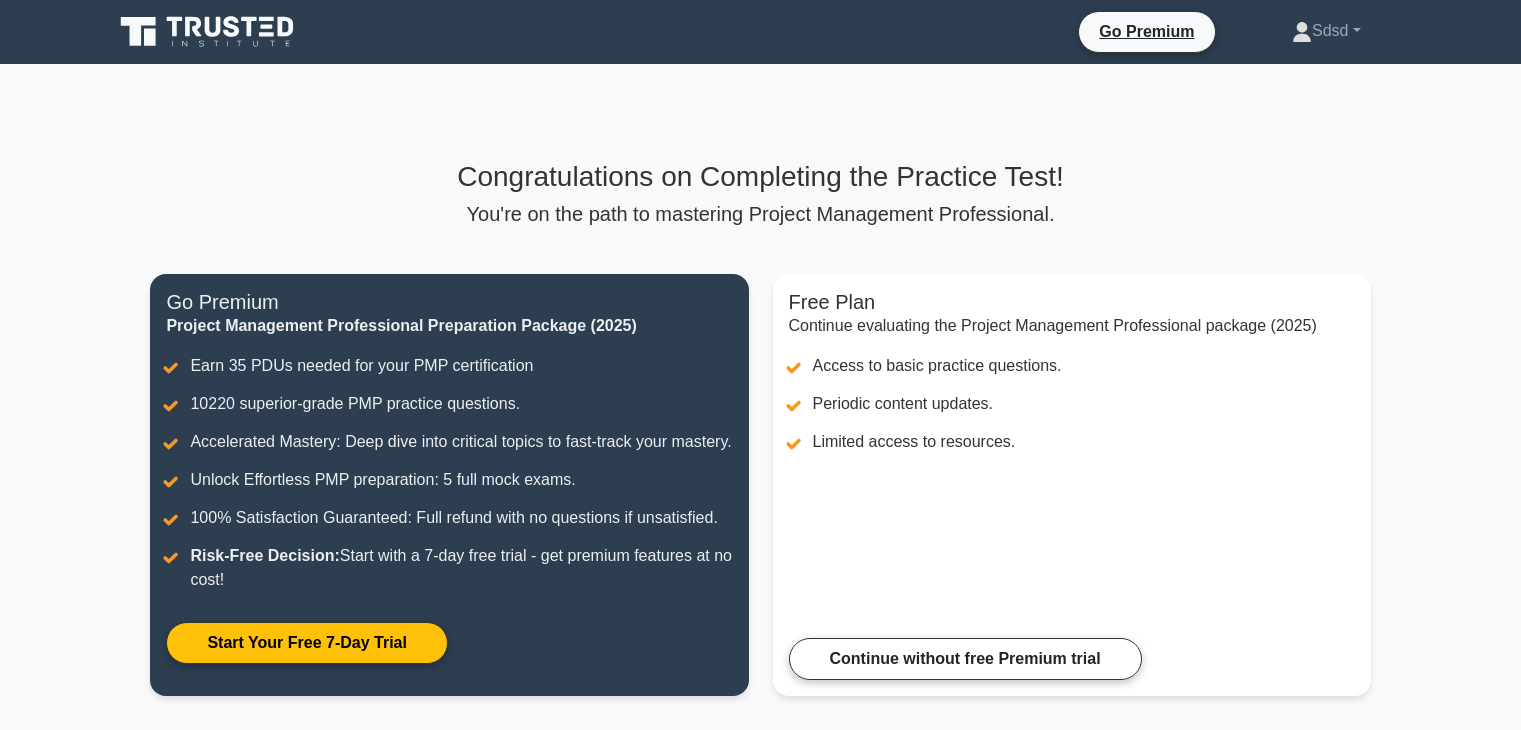 scroll, scrollTop: 0, scrollLeft: 0, axis: both 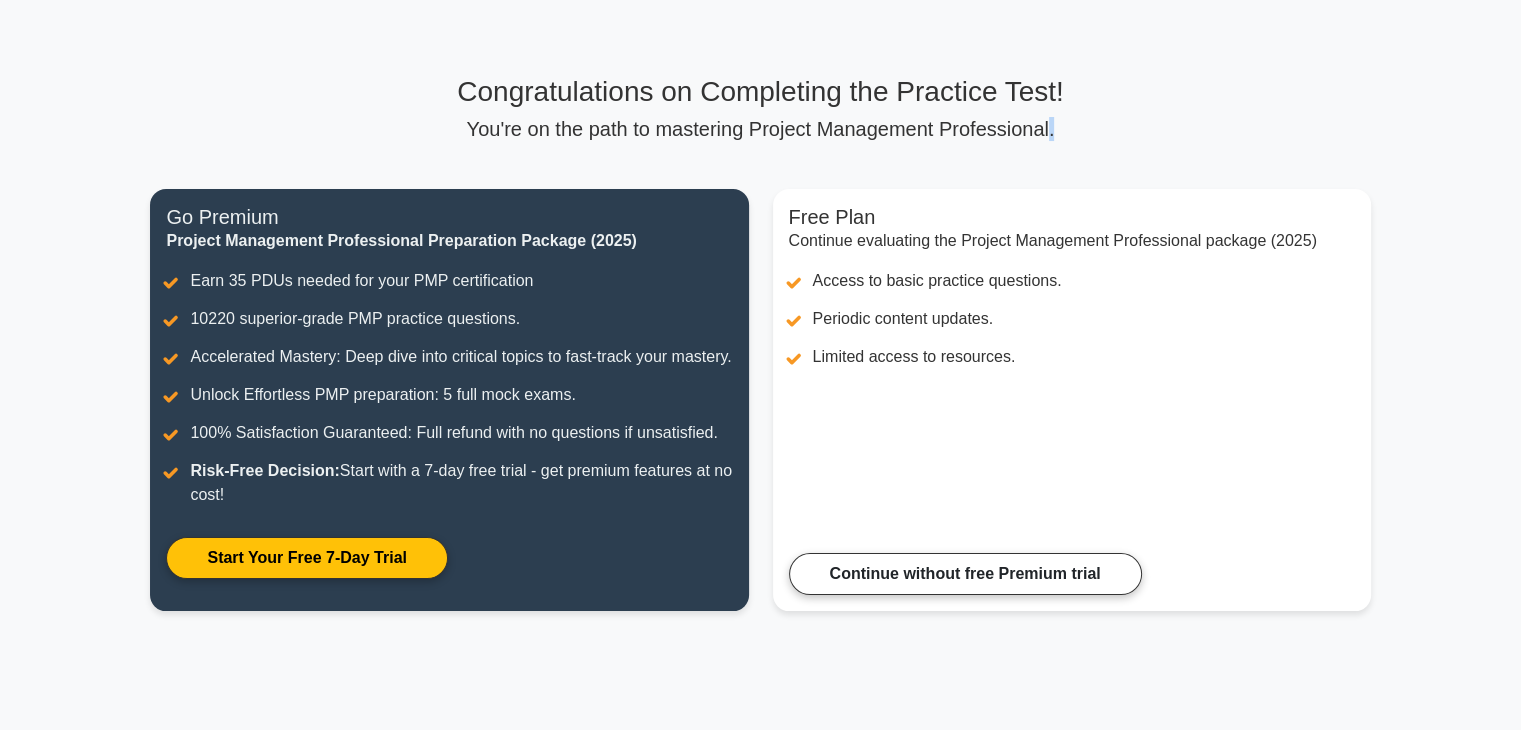 click on "You're on the path to mastering Project Management Professional." at bounding box center (760, 129) 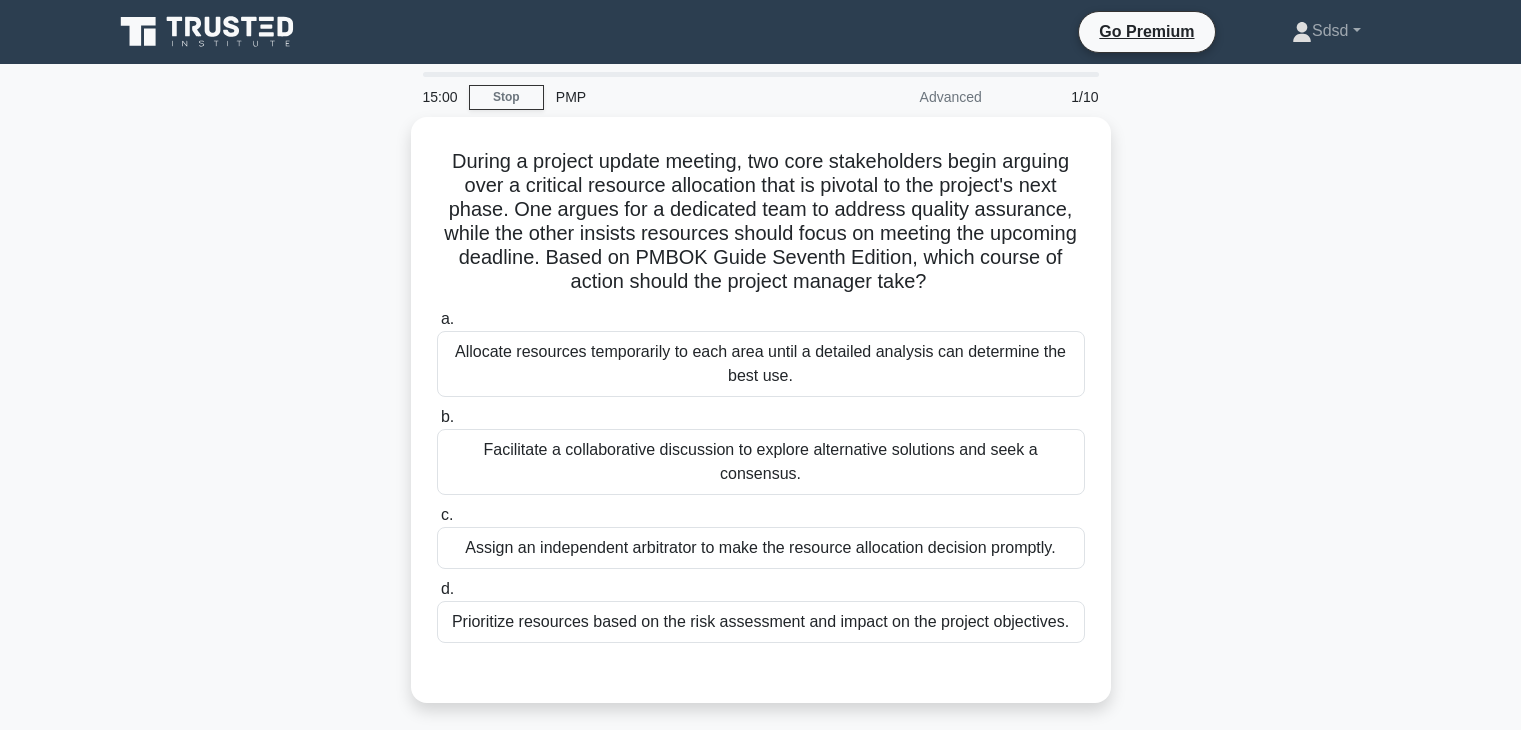 scroll, scrollTop: 0, scrollLeft: 0, axis: both 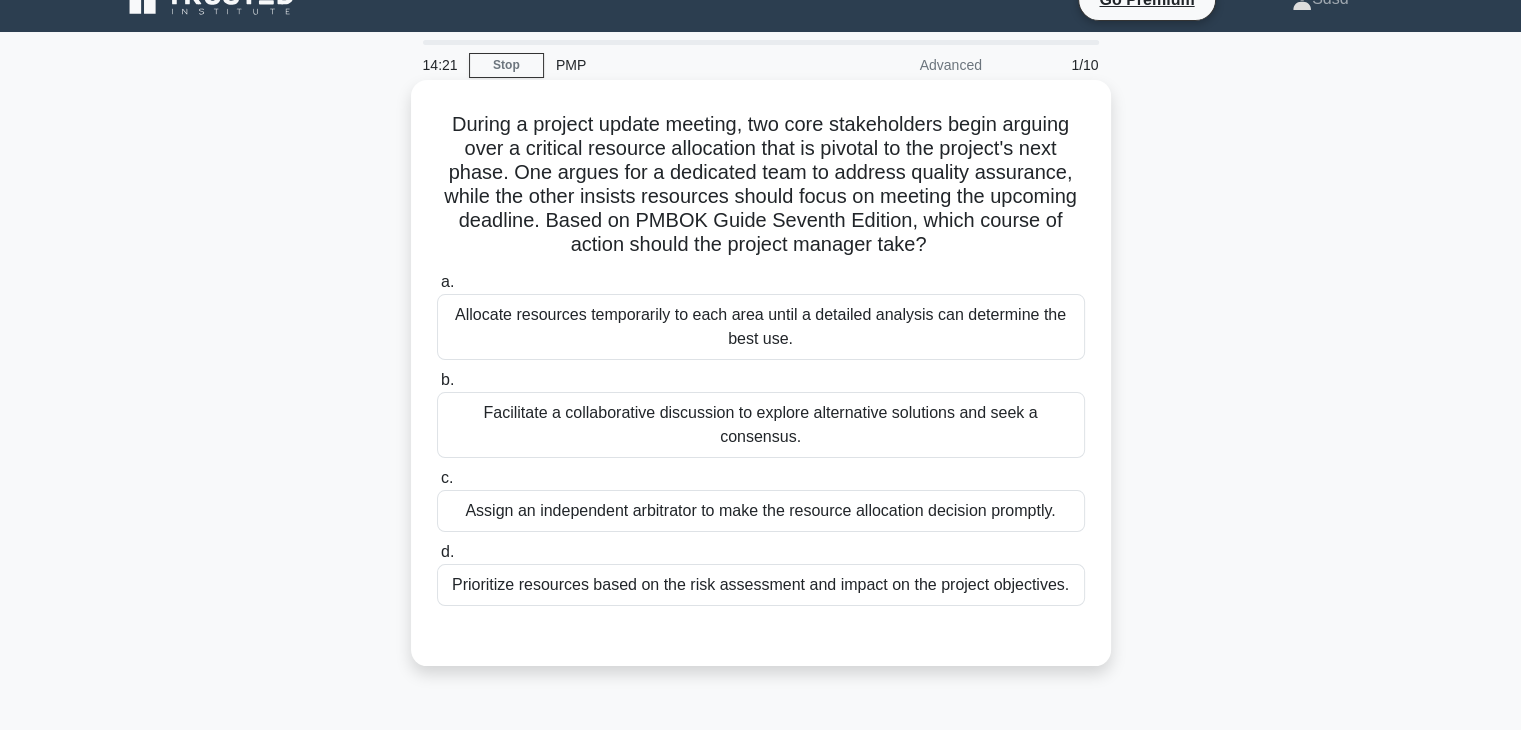 click on "Facilitate a collaborative discussion to explore alternative solutions and seek a consensus." at bounding box center (761, 425) 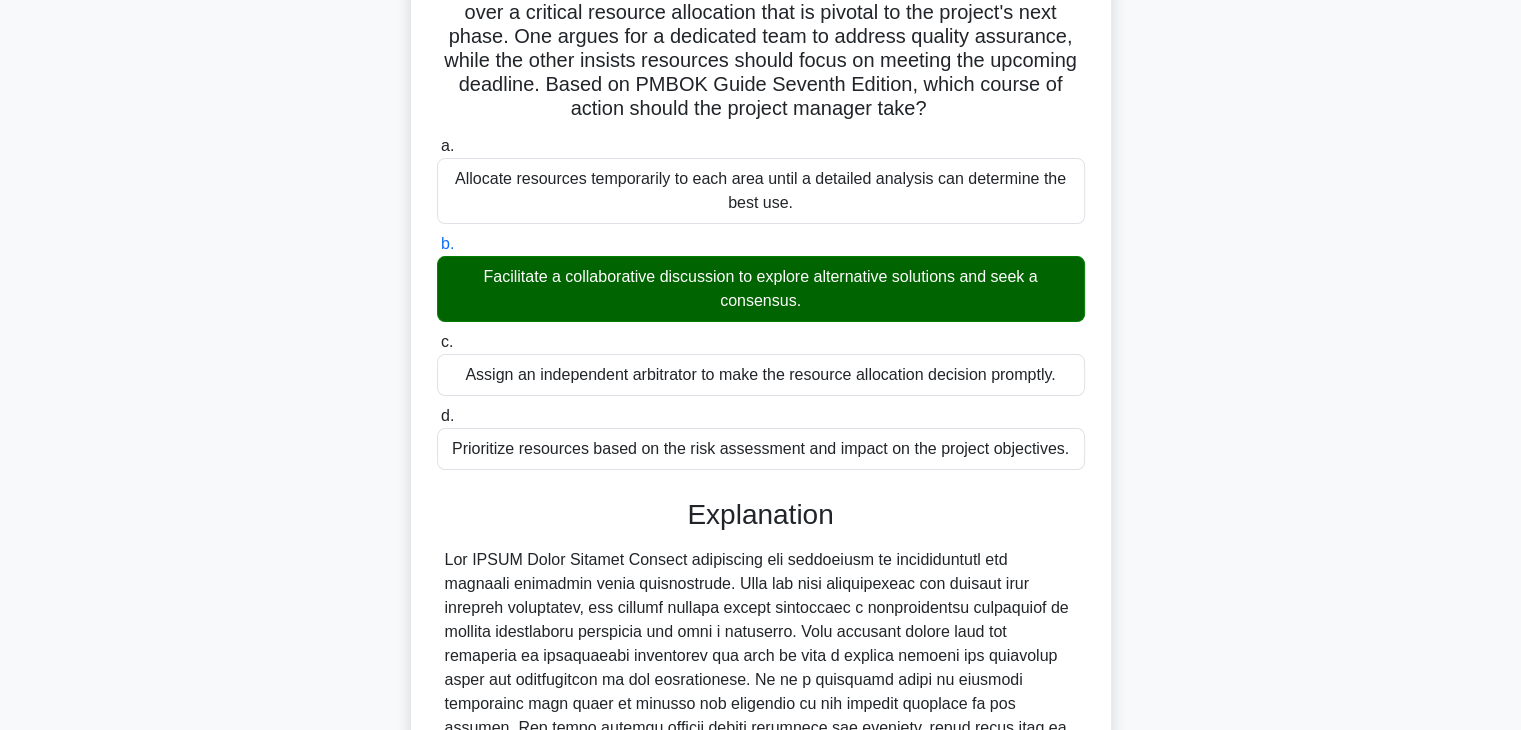 scroll, scrollTop: 0, scrollLeft: 0, axis: both 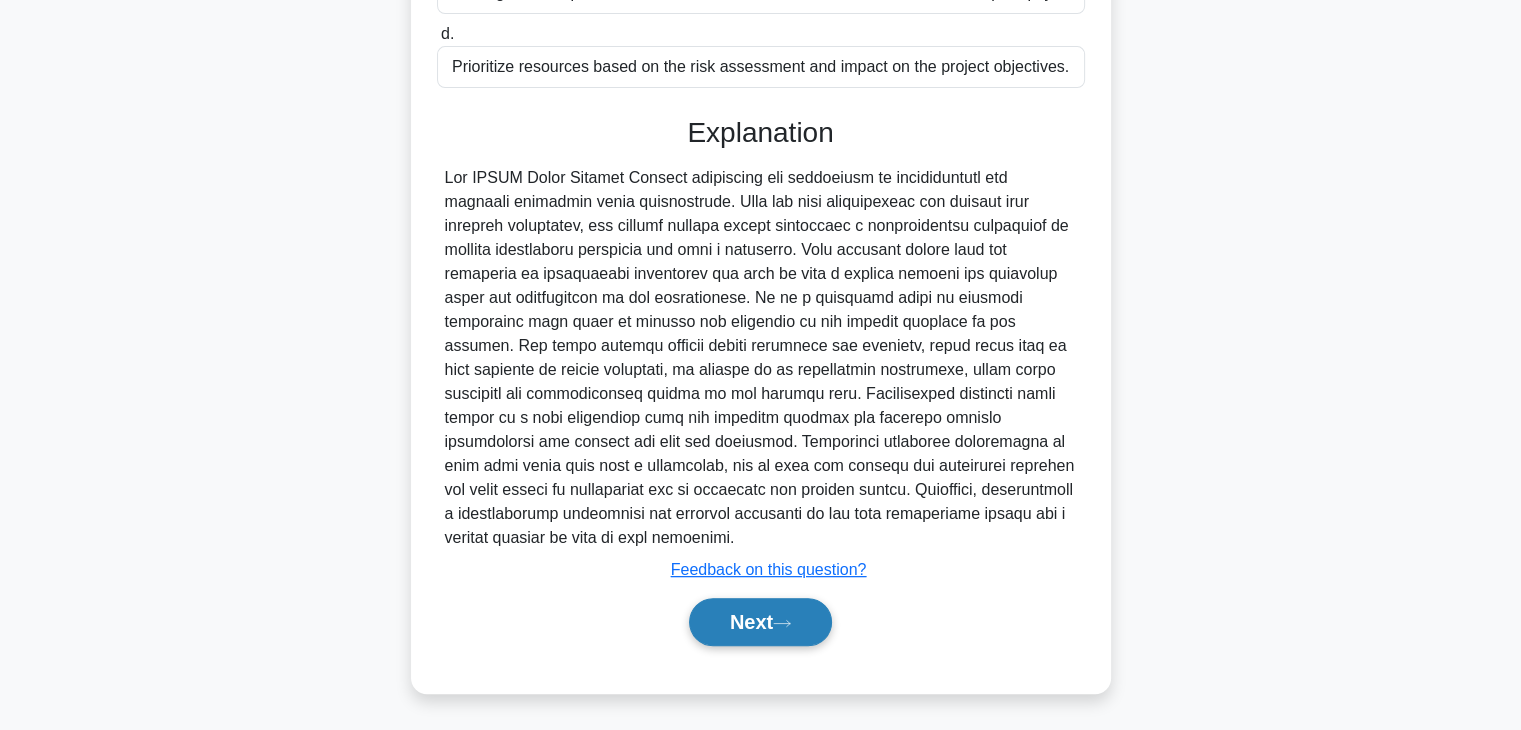 click on "Next" at bounding box center [760, 622] 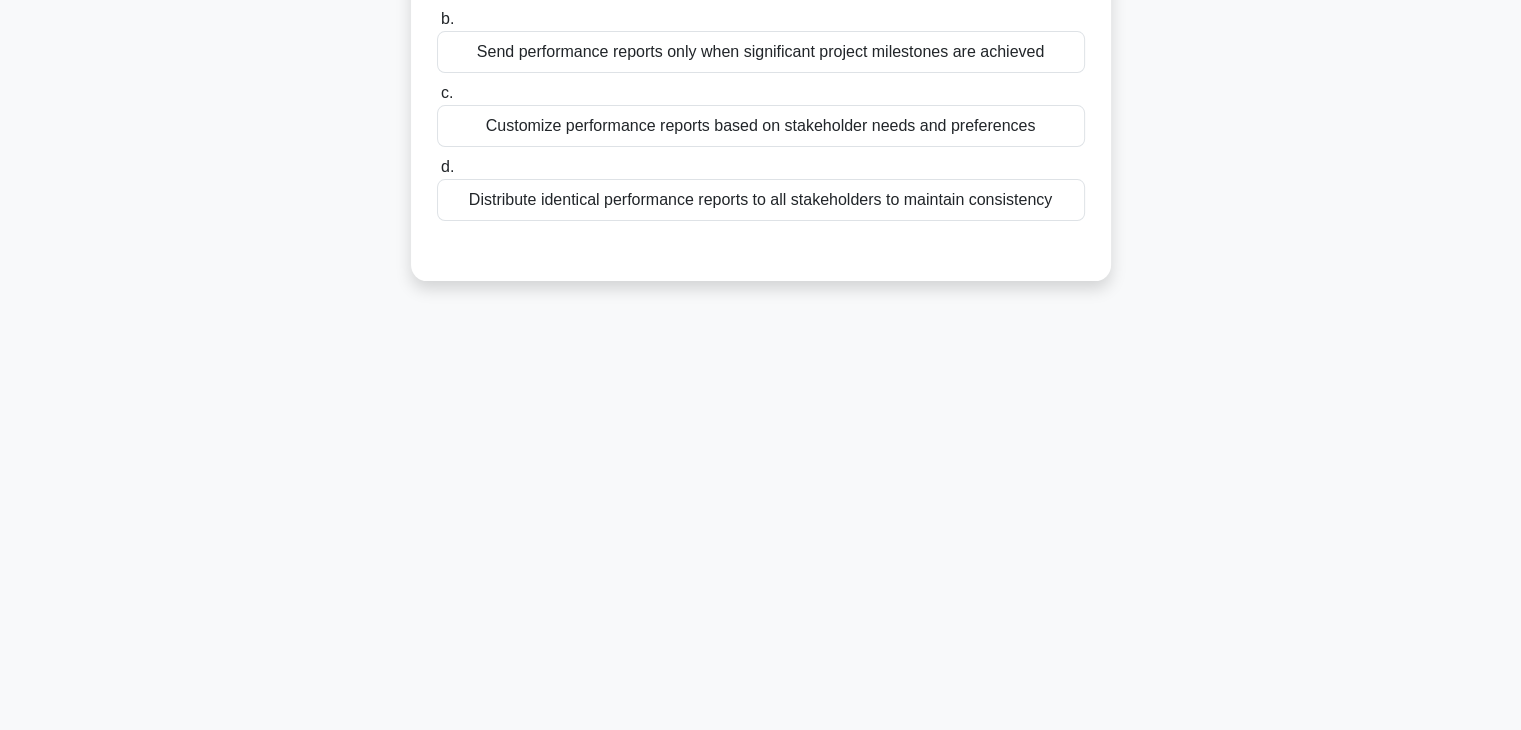 scroll, scrollTop: 351, scrollLeft: 0, axis: vertical 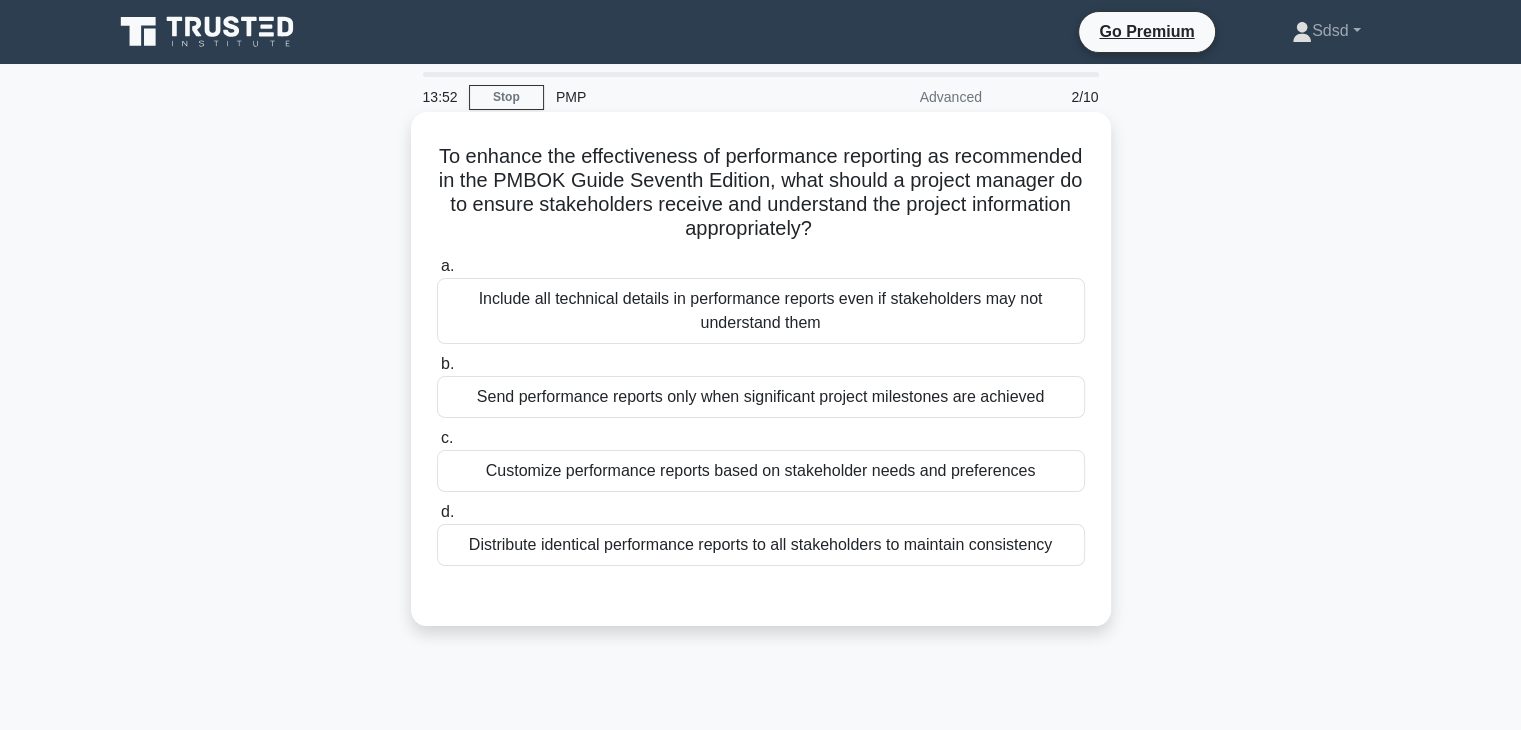 click on "Customize performance reports based on stakeholder needs and preferences" at bounding box center [761, 471] 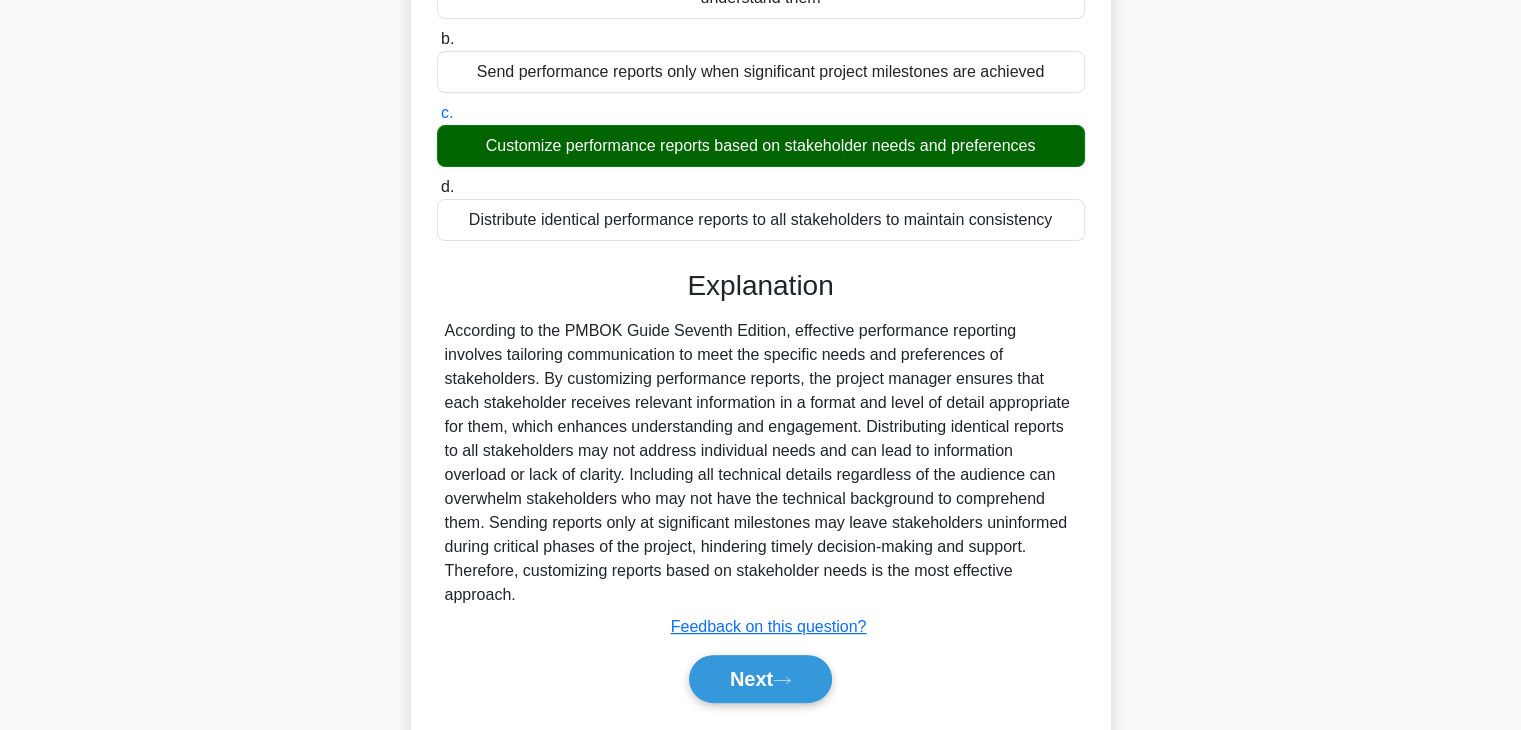 scroll, scrollTop: 332, scrollLeft: 0, axis: vertical 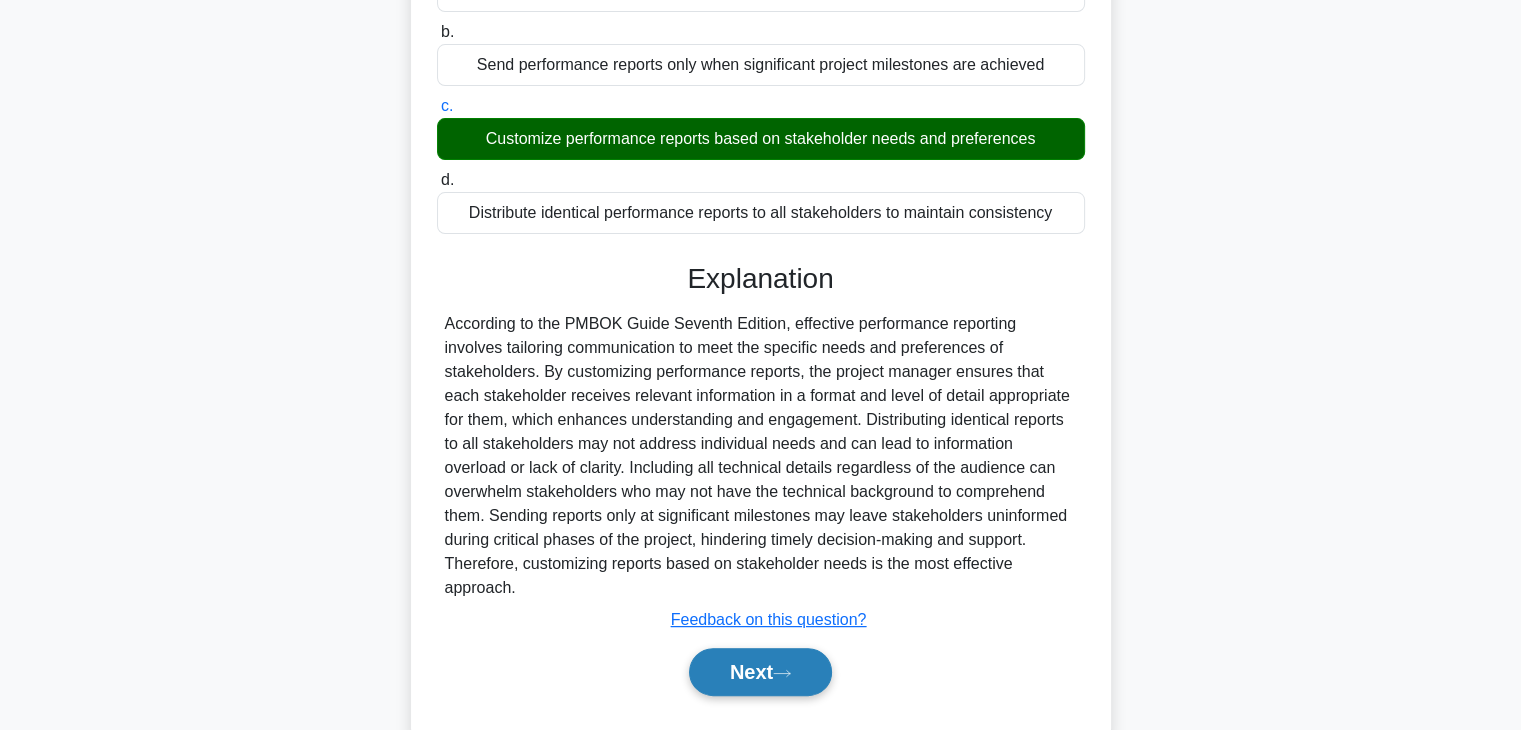 click 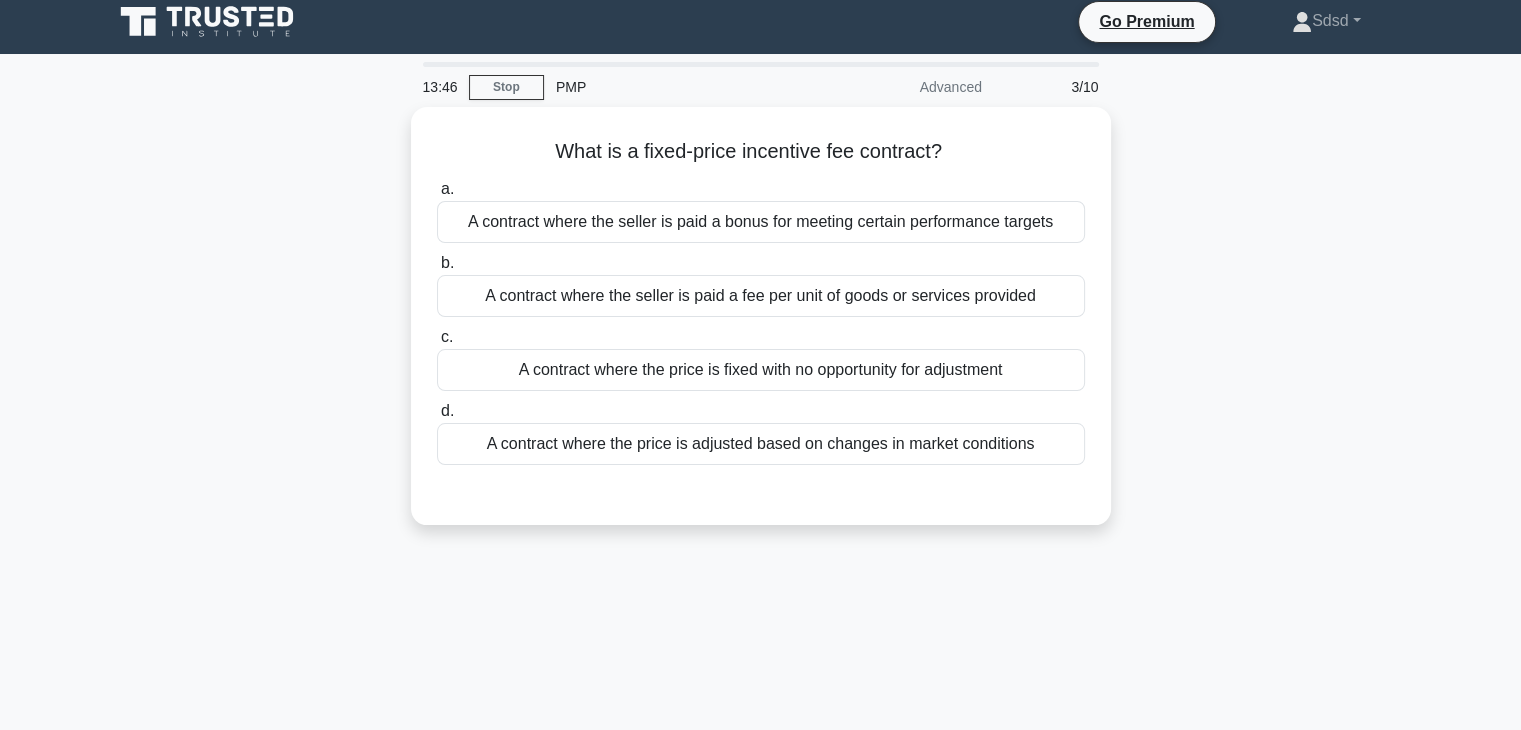 scroll, scrollTop: 0, scrollLeft: 0, axis: both 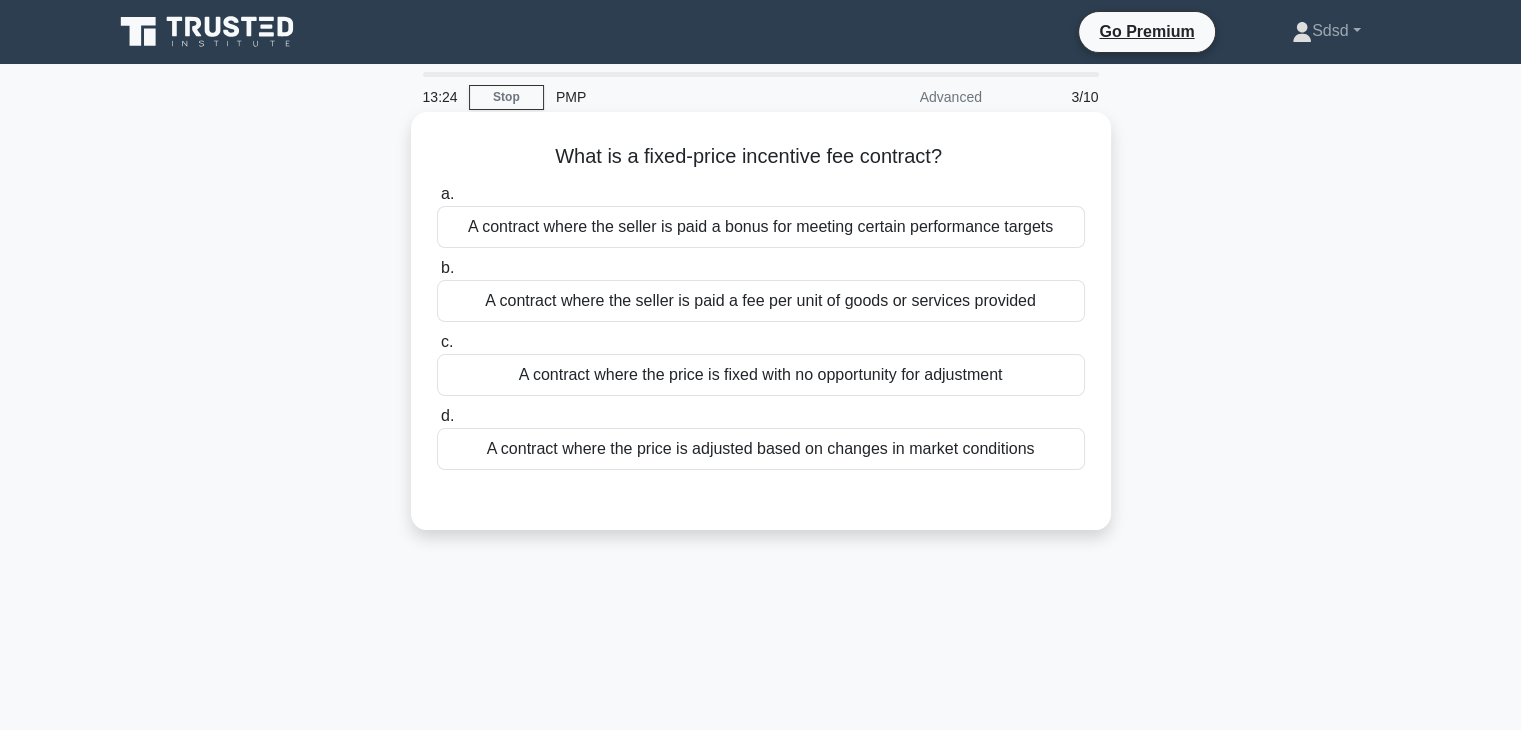 click on "A contract where the price is fixed with no opportunity for adjustment" at bounding box center (761, 375) 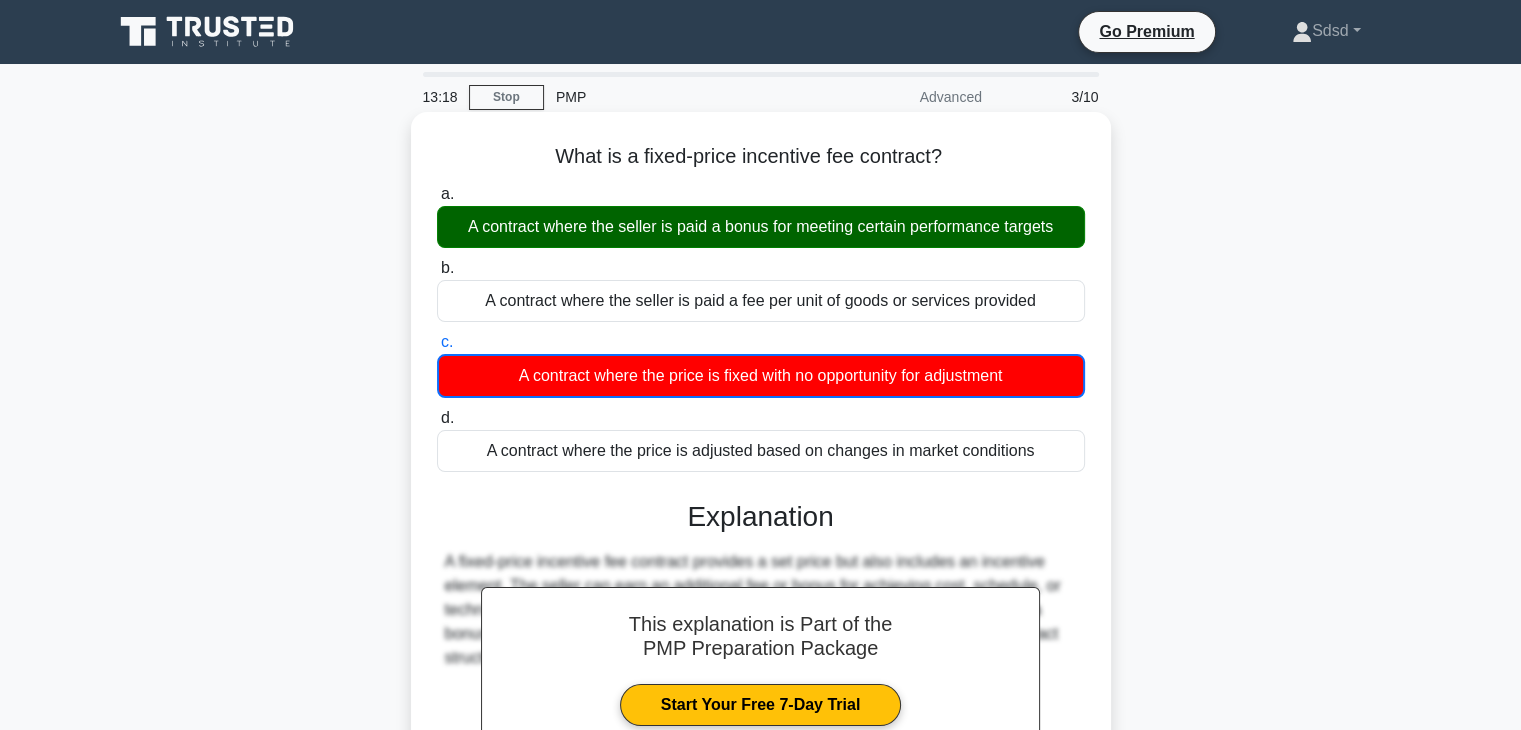click on "A contract where the seller is paid a bonus for meeting certain performance targets" at bounding box center (761, 227) 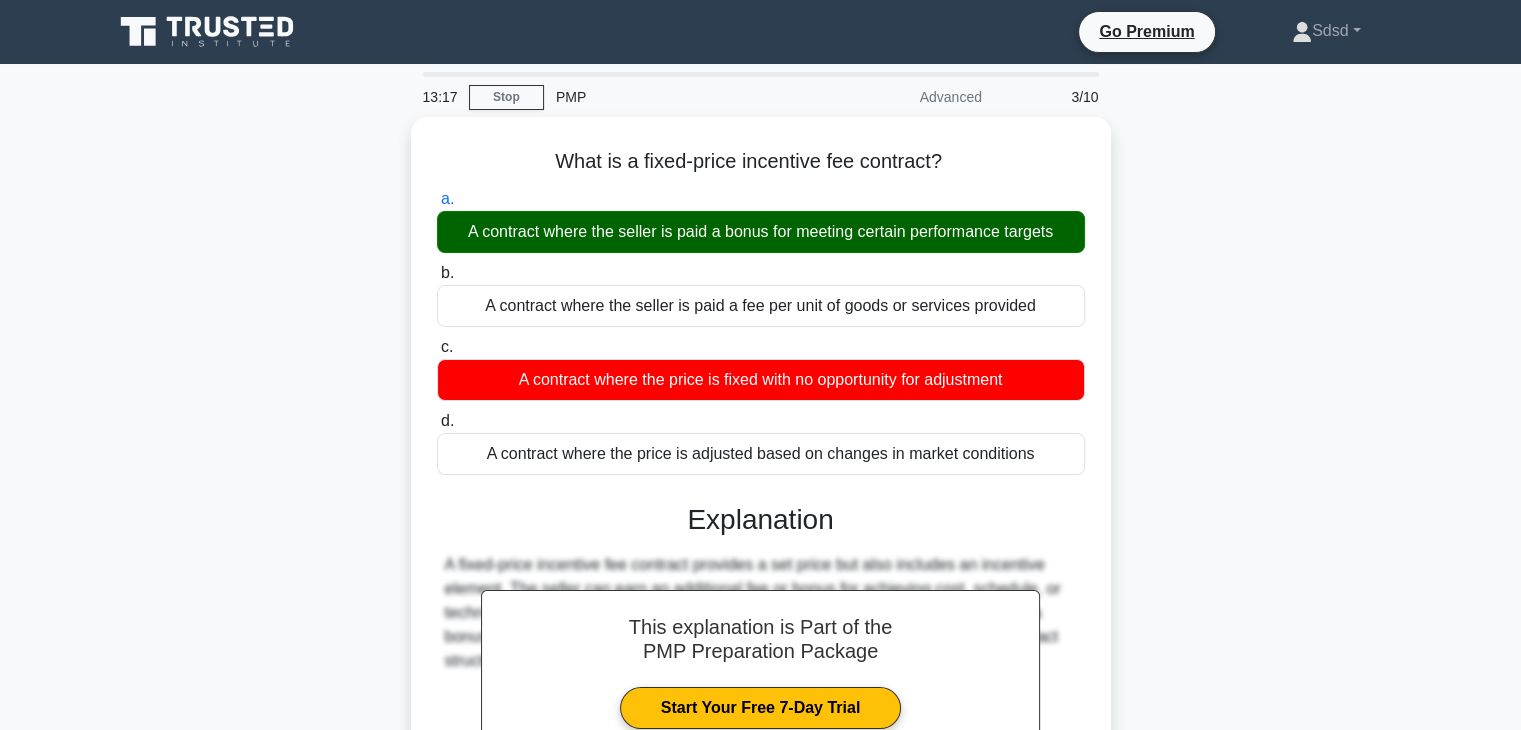 scroll, scrollTop: 351, scrollLeft: 0, axis: vertical 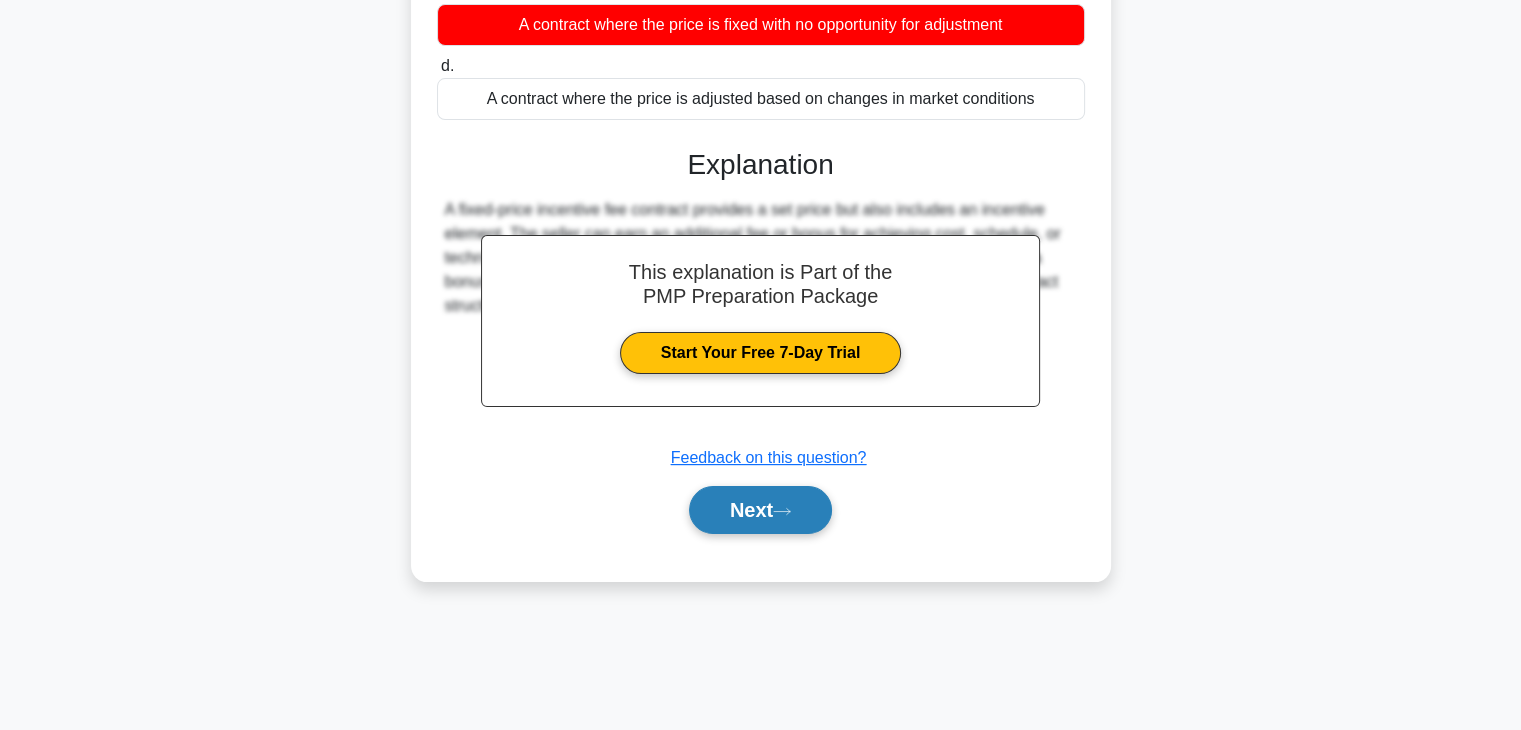 click on "Next" at bounding box center (760, 510) 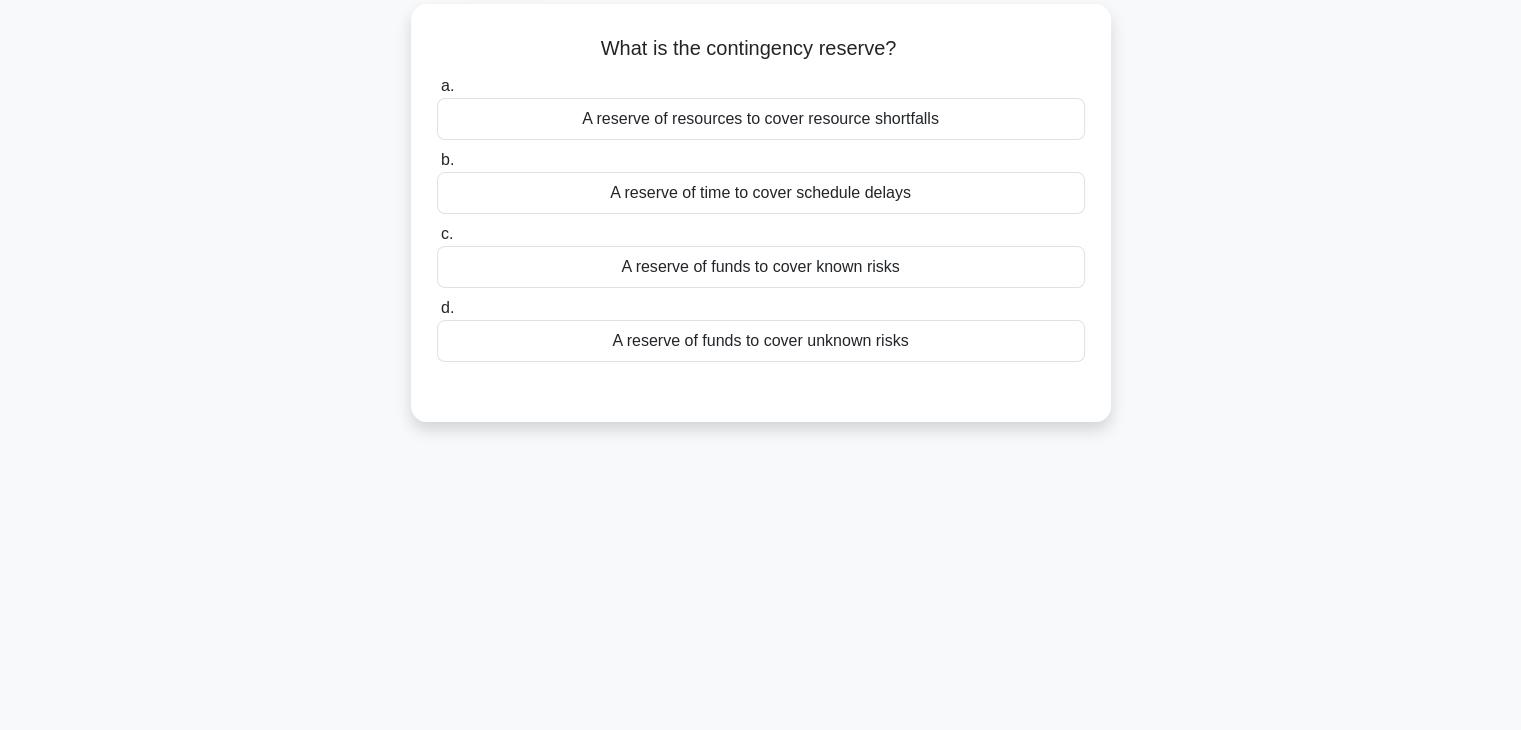 scroll, scrollTop: 0, scrollLeft: 0, axis: both 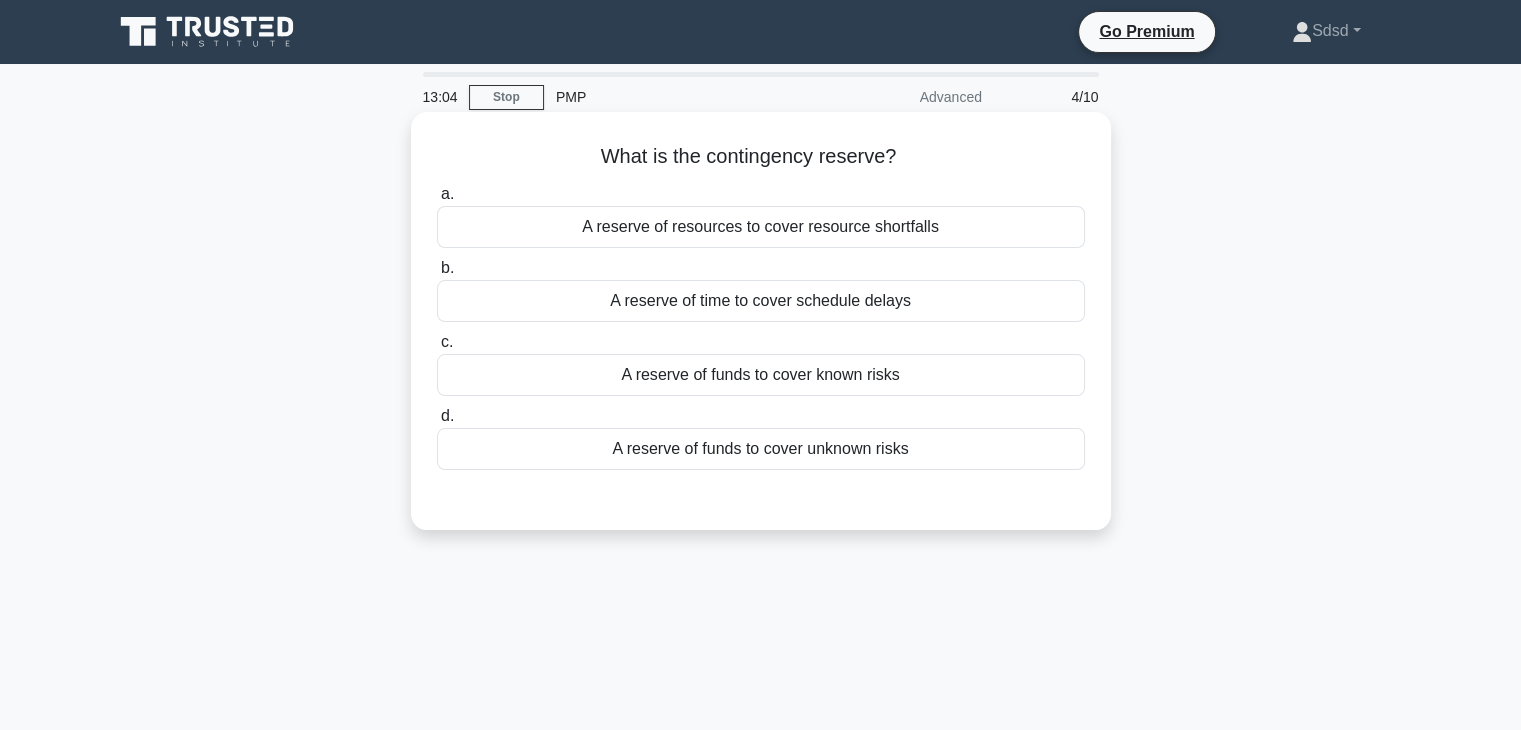 click on "A reserve of funds to cover unknown risks" at bounding box center (761, 449) 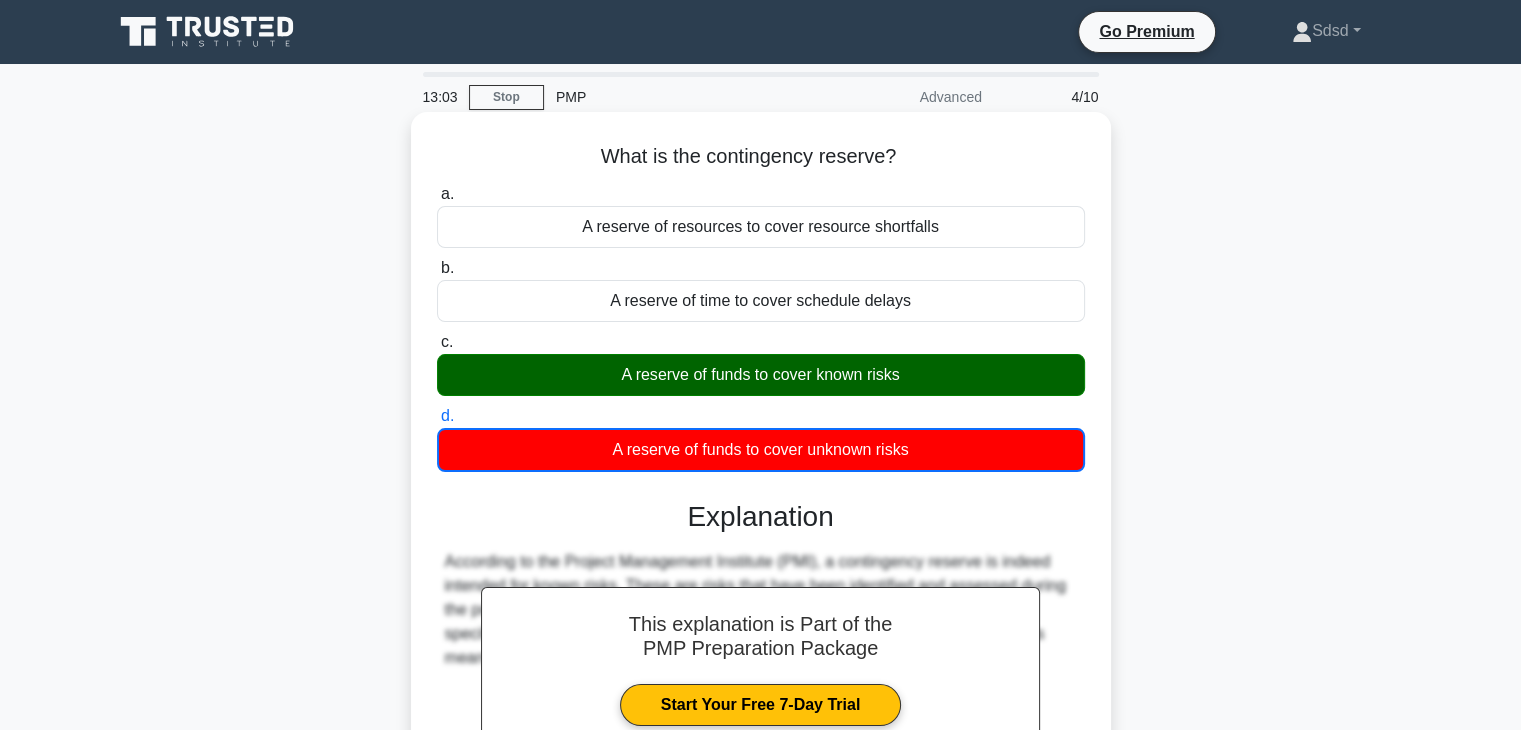 click on "c.
A reserve of funds to cover known risks" at bounding box center [761, 363] 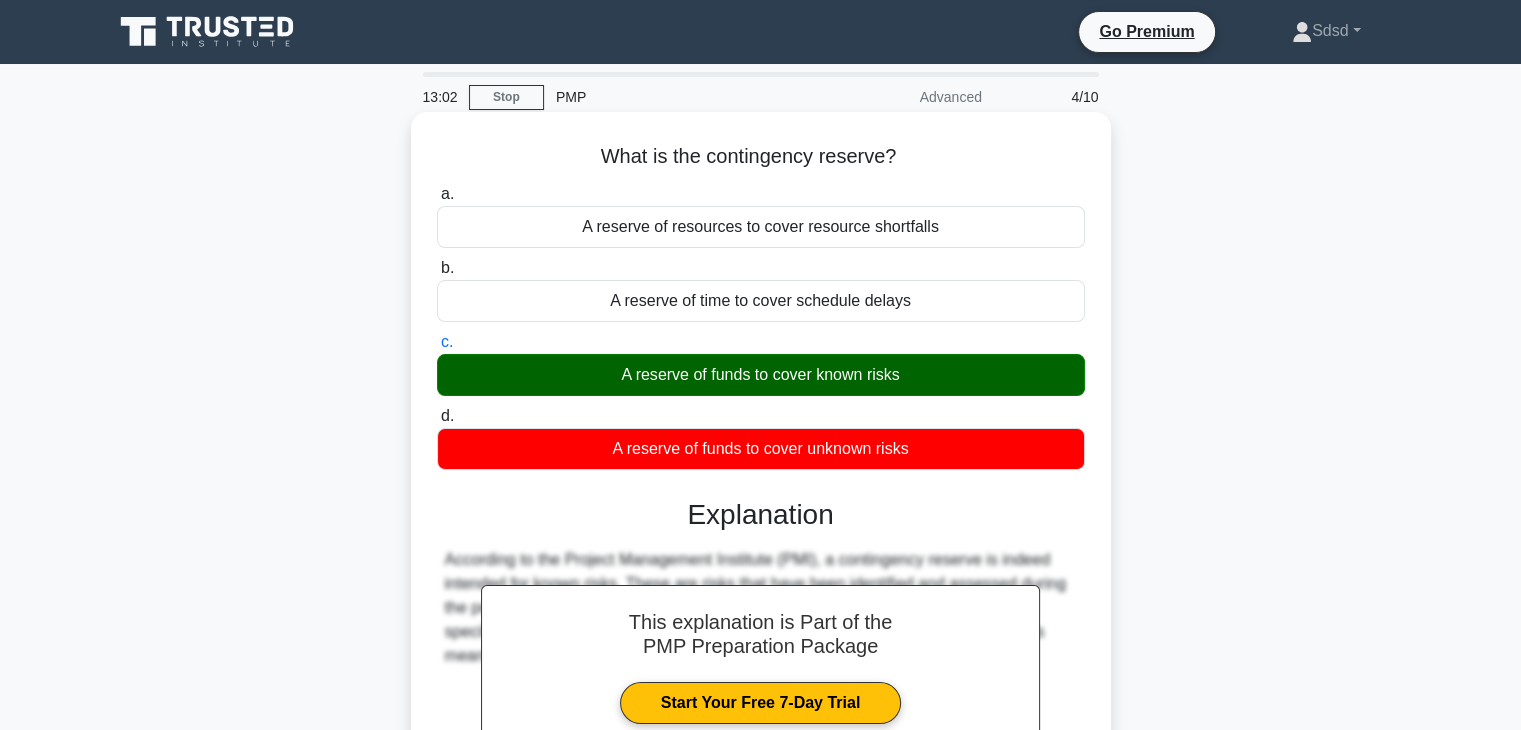 click on "A reserve of funds to cover known risks" at bounding box center (761, 375) 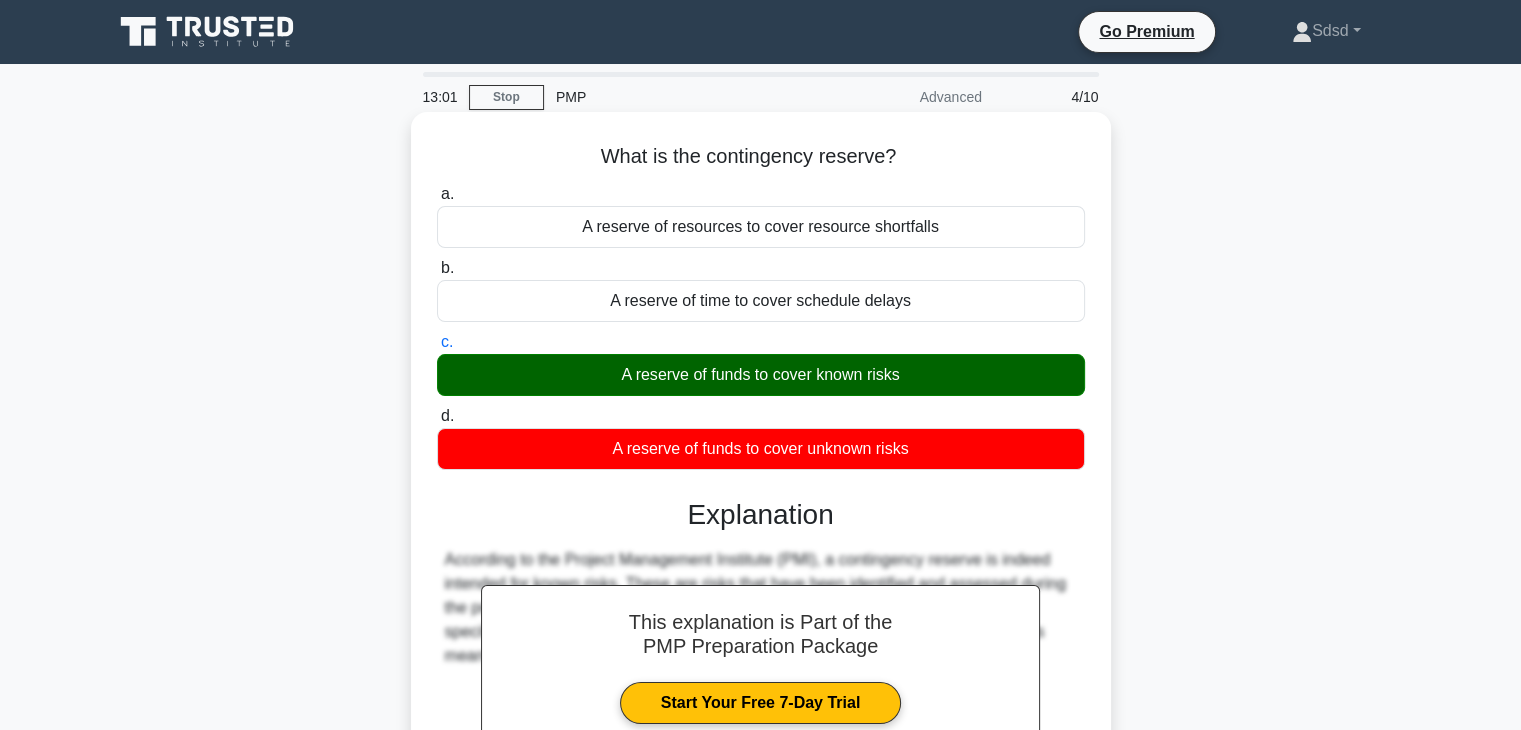 click on "A reserve of funds to cover known risks" at bounding box center [761, 375] 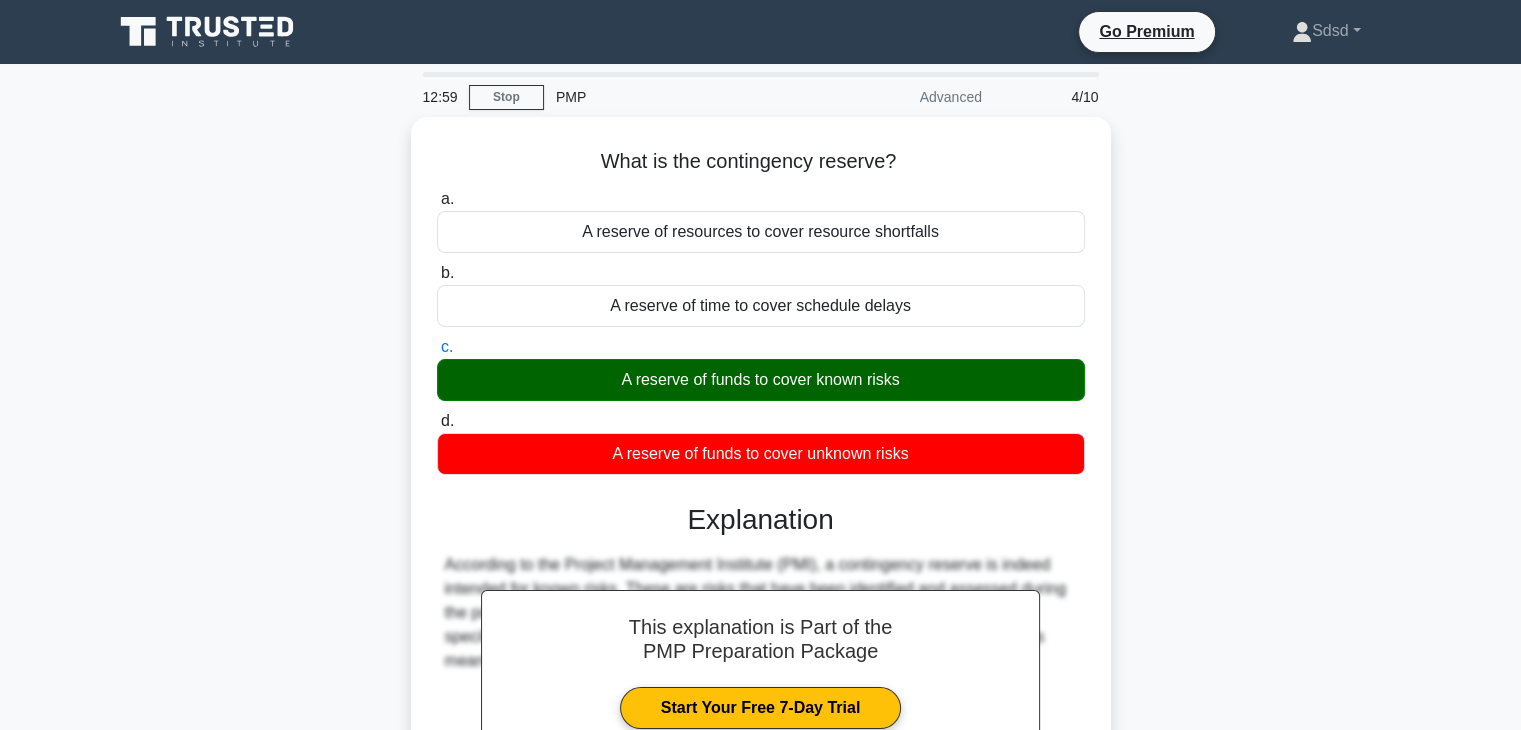 scroll, scrollTop: 351, scrollLeft: 0, axis: vertical 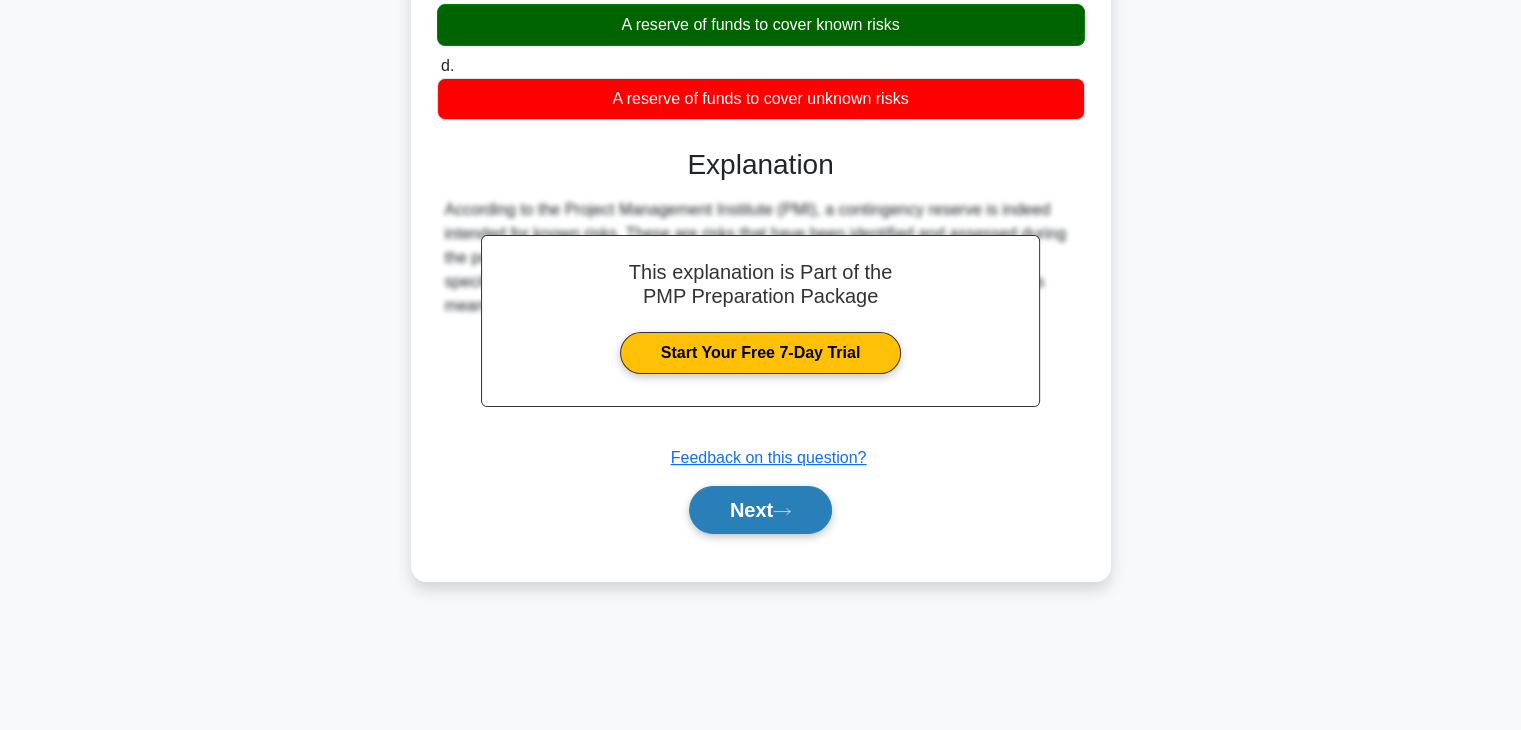 click on "Next" at bounding box center [760, 510] 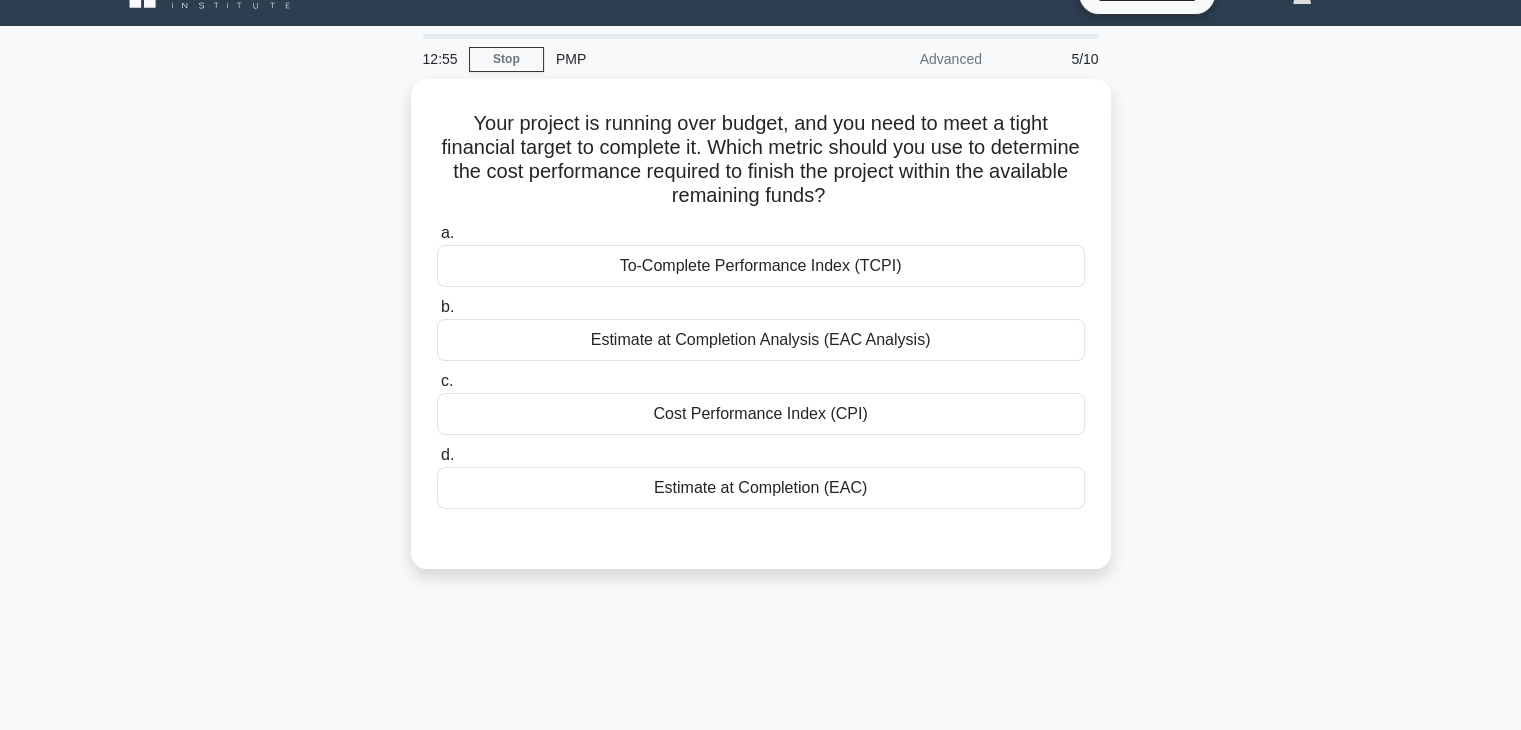 scroll, scrollTop: 36, scrollLeft: 0, axis: vertical 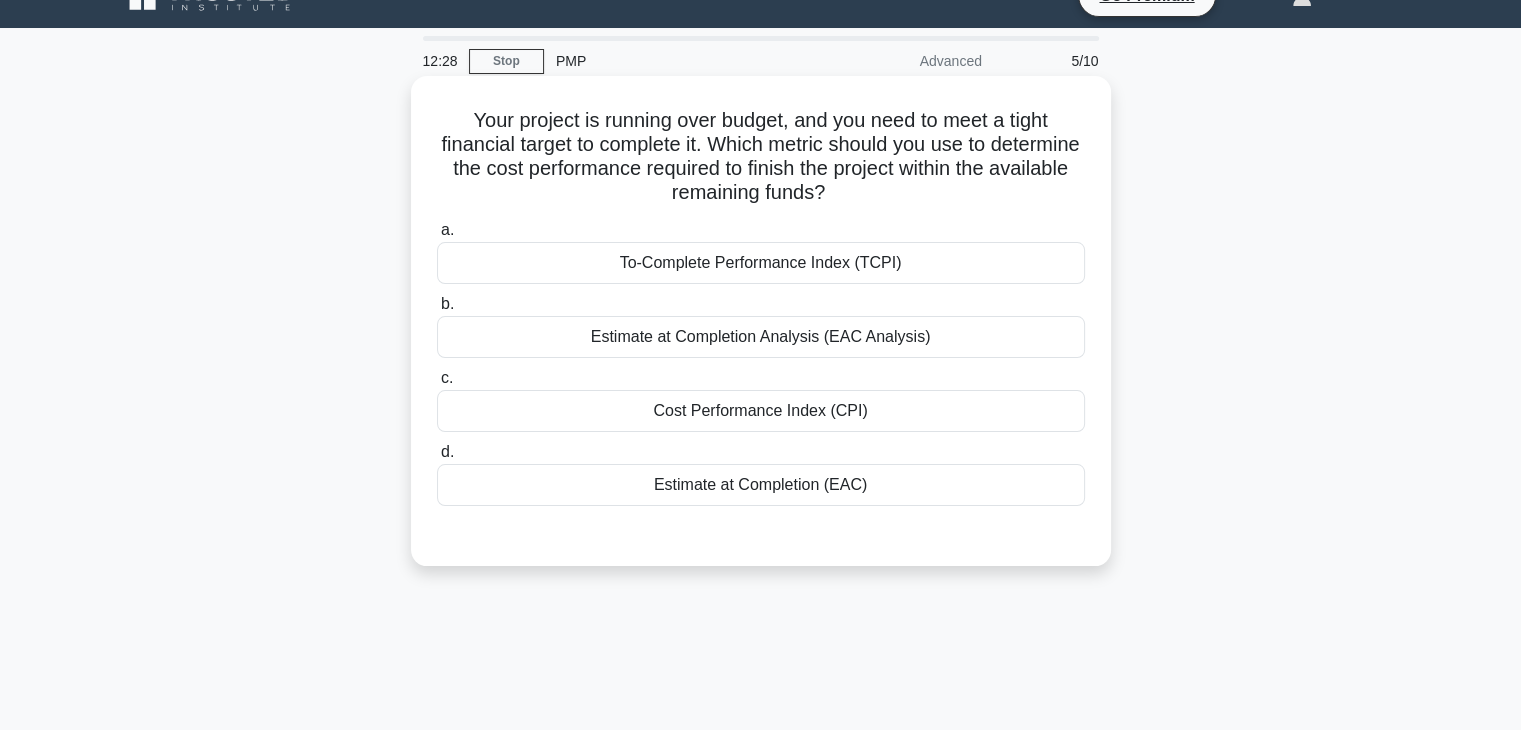 click on "To-Complete Performance Index (TCPI)" at bounding box center (761, 263) 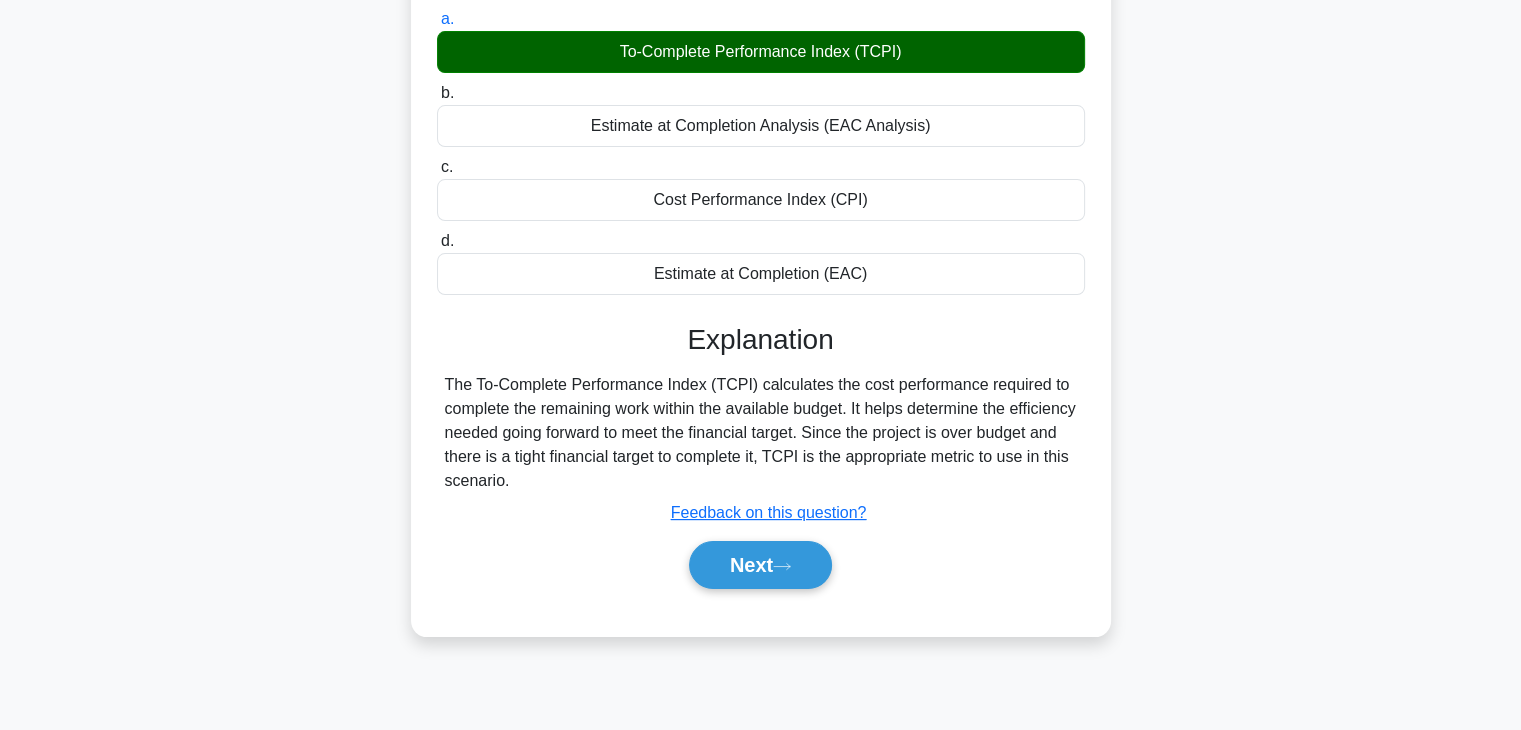 scroll, scrollTop: 254, scrollLeft: 0, axis: vertical 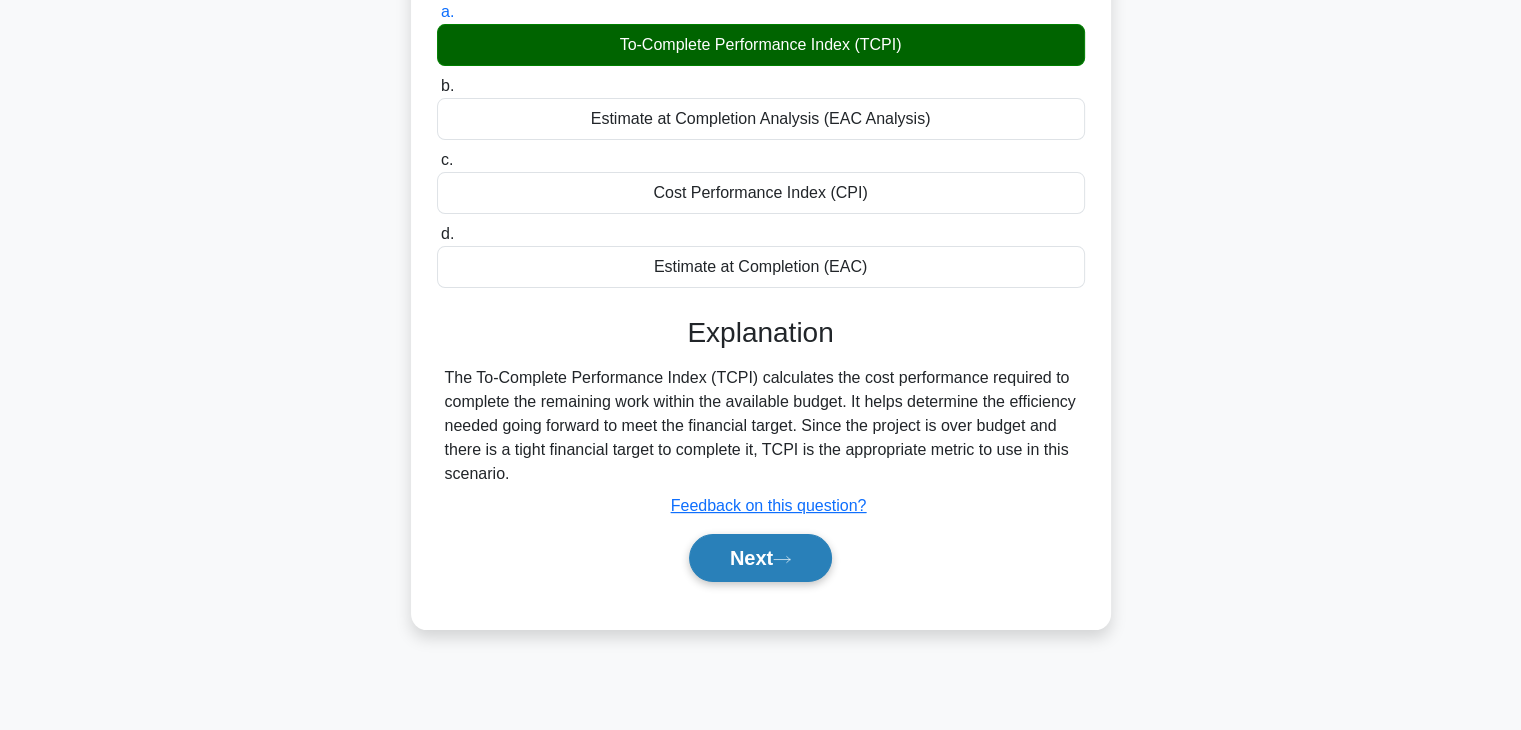 click on "Next" at bounding box center [760, 558] 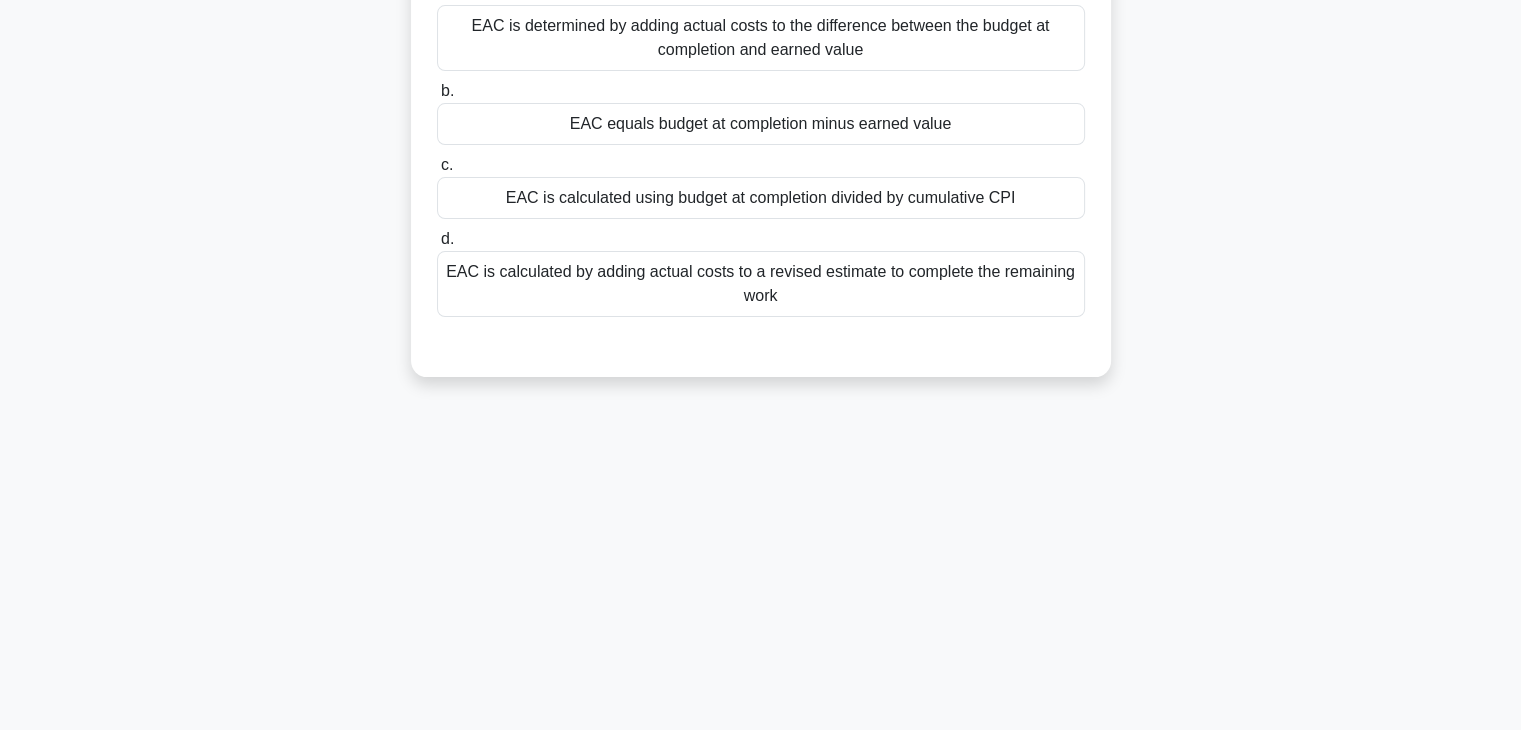 scroll, scrollTop: 0, scrollLeft: 0, axis: both 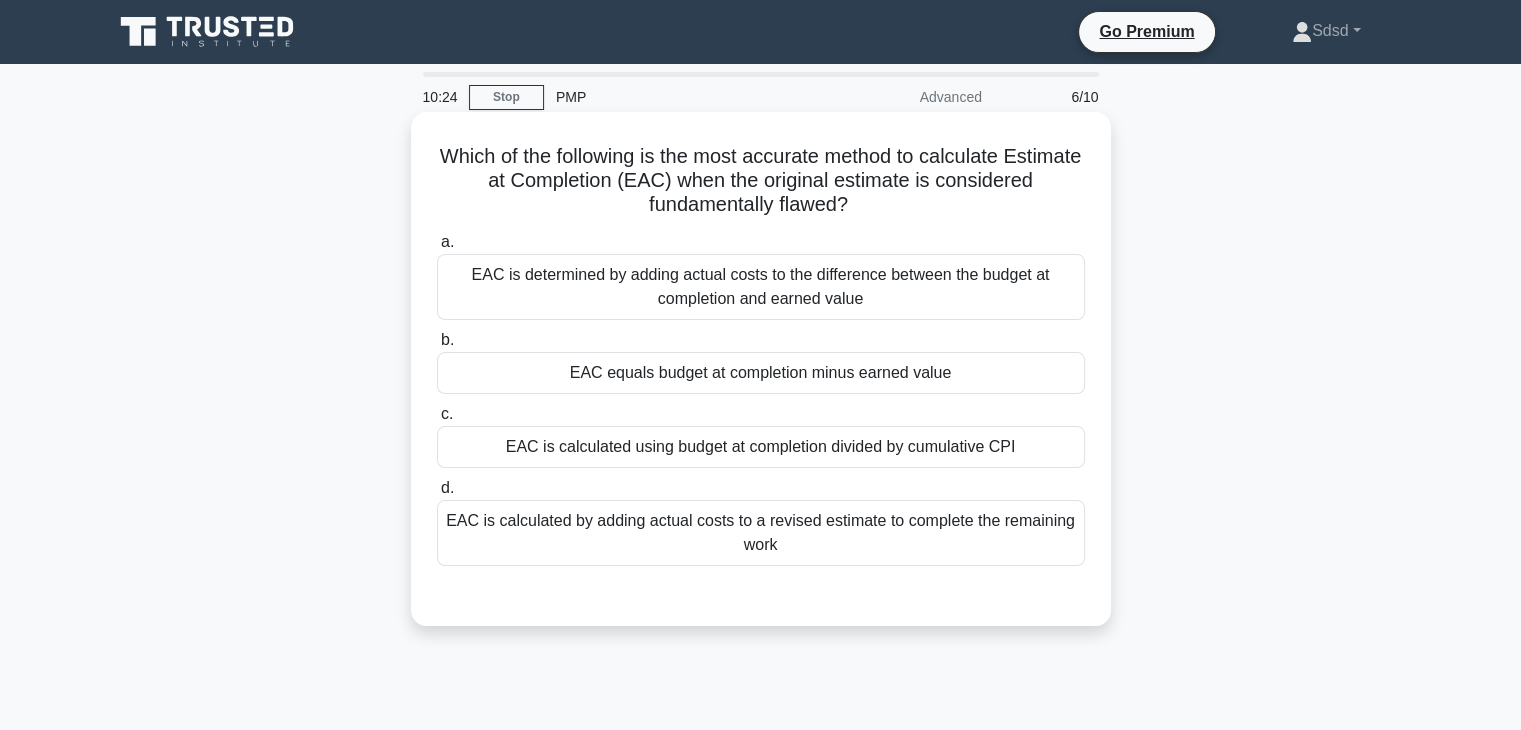 click on "EAC is determined by adding actual costs to the difference between the budget at completion and earned value" at bounding box center (761, 287) 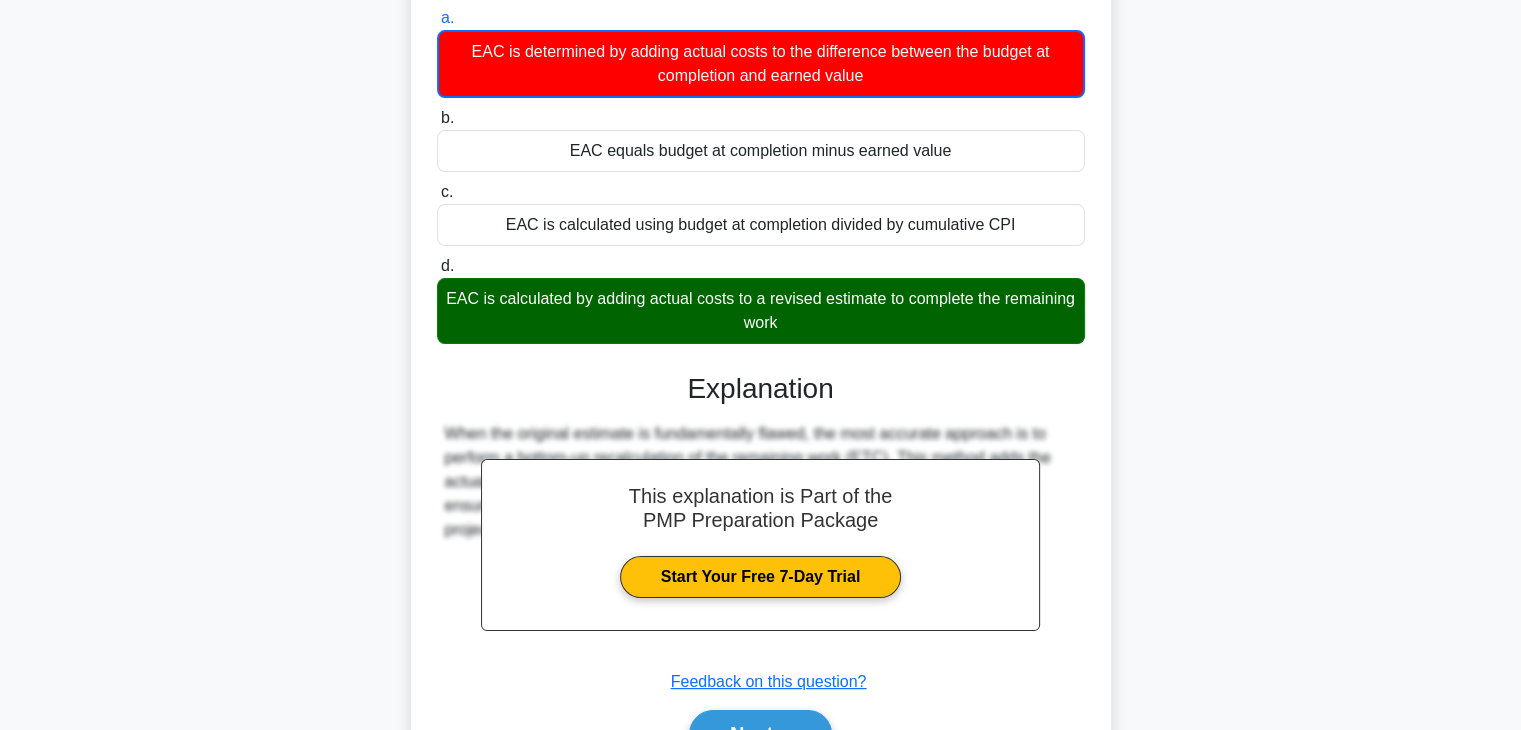 scroll, scrollTop: 351, scrollLeft: 0, axis: vertical 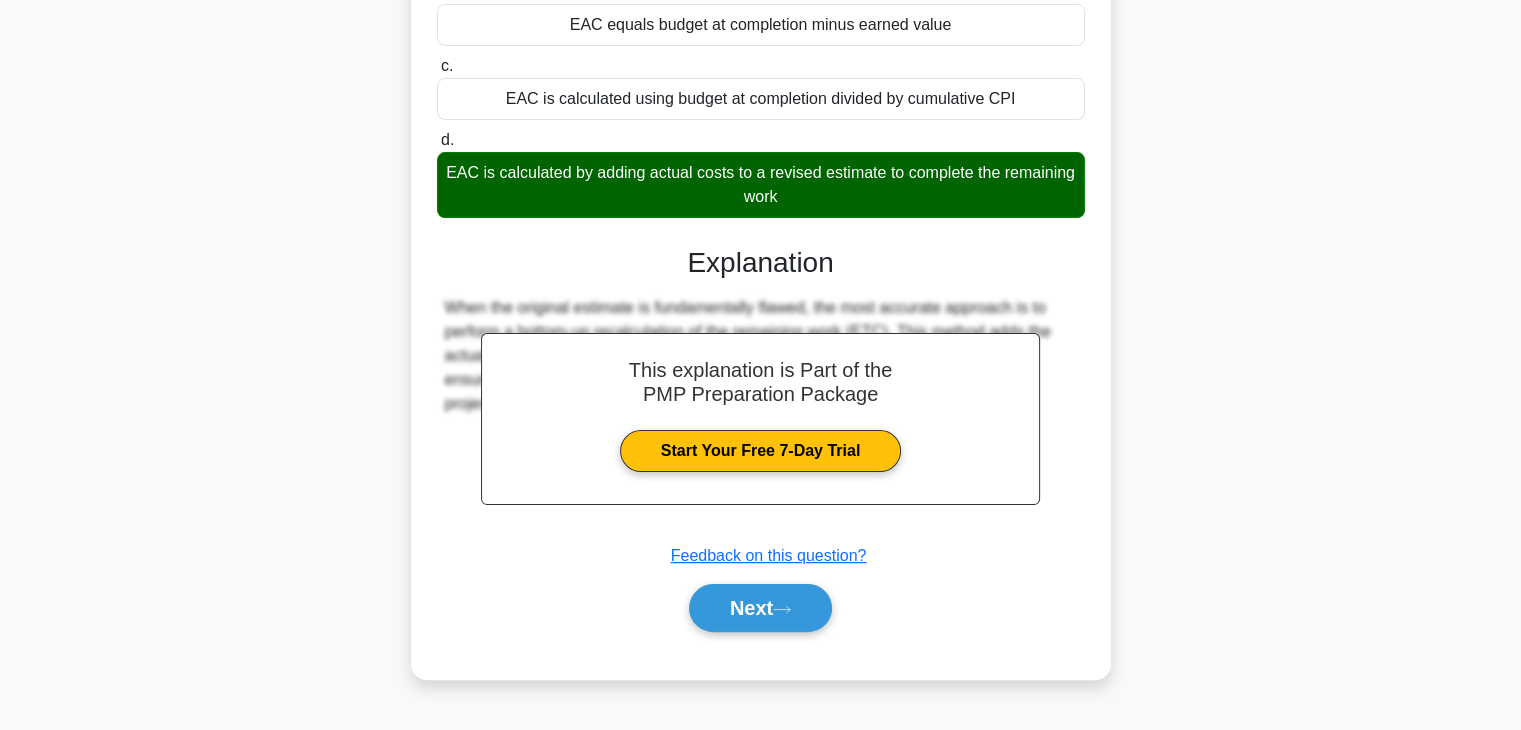 click on "a.
EAC is determined by adding actual costs to the difference between the budget at completion and earned value
b.
EAC equals budget at completion minus earned value" at bounding box center [761, 266] 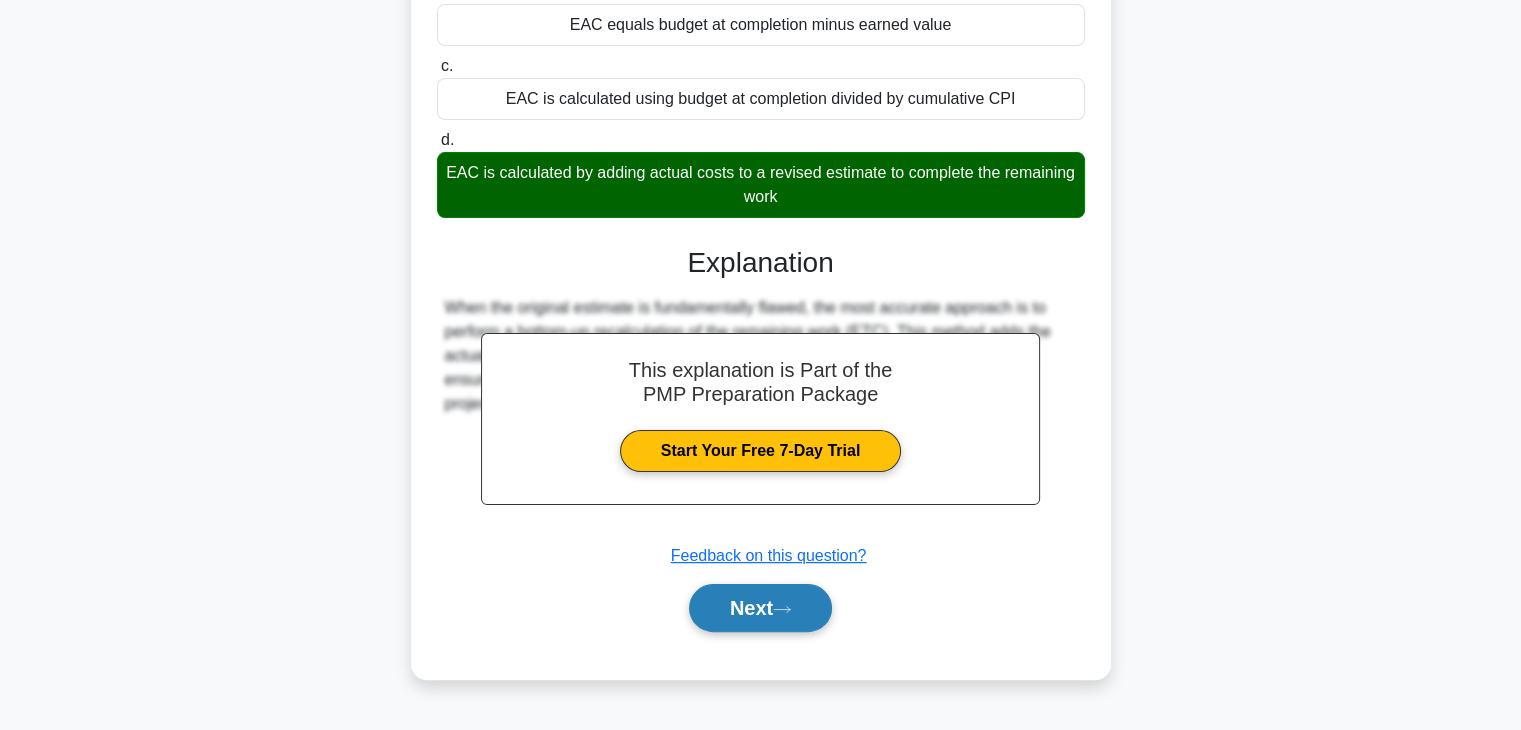 click 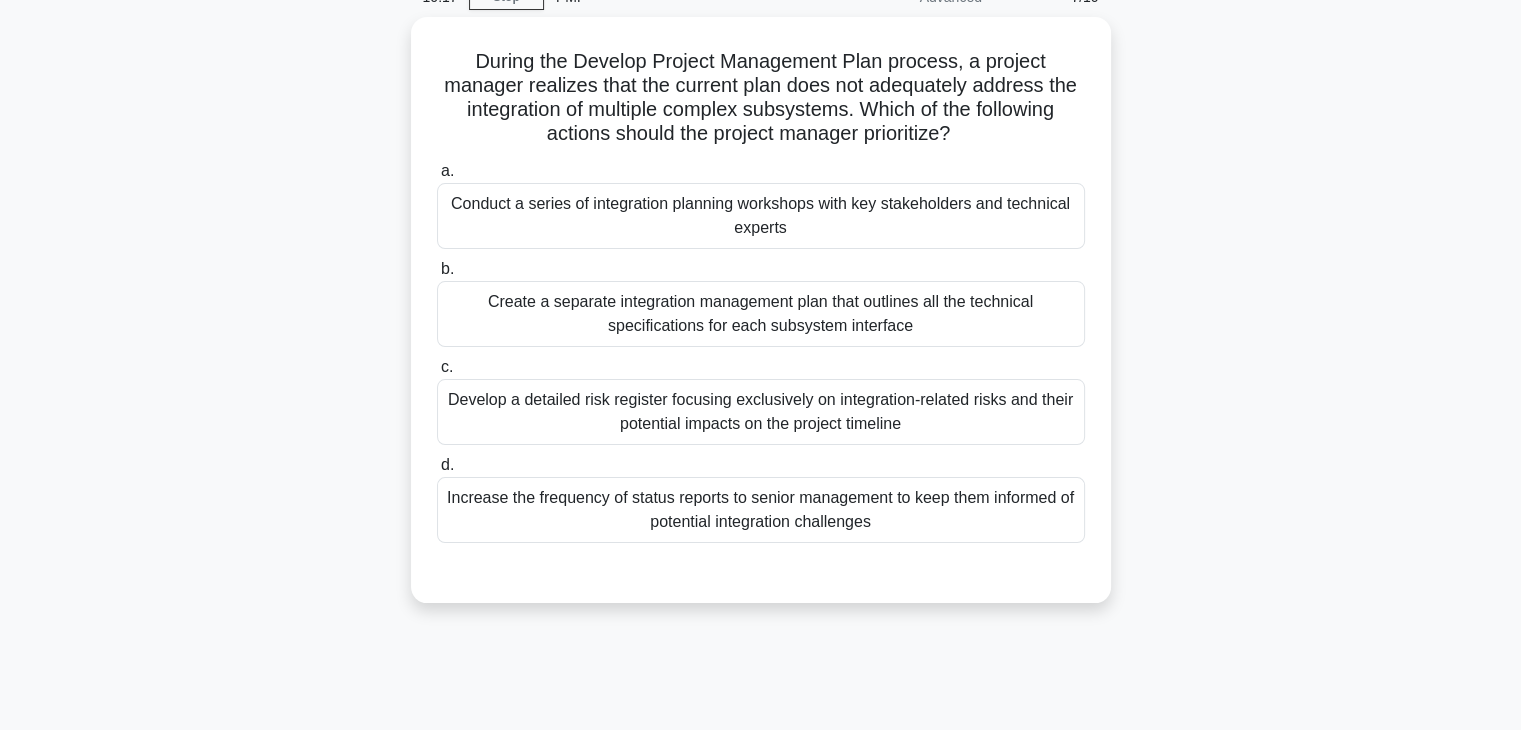 scroll, scrollTop: 89, scrollLeft: 0, axis: vertical 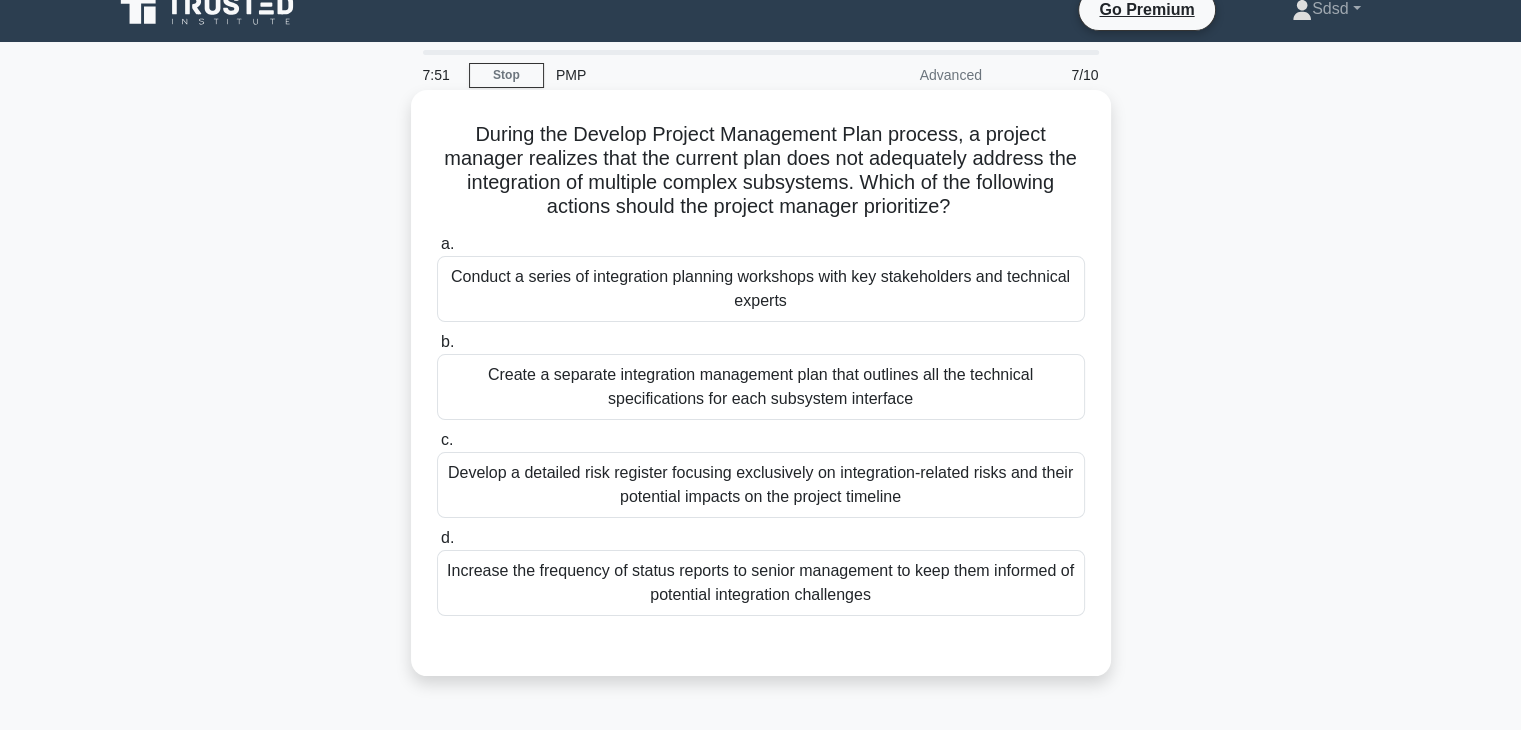 click on "Develop a detailed risk register focusing exclusively on integration-related risks and their potential impacts on the project timeline" at bounding box center [761, 485] 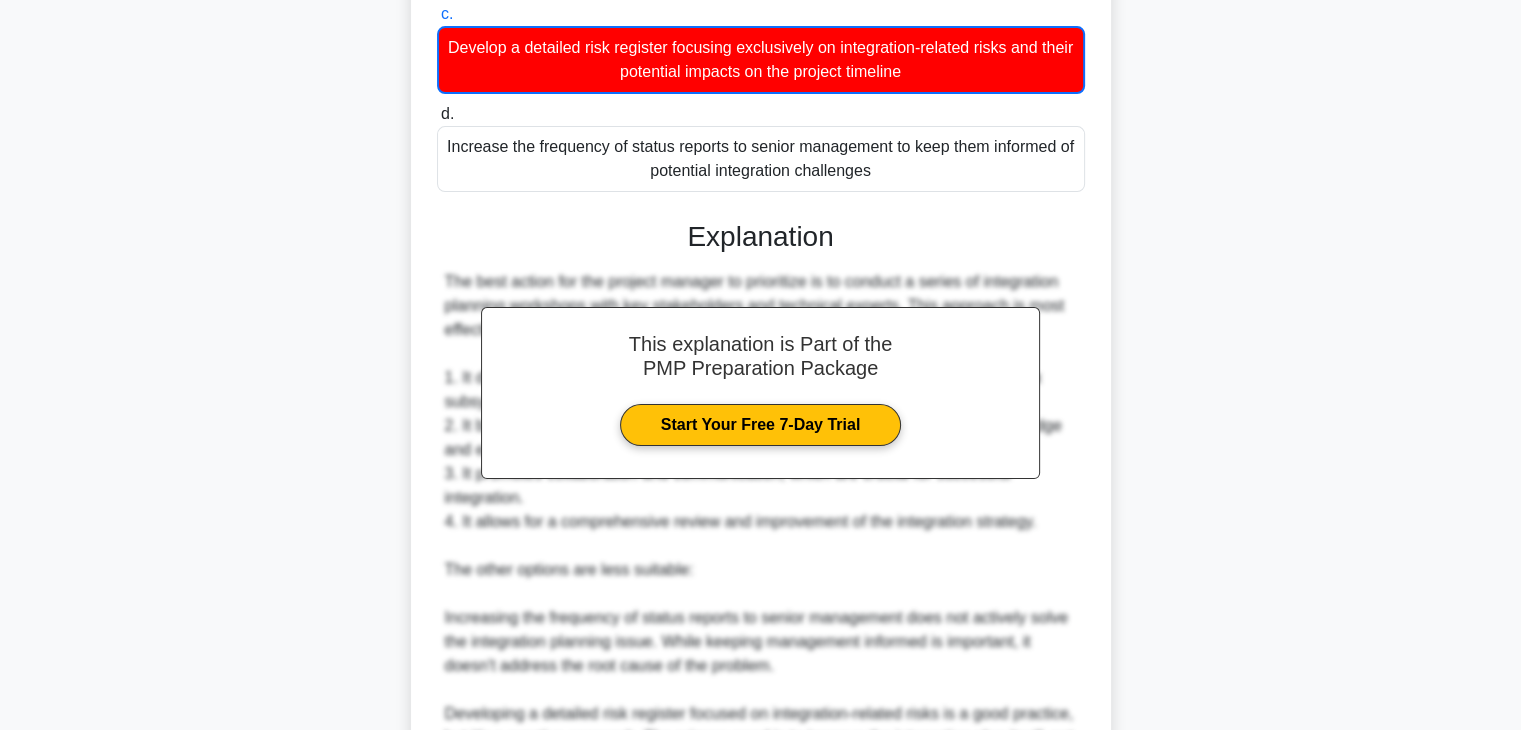 scroll, scrollTop: 507, scrollLeft: 0, axis: vertical 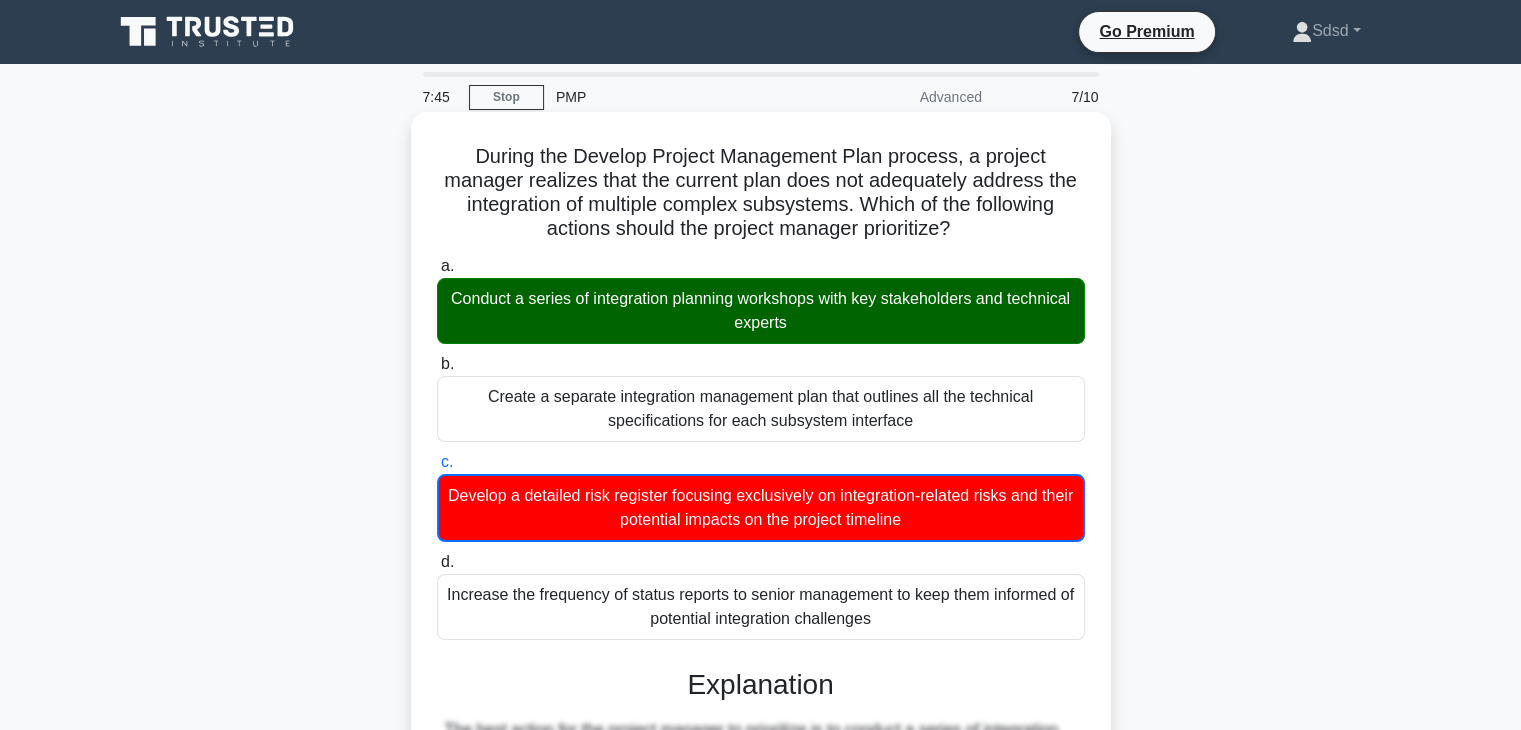 click on "Conduct a series of integration planning workshops with key stakeholders and technical experts" at bounding box center [761, 311] 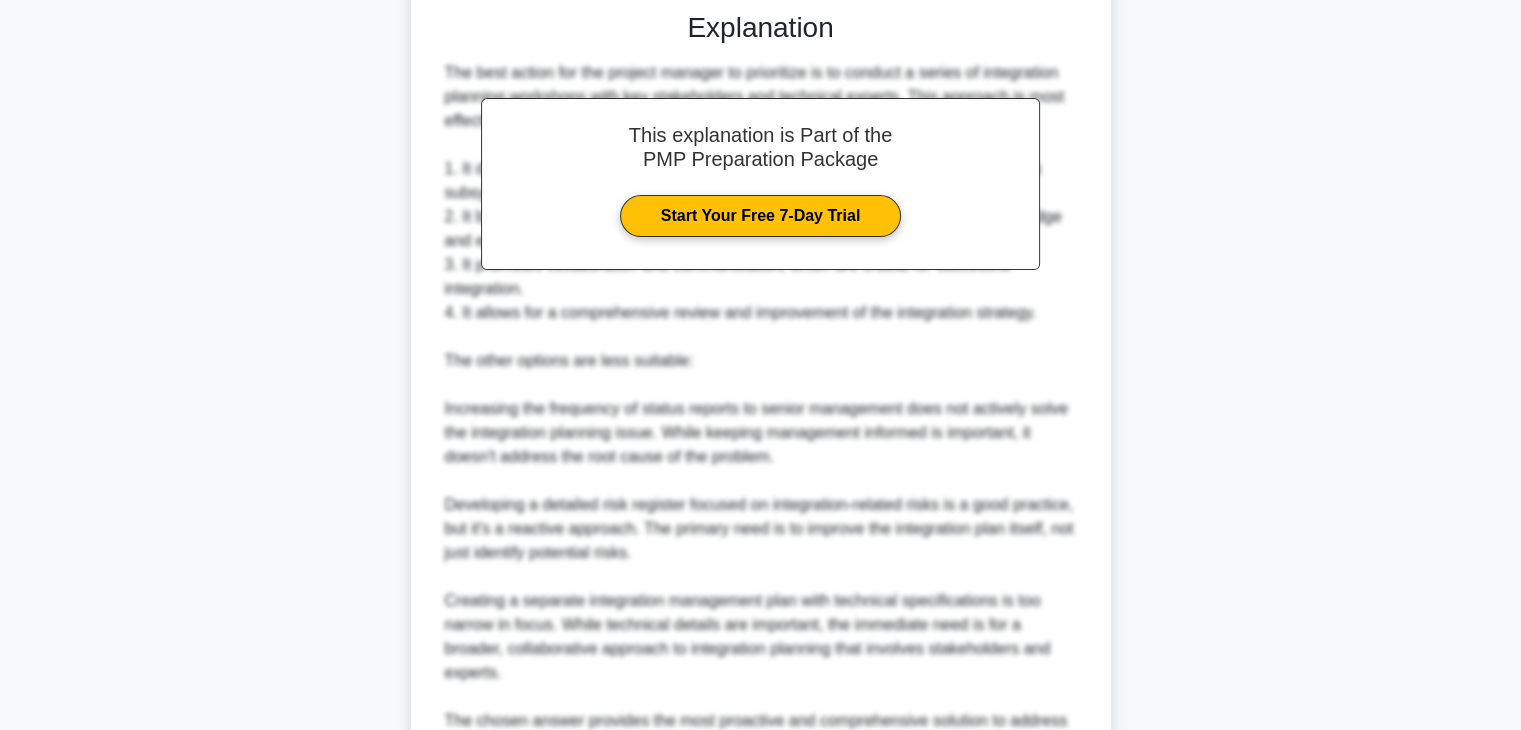 scroll, scrollTop: 862, scrollLeft: 0, axis: vertical 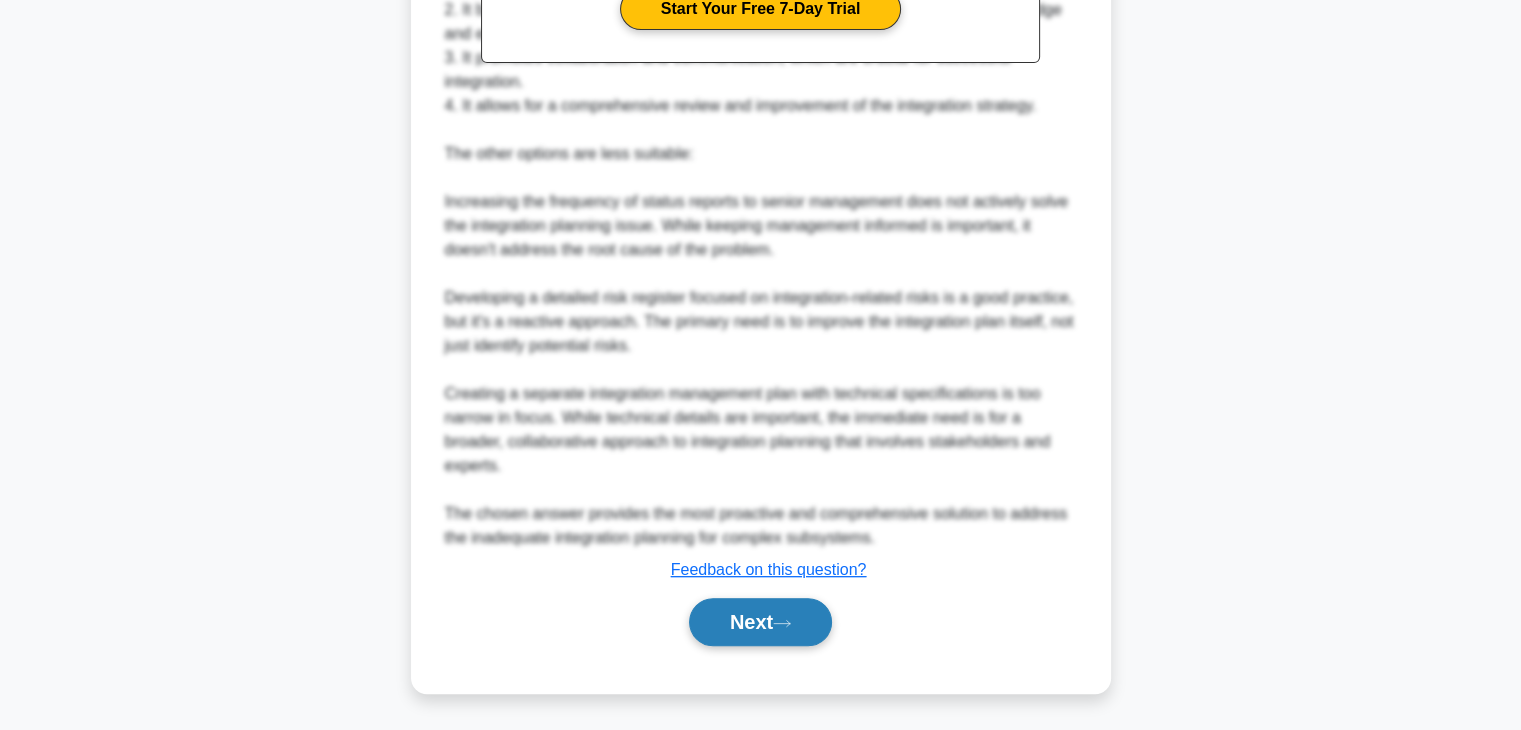 click on "Next" at bounding box center (760, 622) 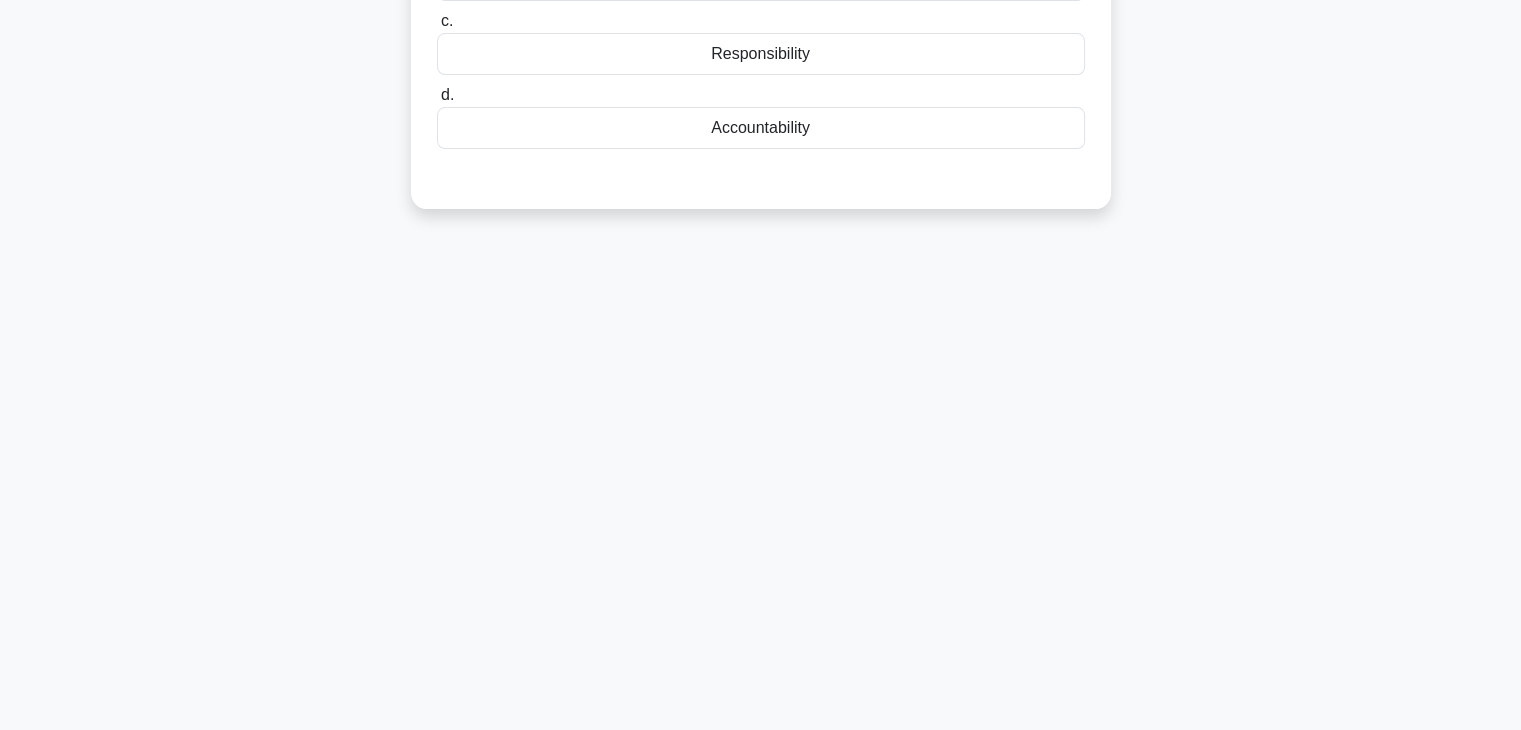 scroll, scrollTop: 351, scrollLeft: 0, axis: vertical 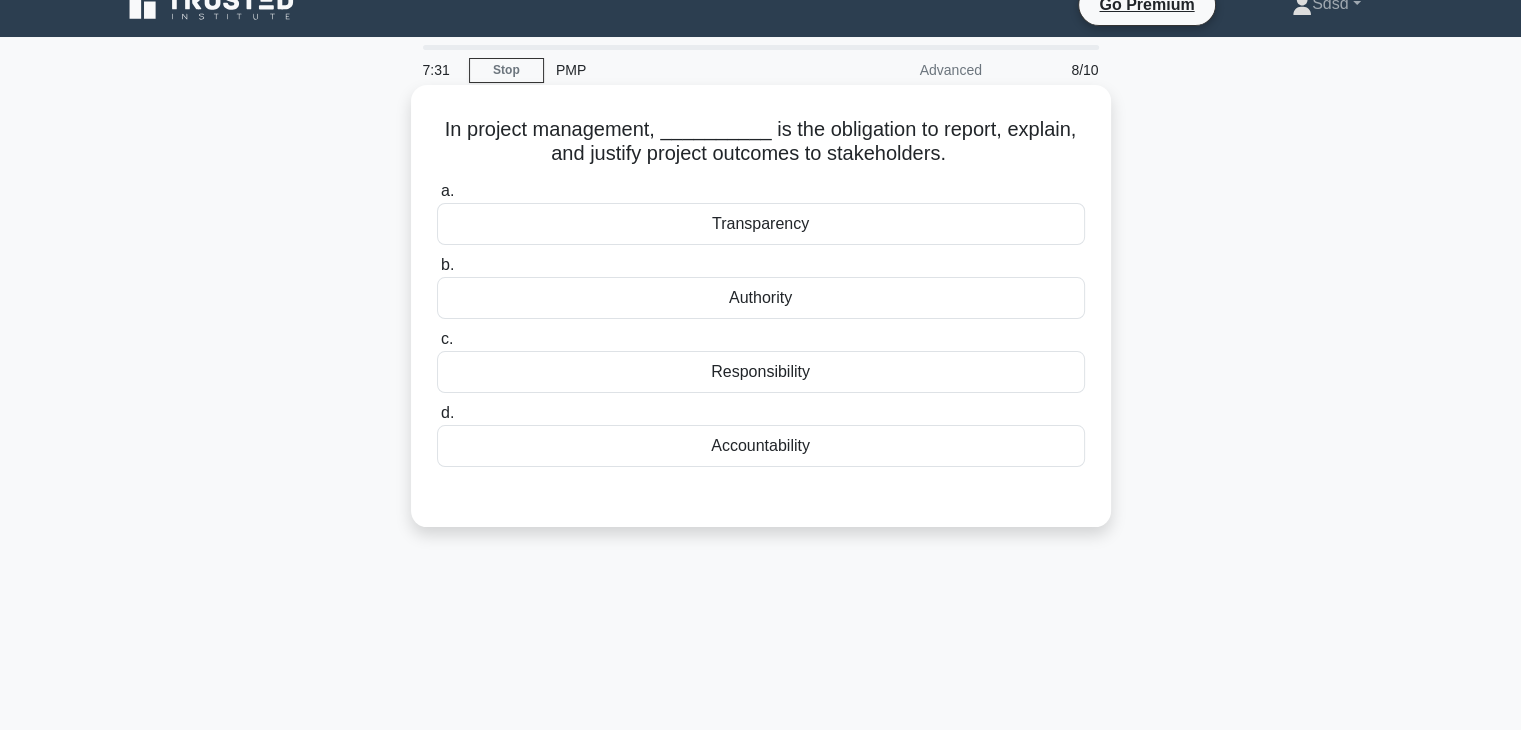 click on "Transparency" at bounding box center (761, 224) 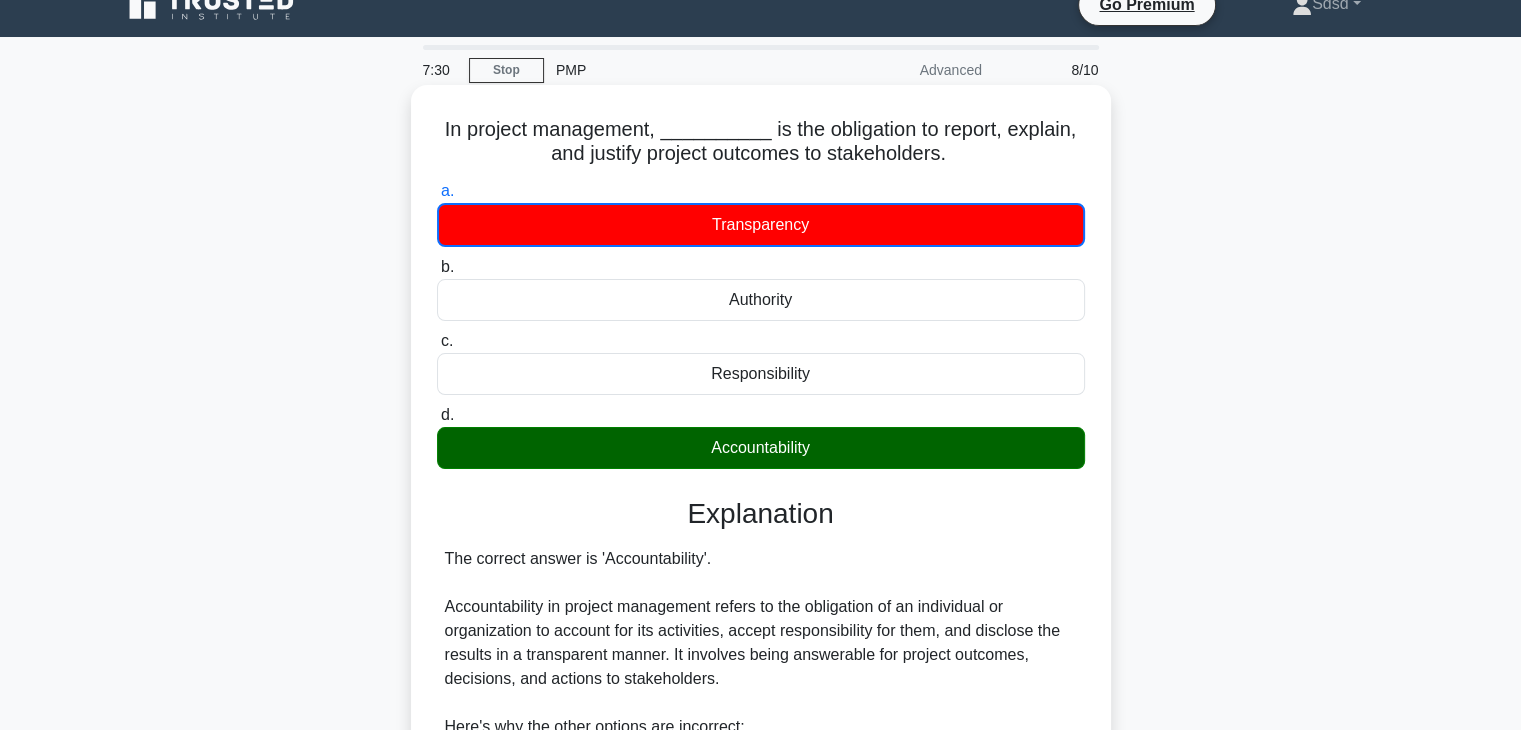 click on "Accountability" at bounding box center [761, 448] 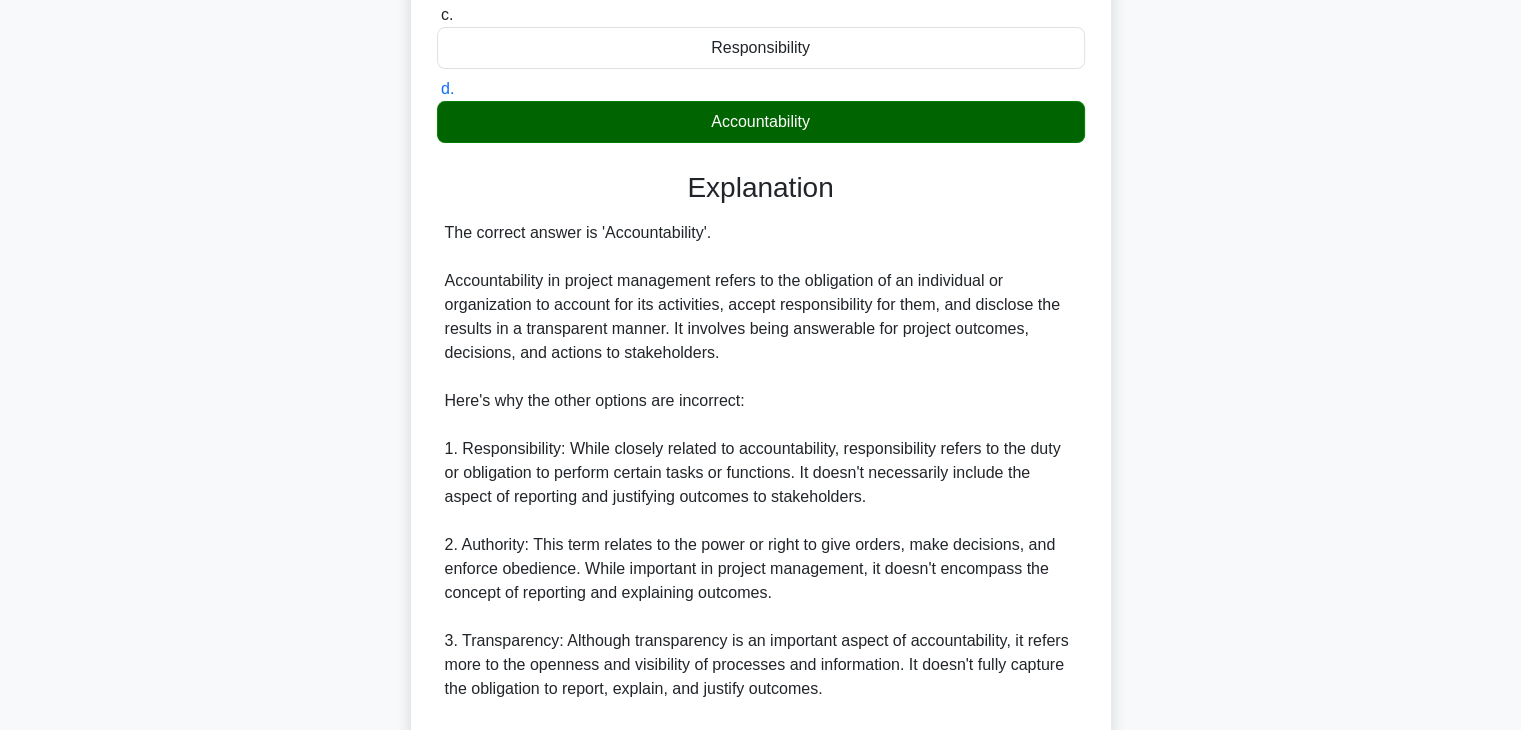 scroll, scrollTop: 598, scrollLeft: 0, axis: vertical 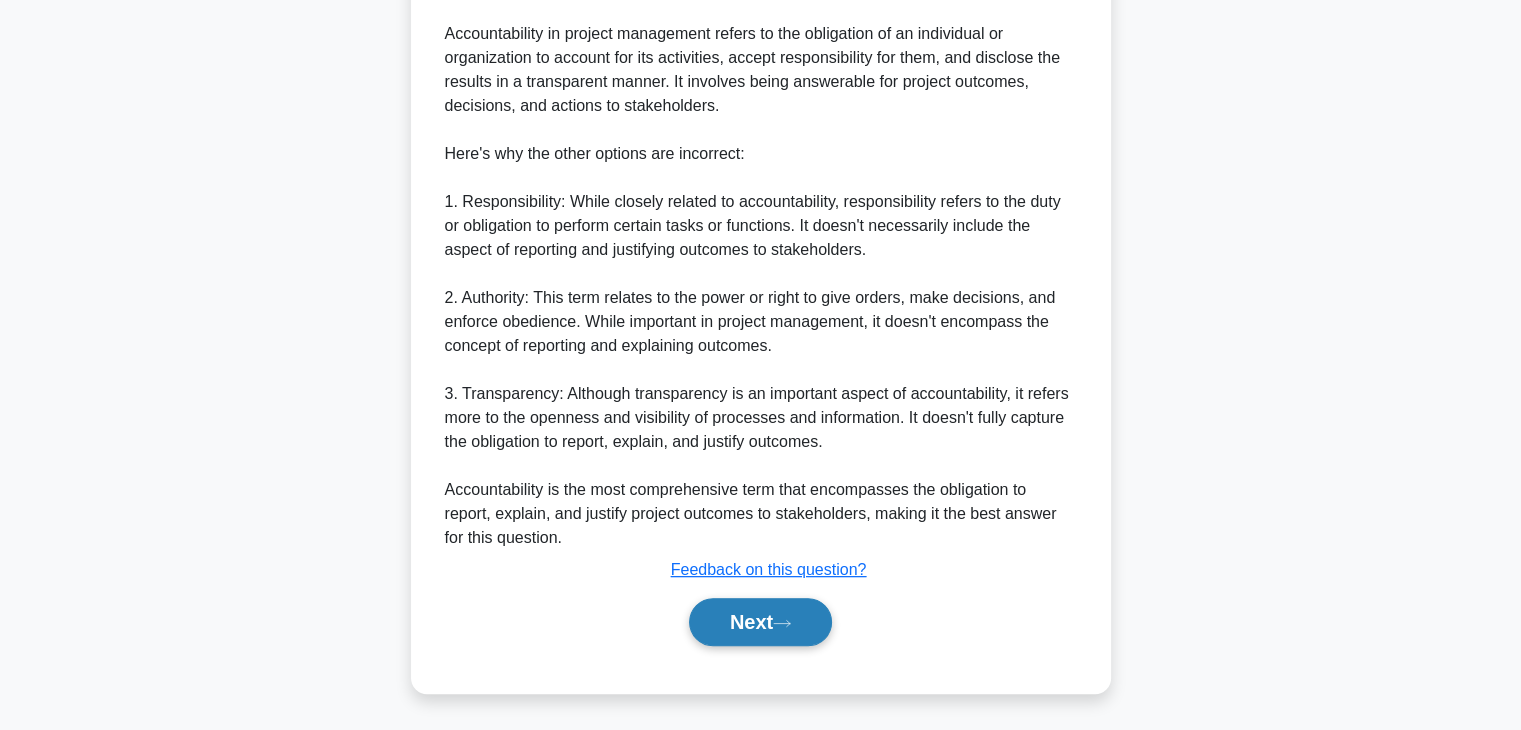 click on "Next" at bounding box center (760, 622) 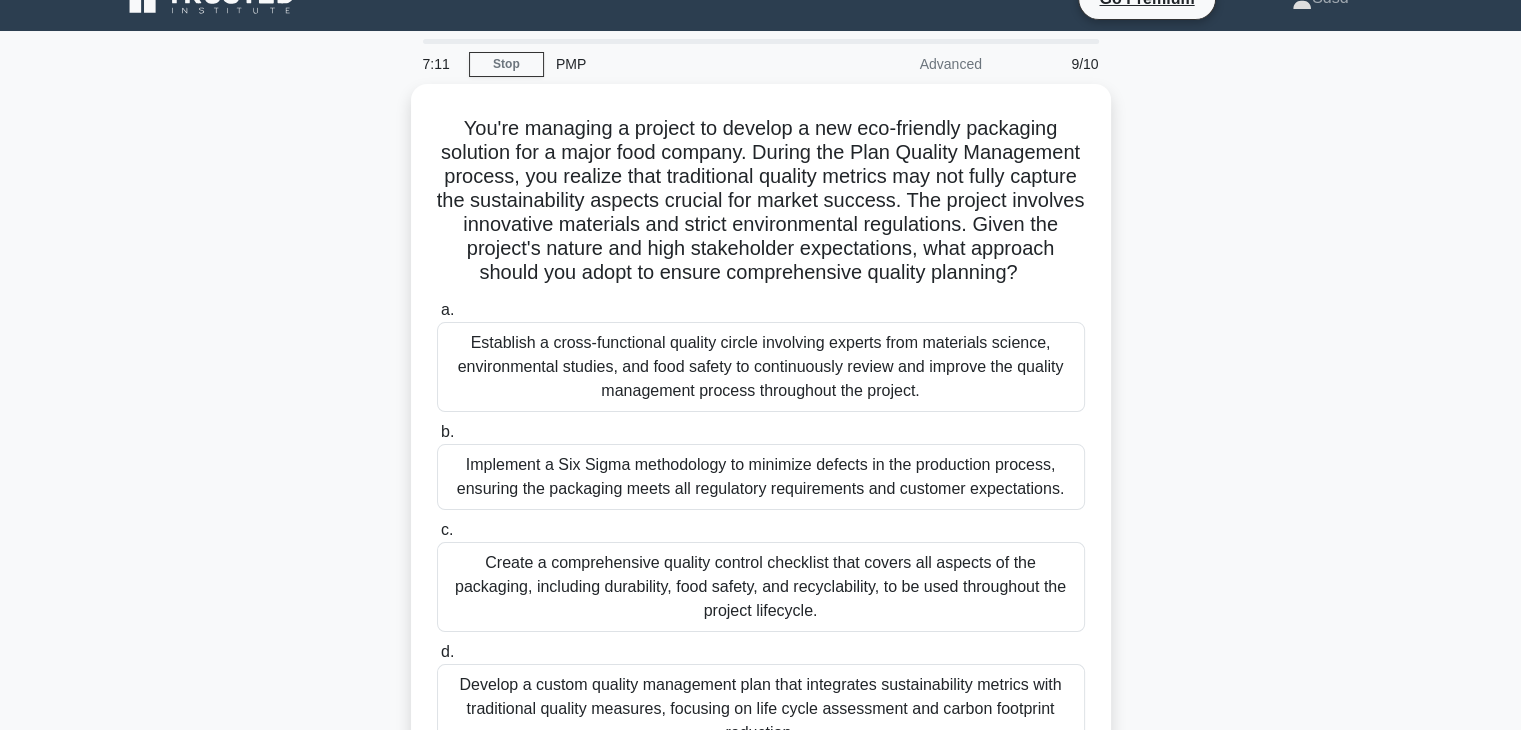 scroll, scrollTop: 29, scrollLeft: 0, axis: vertical 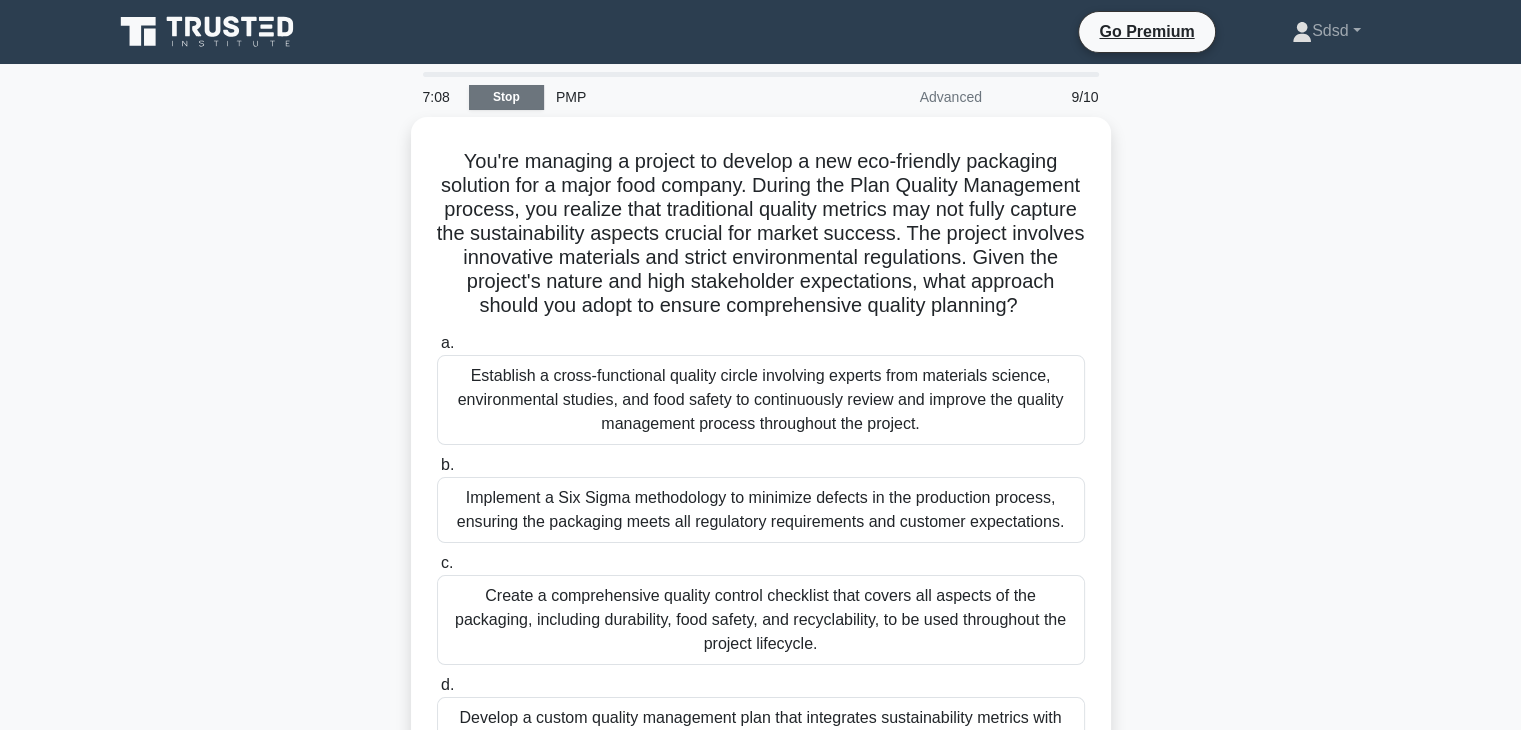 click on "Stop" at bounding box center [506, 97] 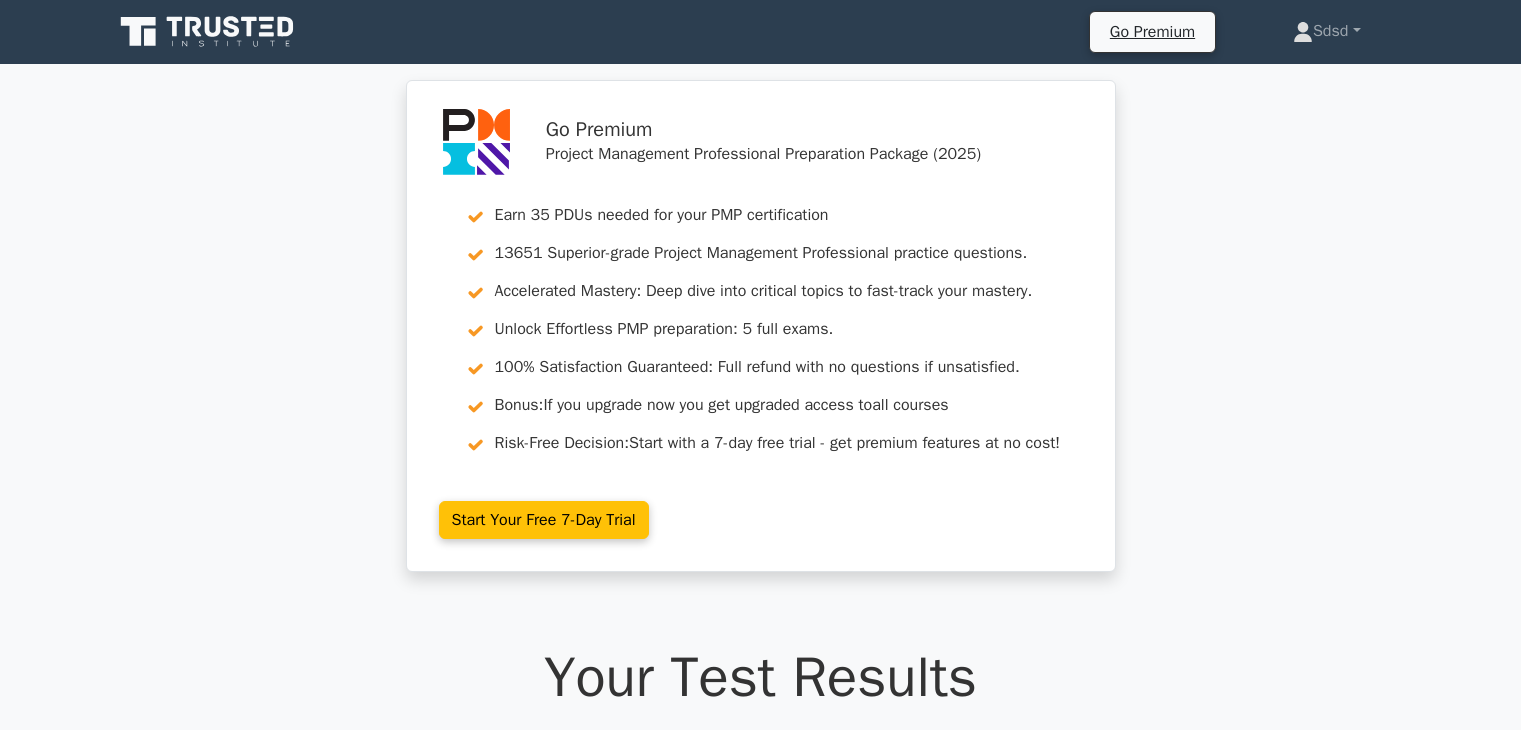 scroll, scrollTop: 0, scrollLeft: 0, axis: both 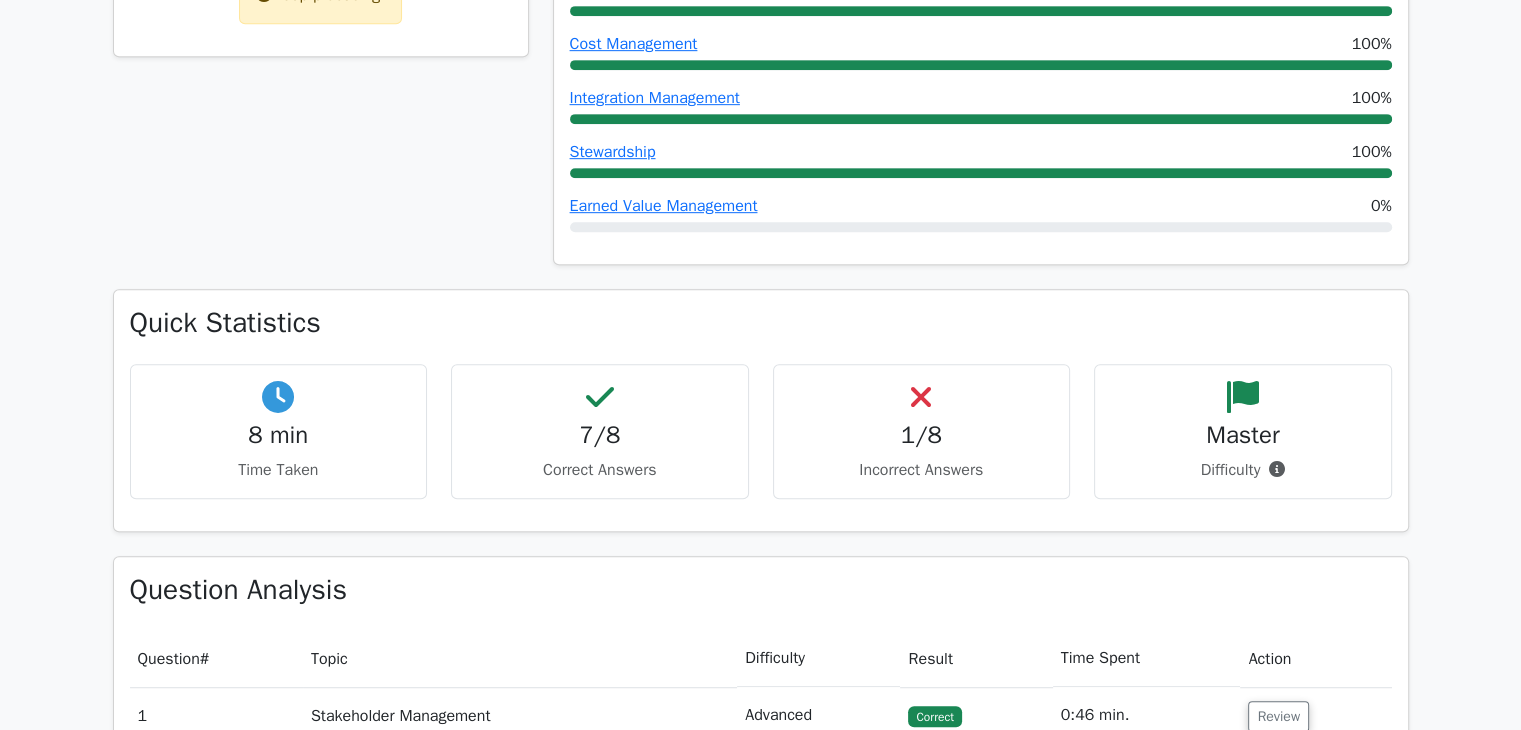 drag, startPoint x: 1535, startPoint y: 264, endPoint x: 1526, endPoint y: 405, distance: 141.28694 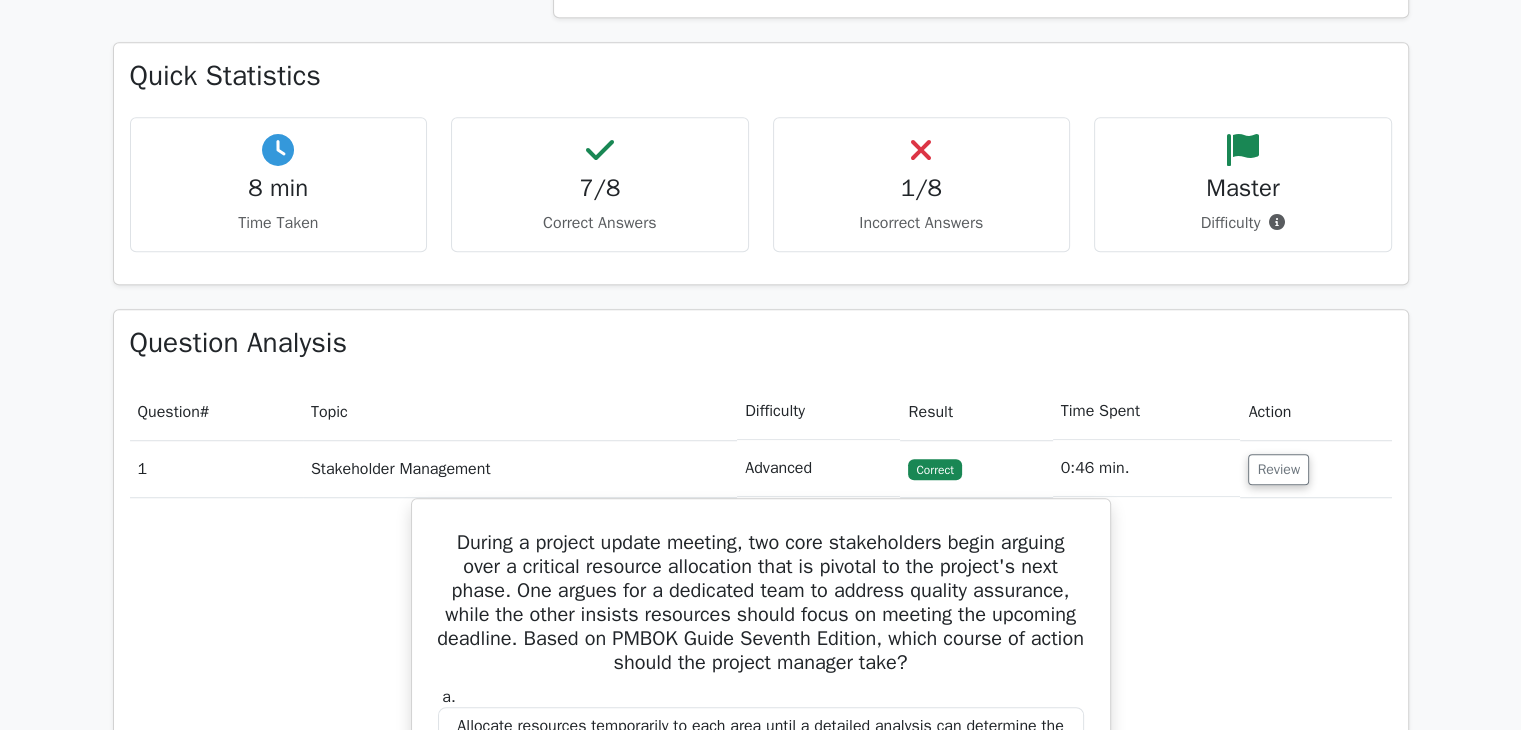 scroll, scrollTop: 1321, scrollLeft: 0, axis: vertical 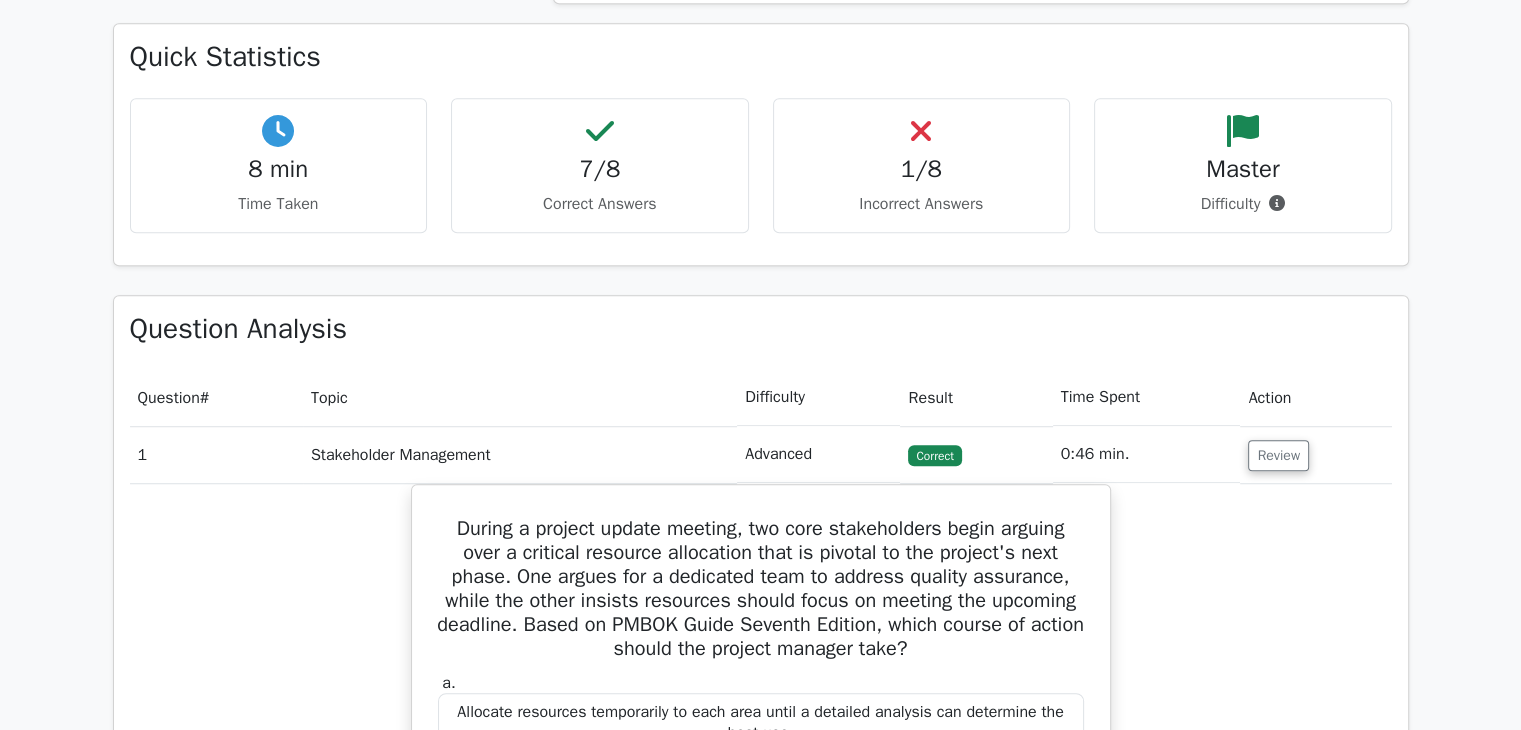 click on "7/8
Correct Answers" at bounding box center [600, 165] 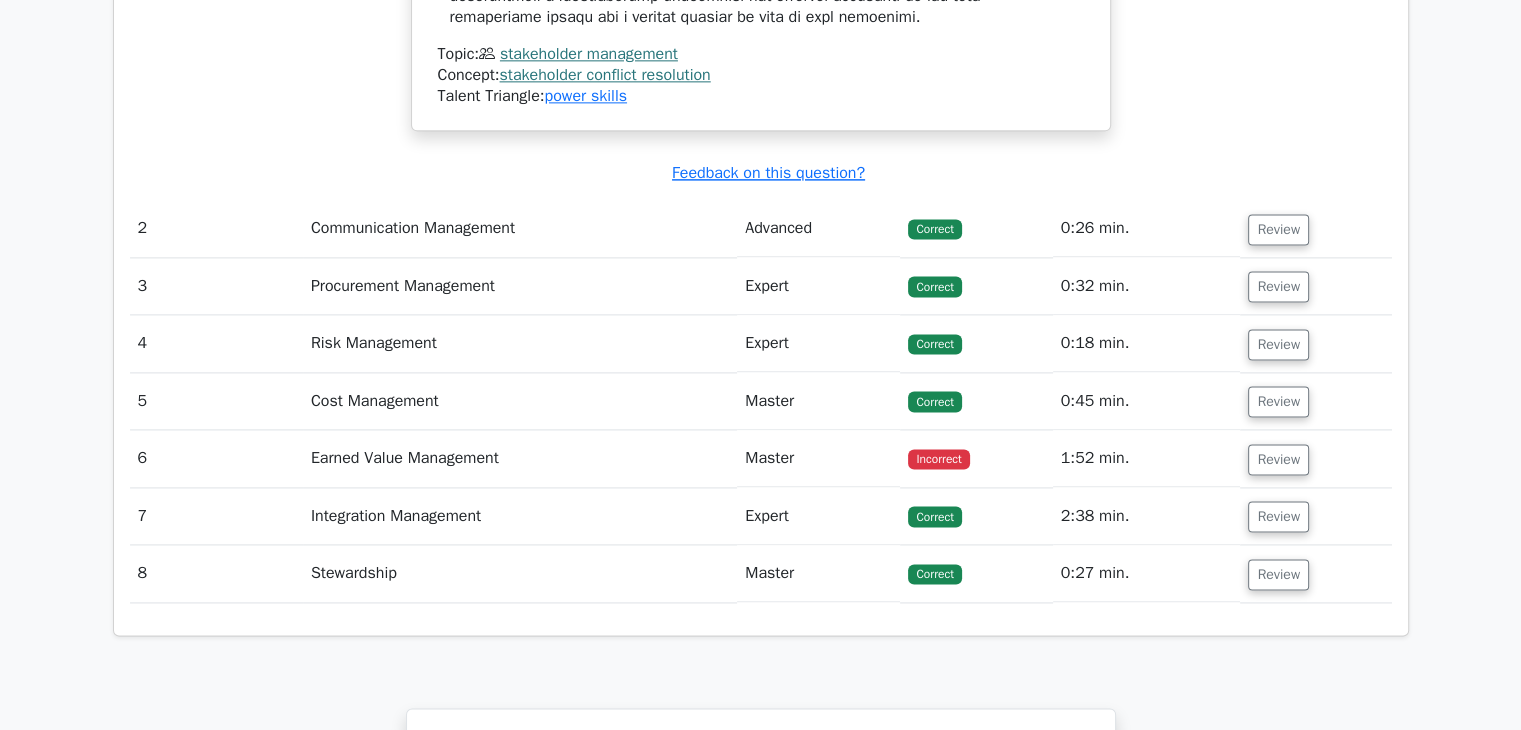 scroll, scrollTop: 2694, scrollLeft: 0, axis: vertical 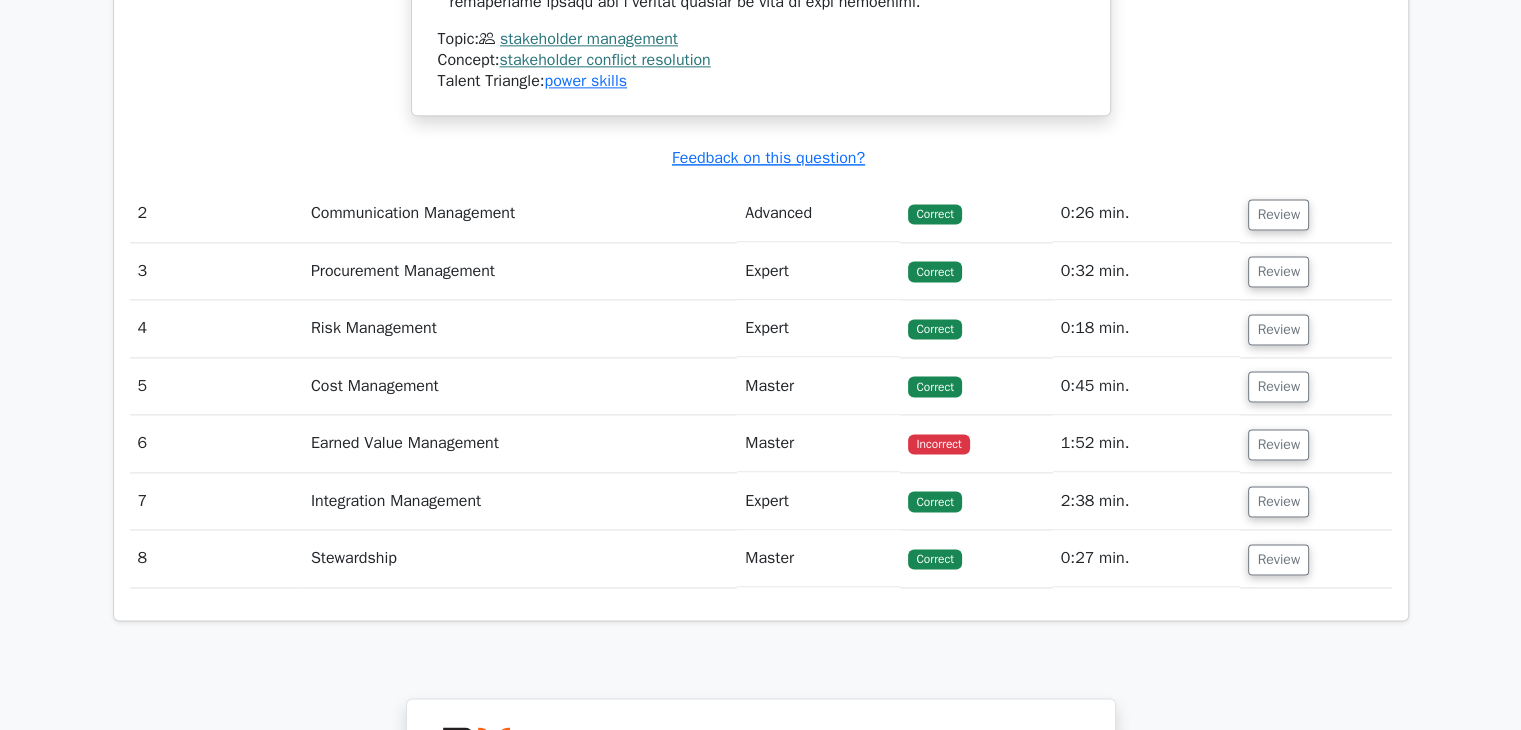 click on "Master" at bounding box center (818, 386) 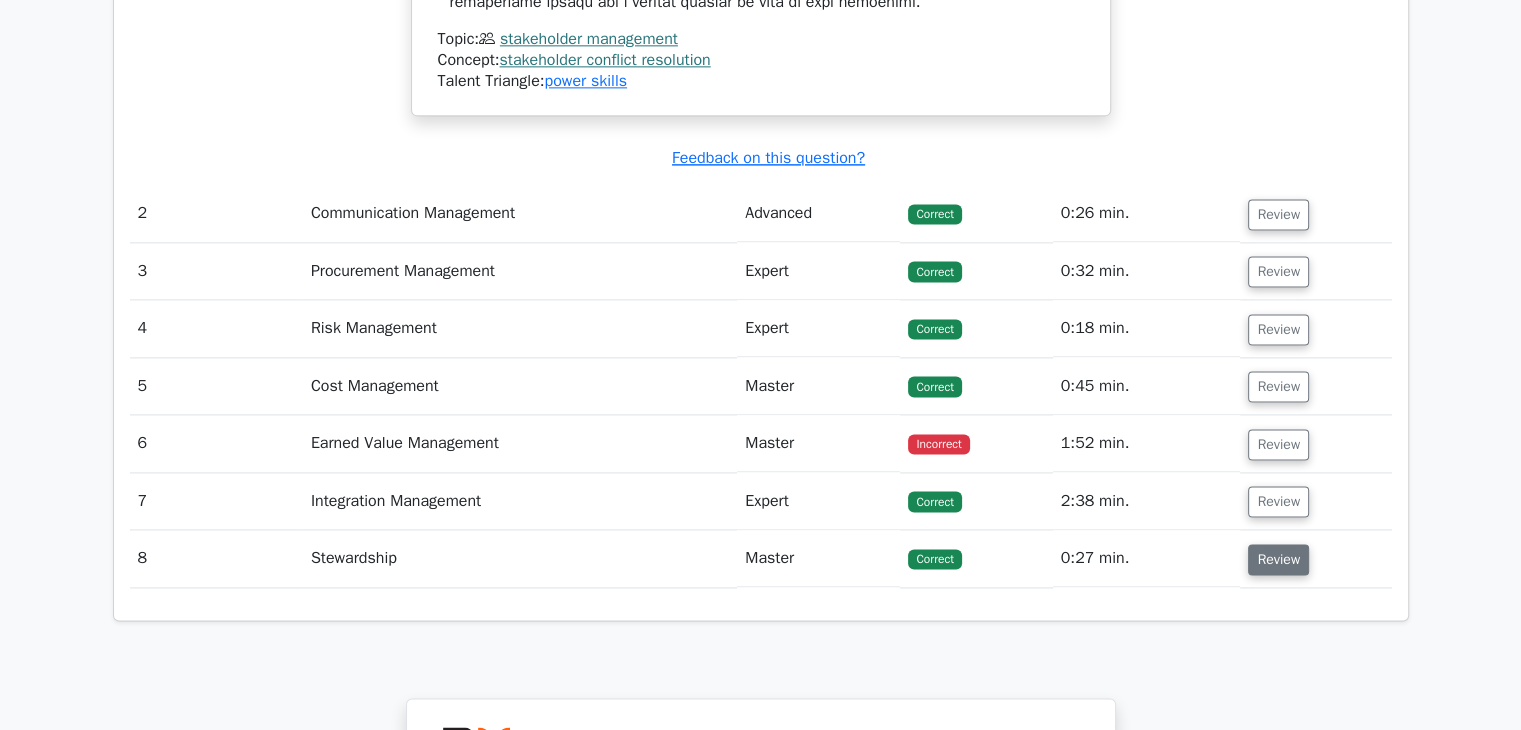 click on "Review" at bounding box center (1278, 559) 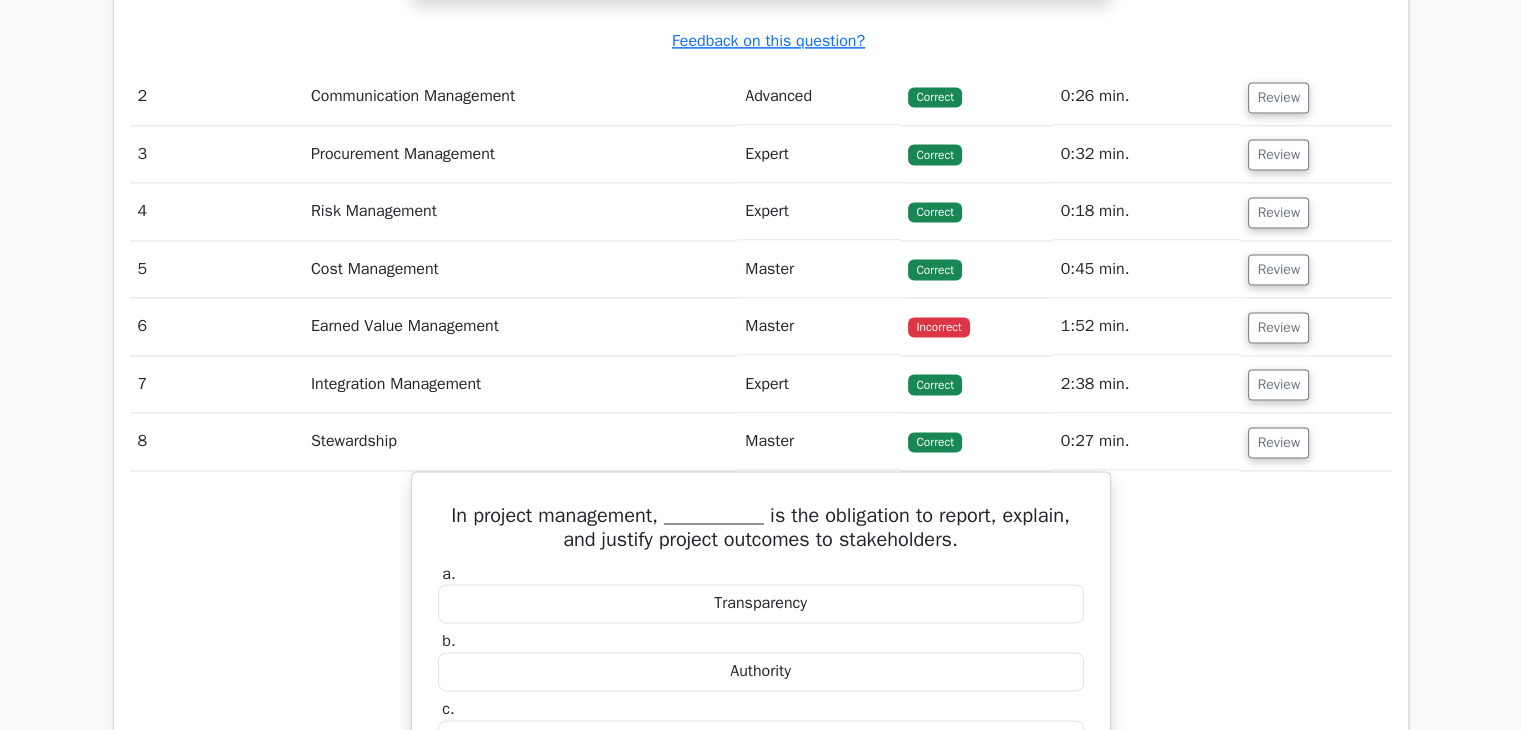 scroll, scrollTop: 2804, scrollLeft: 0, axis: vertical 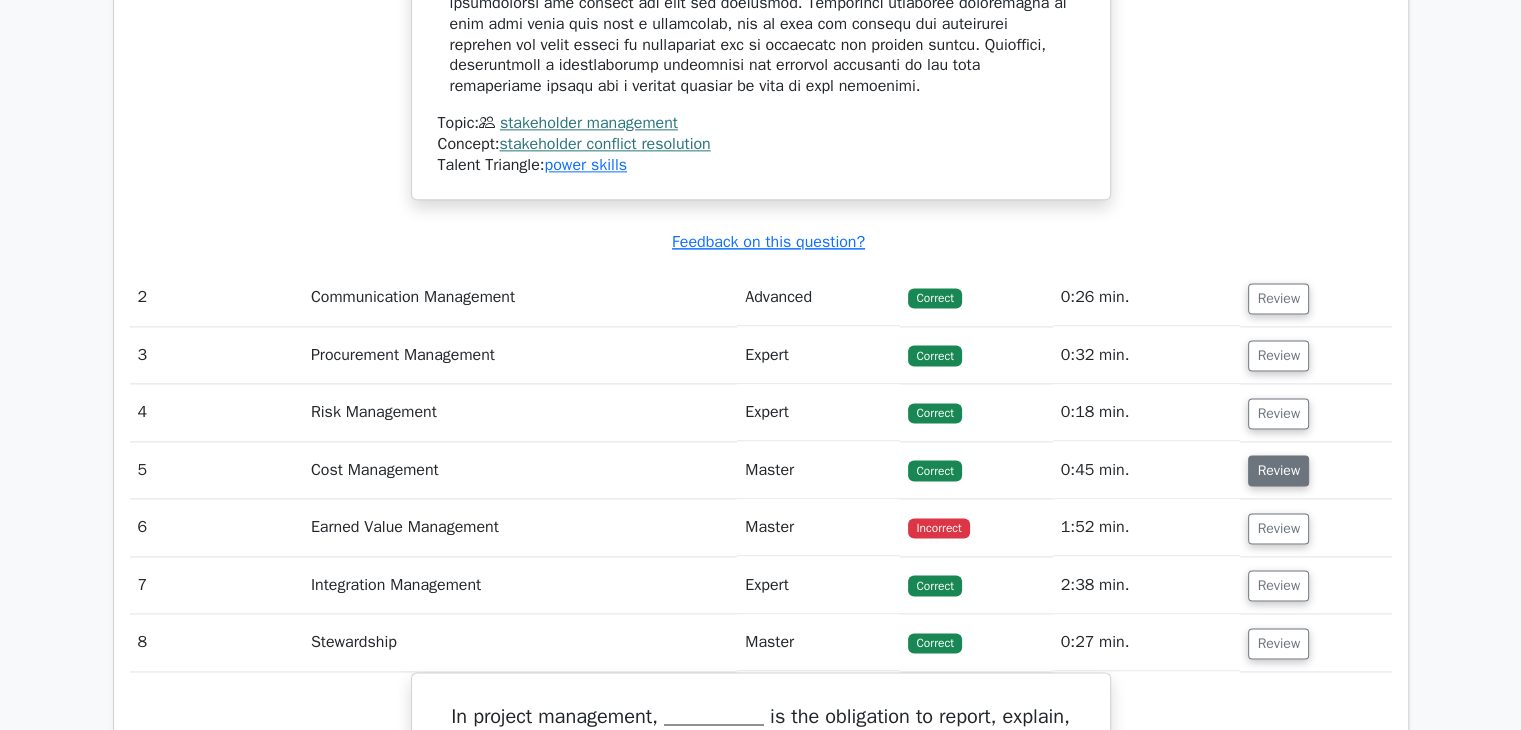 click on "Review" at bounding box center [1278, 470] 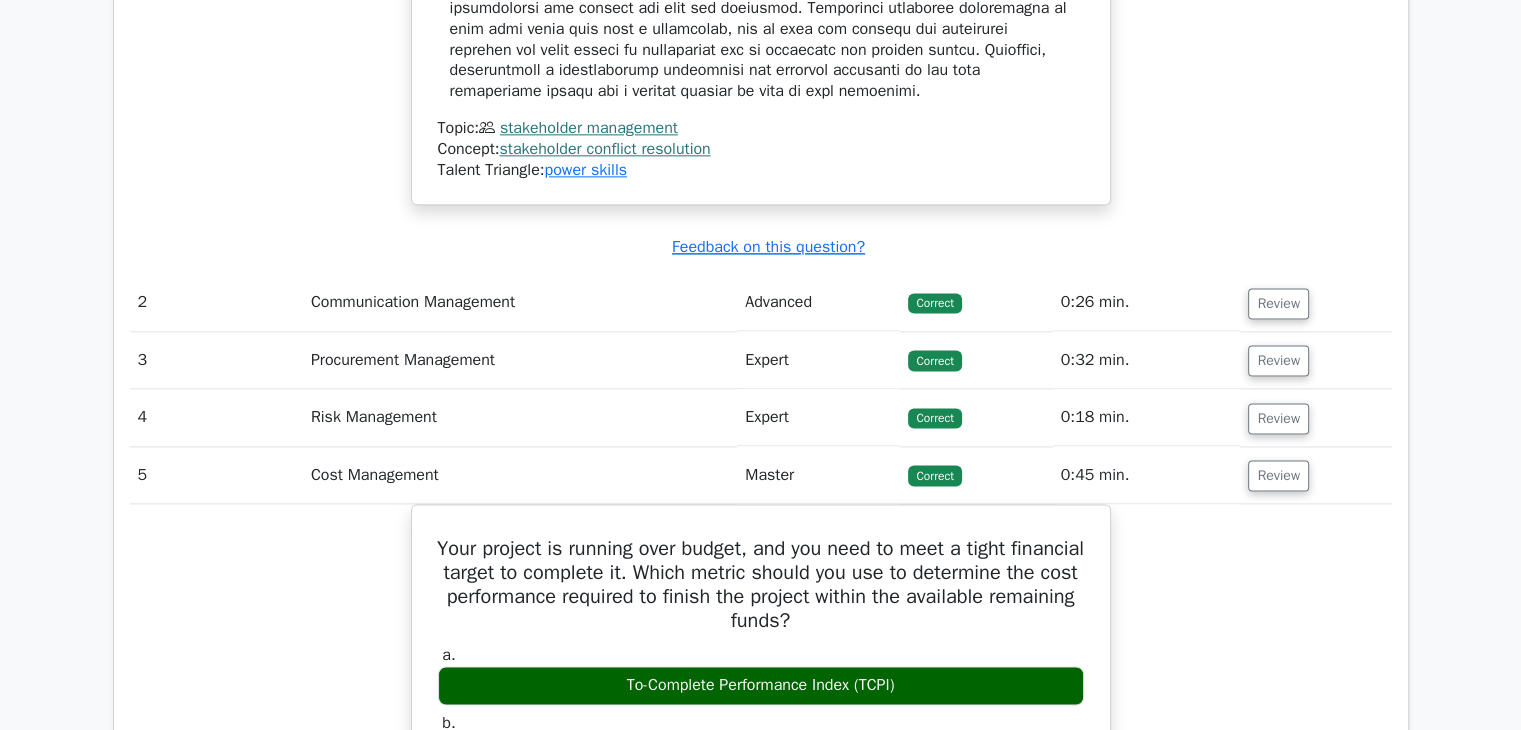 drag, startPoint x: 1507, startPoint y: 357, endPoint x: 1503, endPoint y: 432, distance: 75.10659 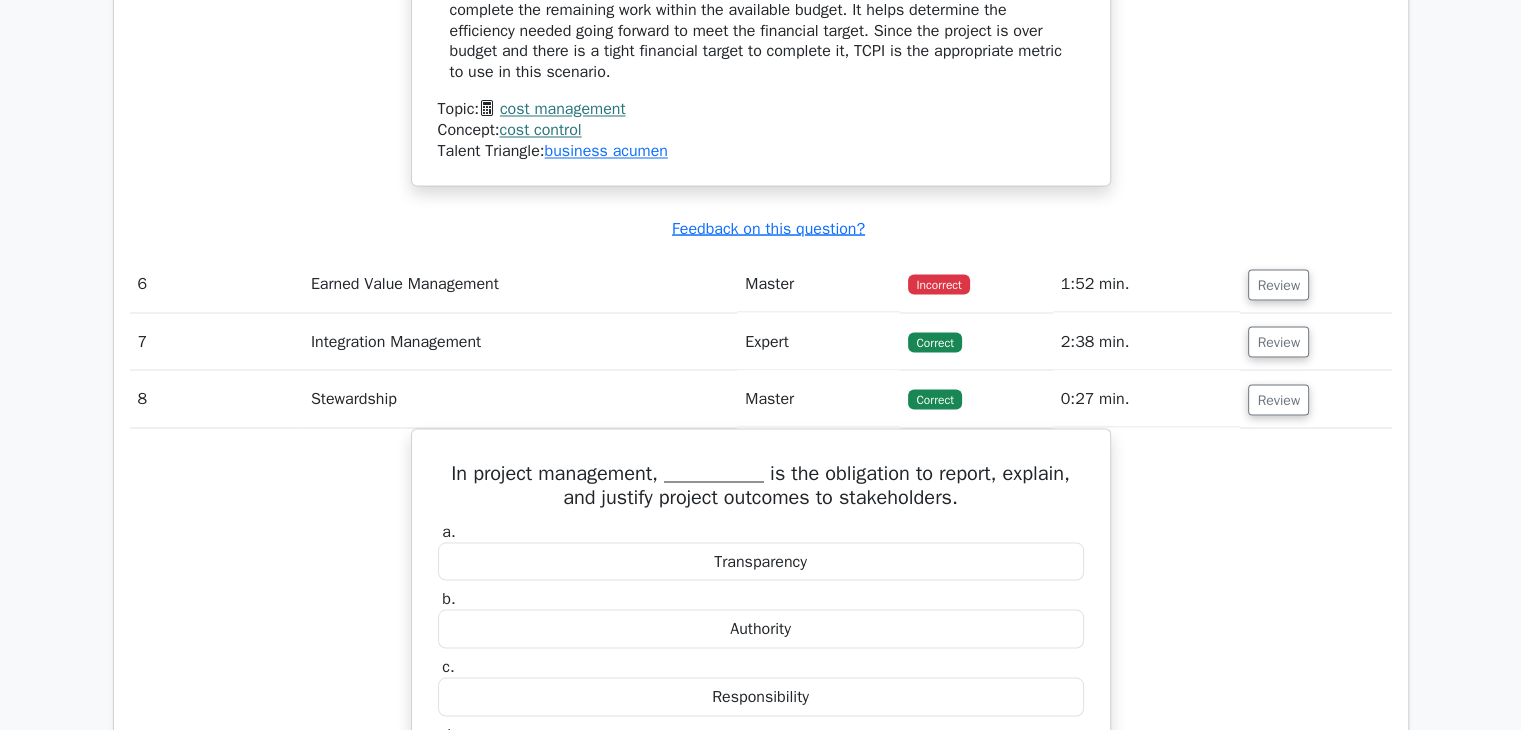 scroll, scrollTop: 4027, scrollLeft: 0, axis: vertical 